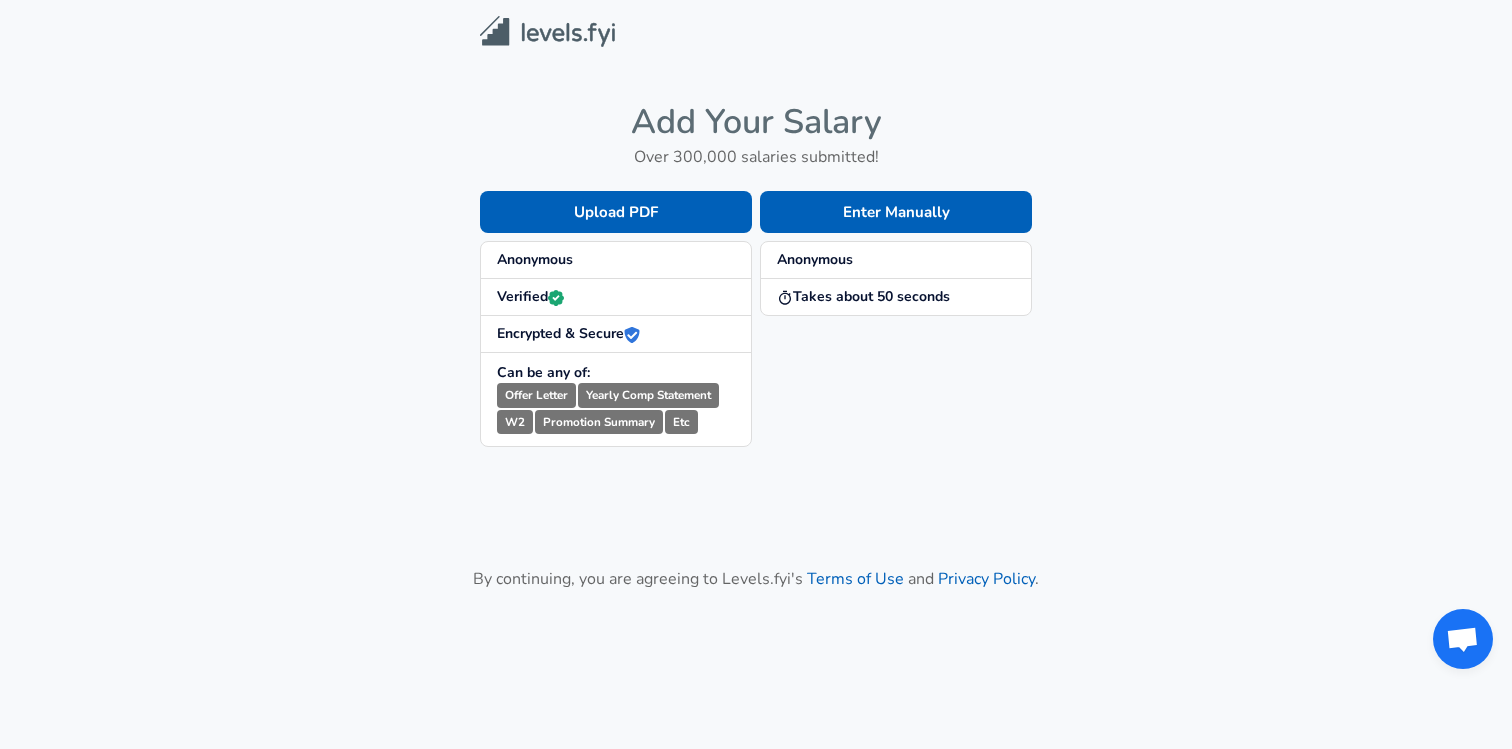 scroll, scrollTop: 0, scrollLeft: 0, axis: both 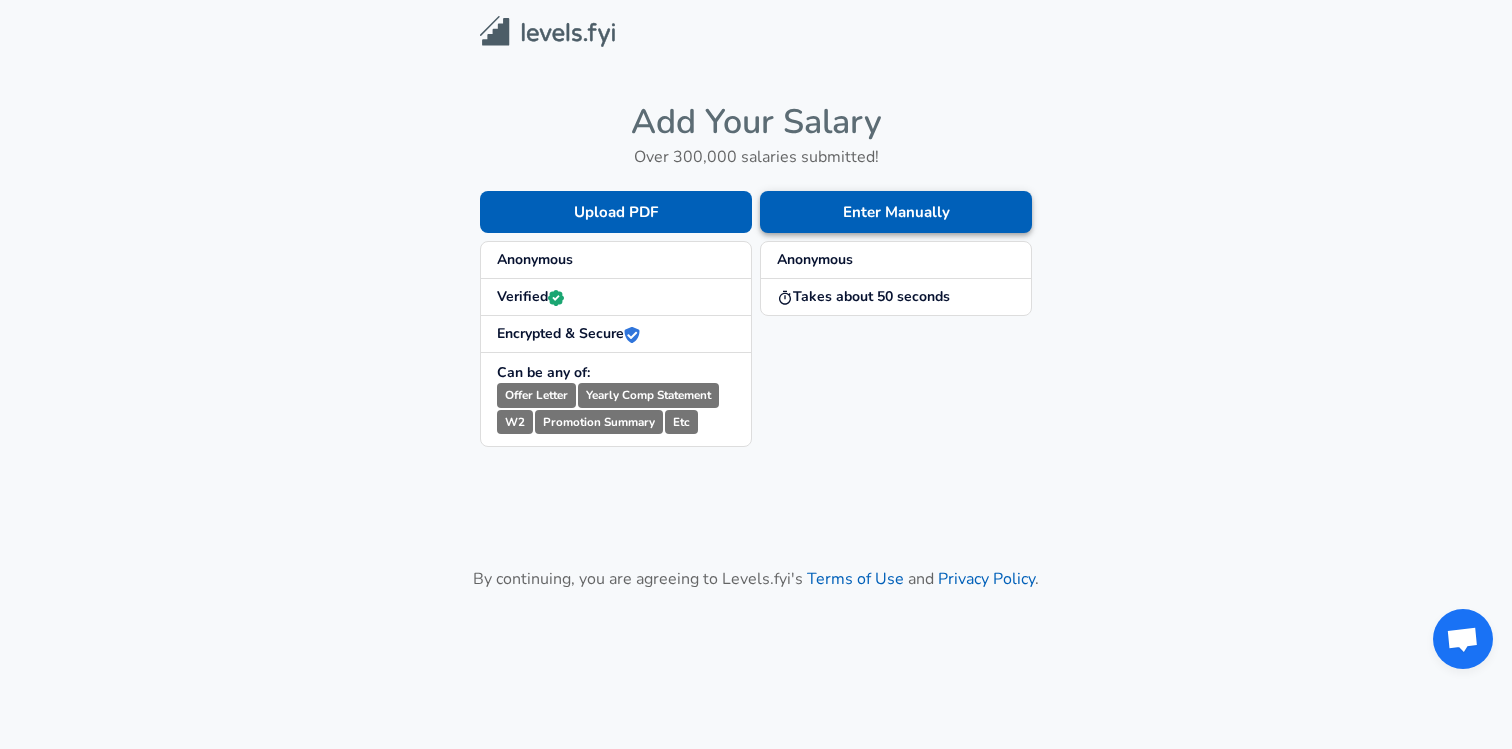 click on "Enter Manually" at bounding box center [896, 212] 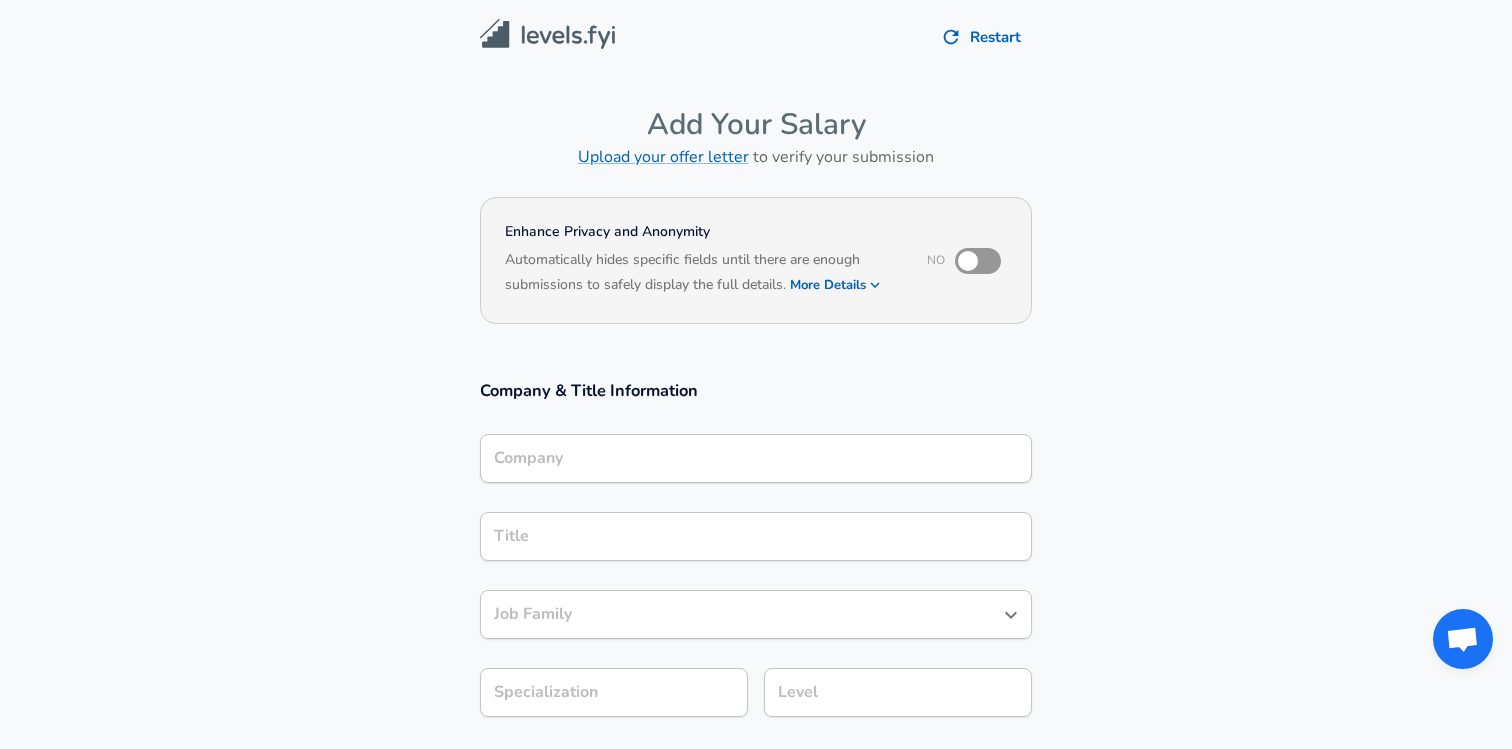 scroll, scrollTop: 20, scrollLeft: 0, axis: vertical 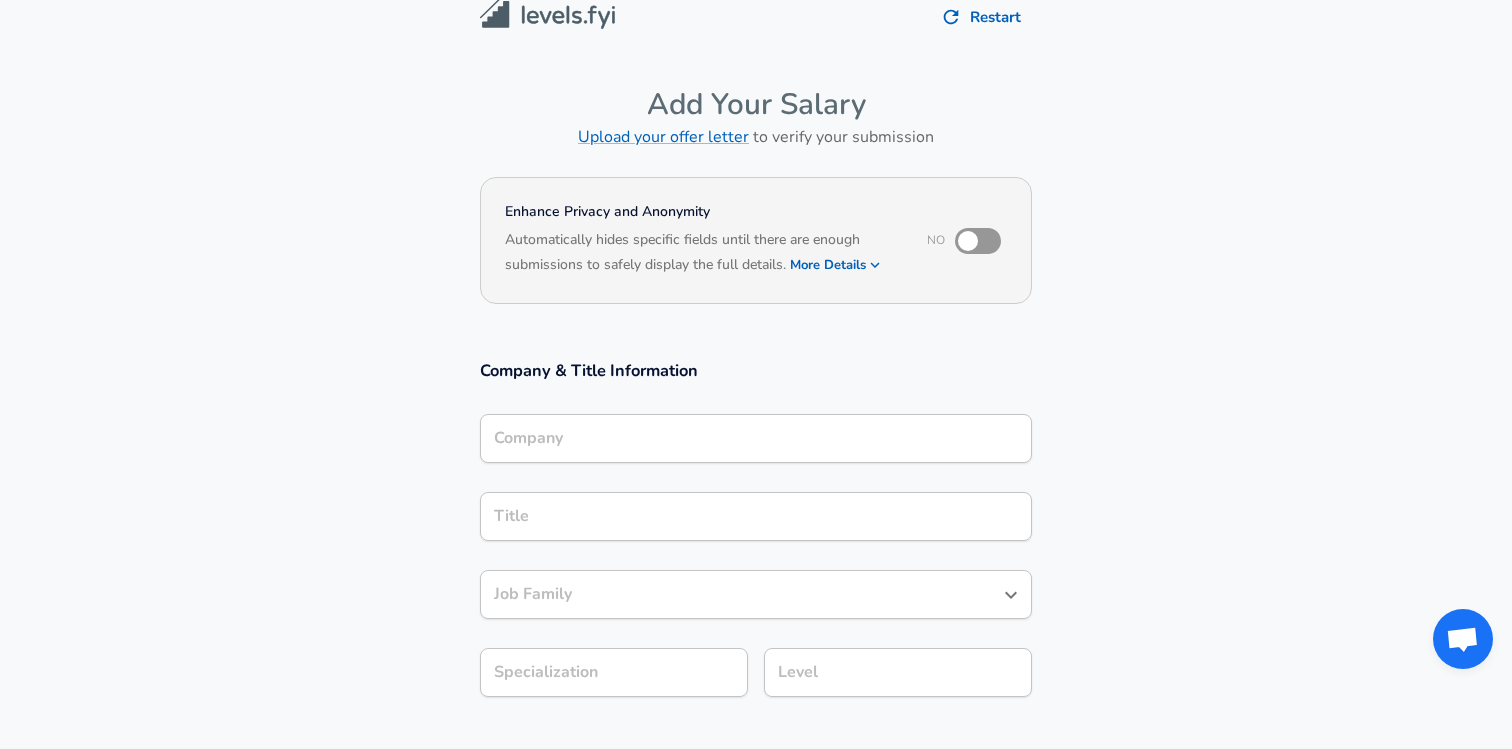 click on "Company" at bounding box center [756, 438] 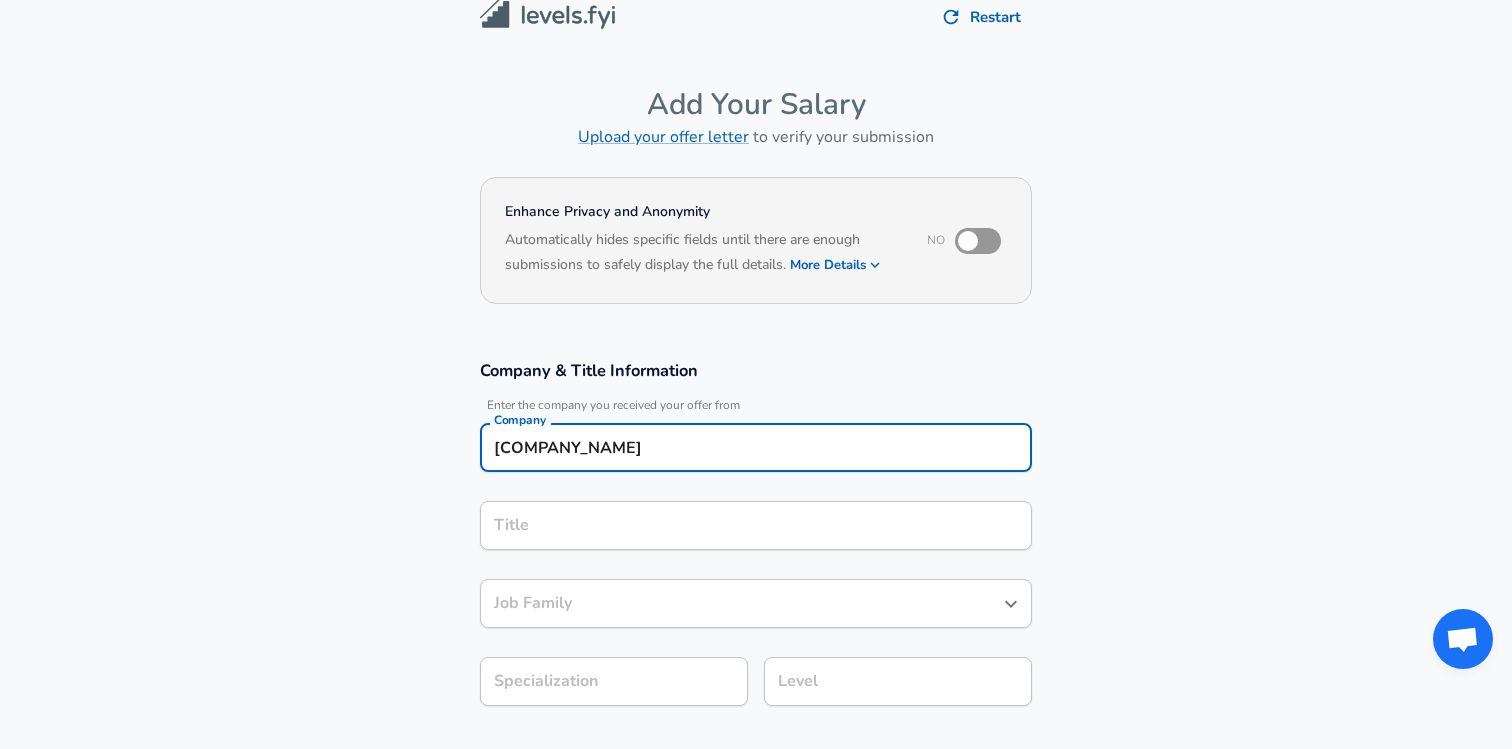type on "[COMPANY_NAME]" 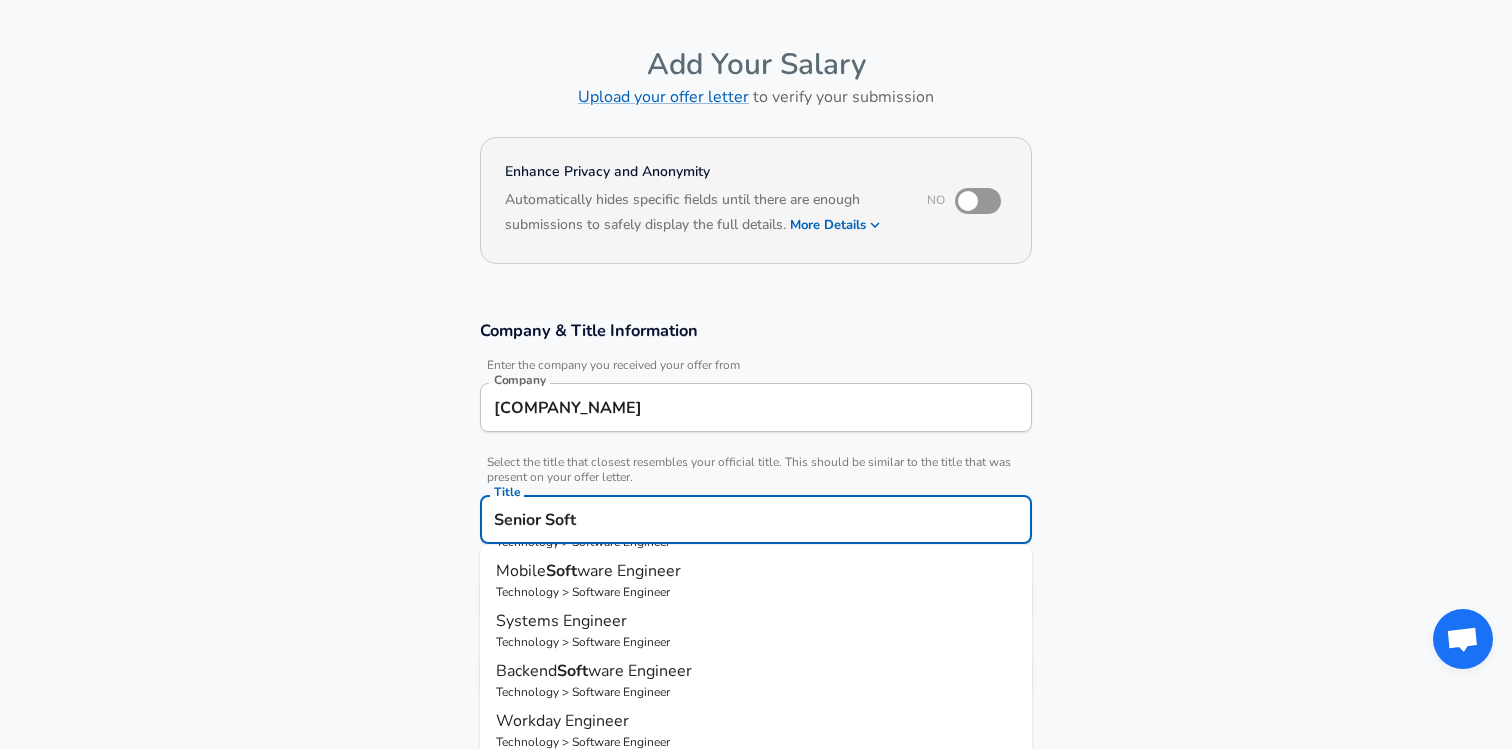 scroll, scrollTop: 155, scrollLeft: 0, axis: vertical 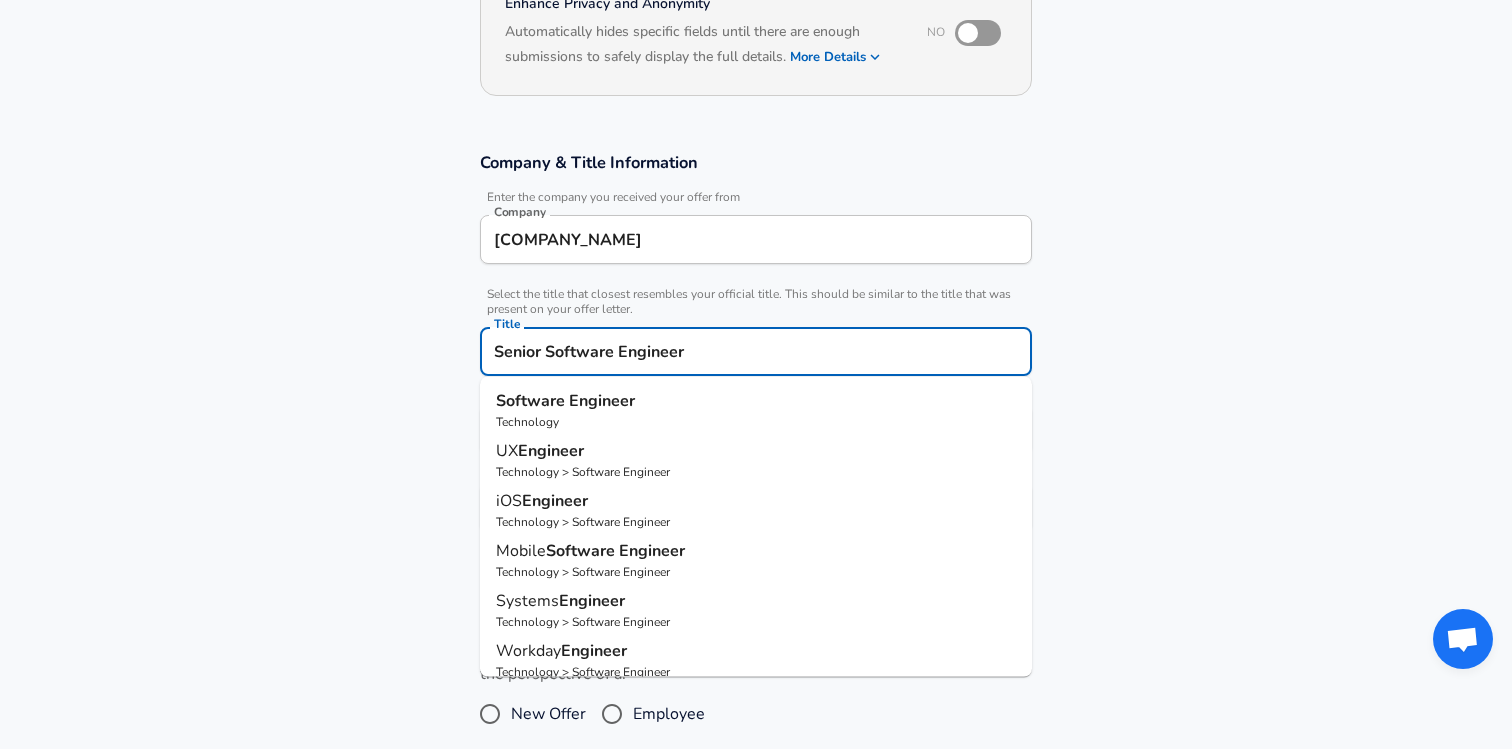 click on "Technology" at bounding box center (756, 422) 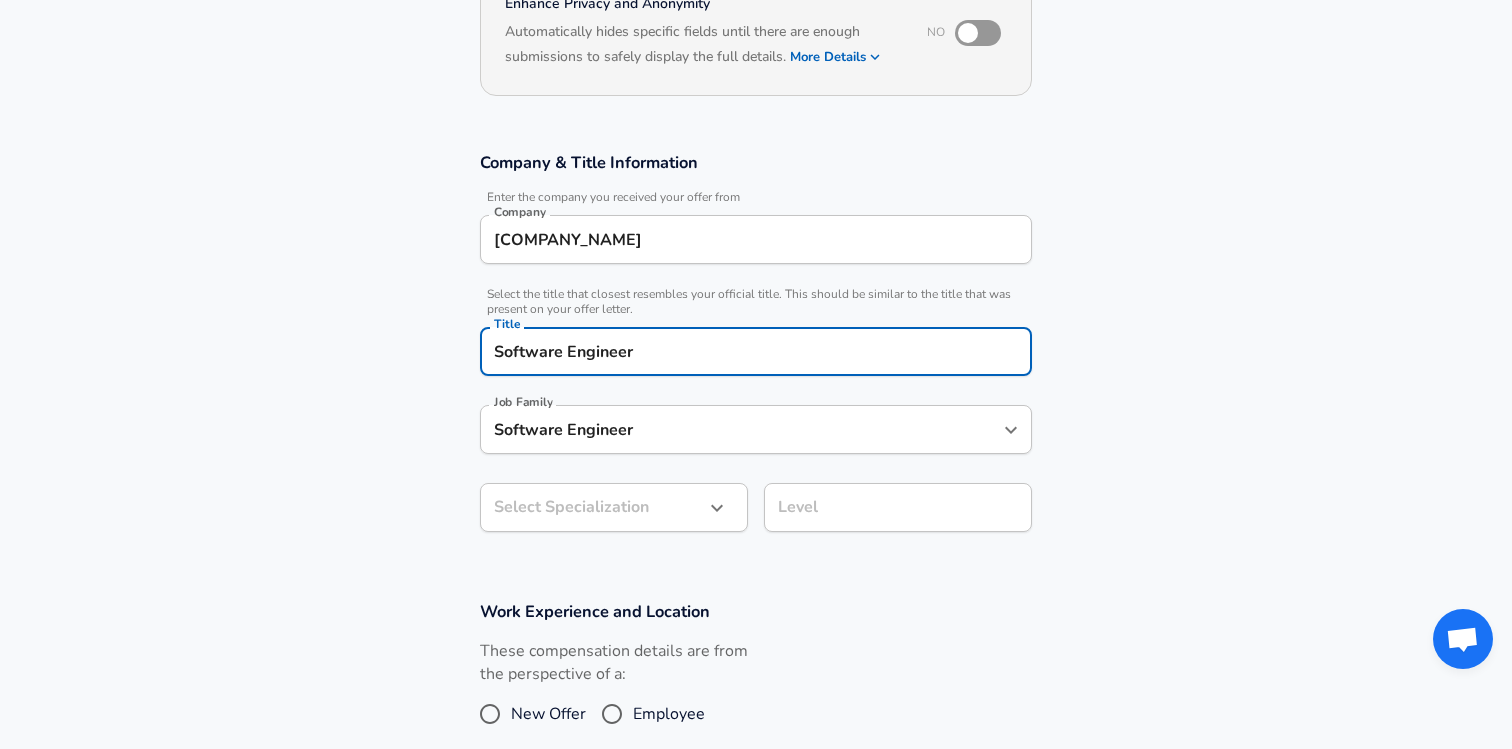 type on "Software Engineer" 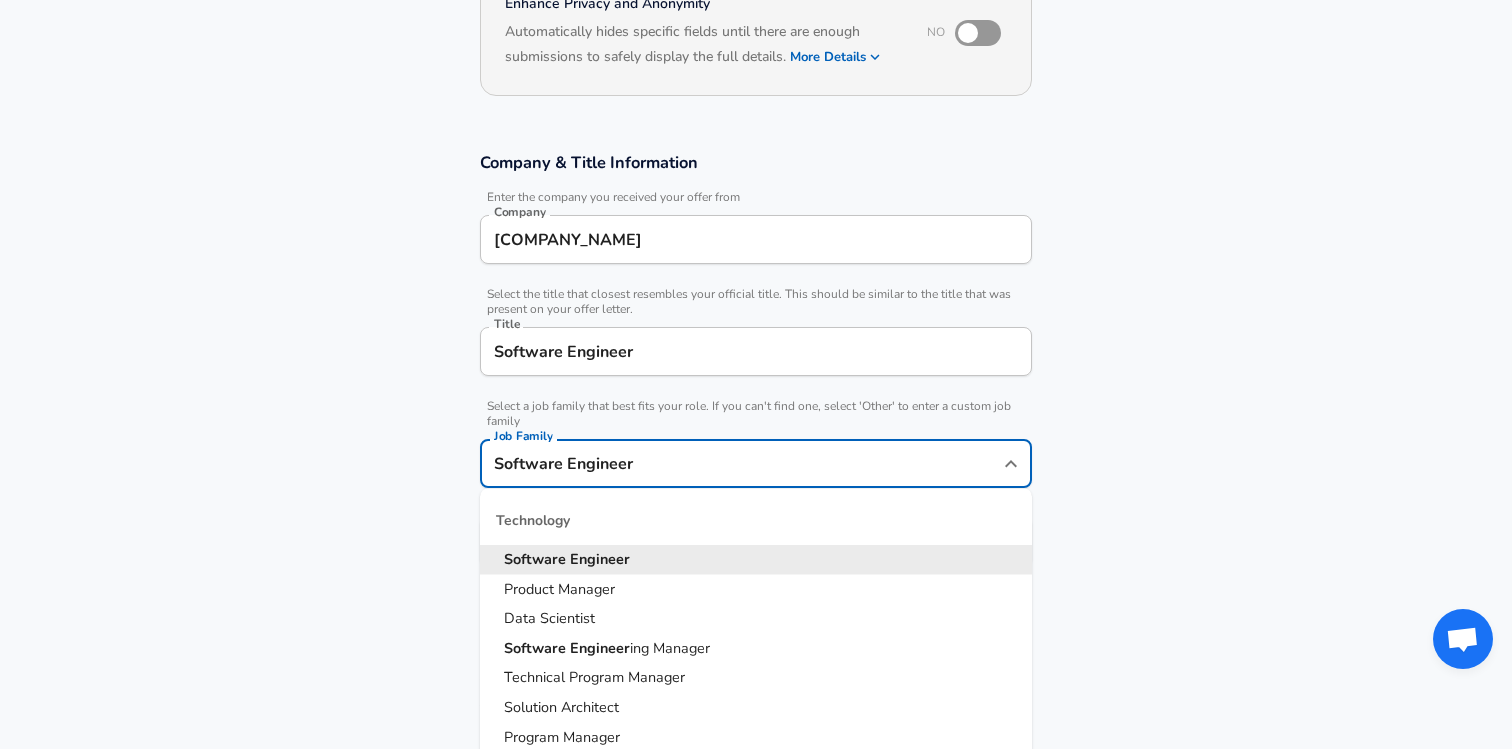 scroll, scrollTop: 268, scrollLeft: 0, axis: vertical 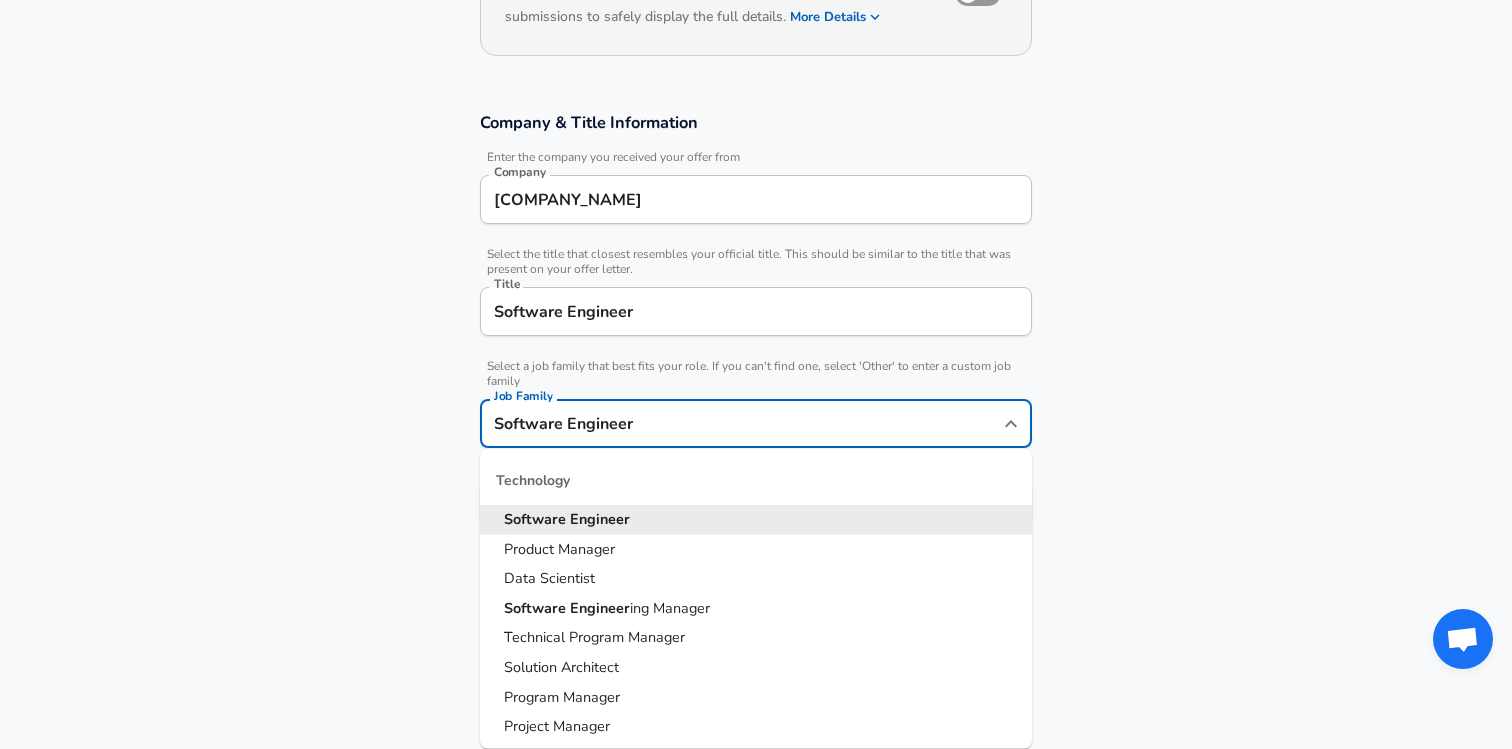 click on "Software Engineer" at bounding box center [741, 423] 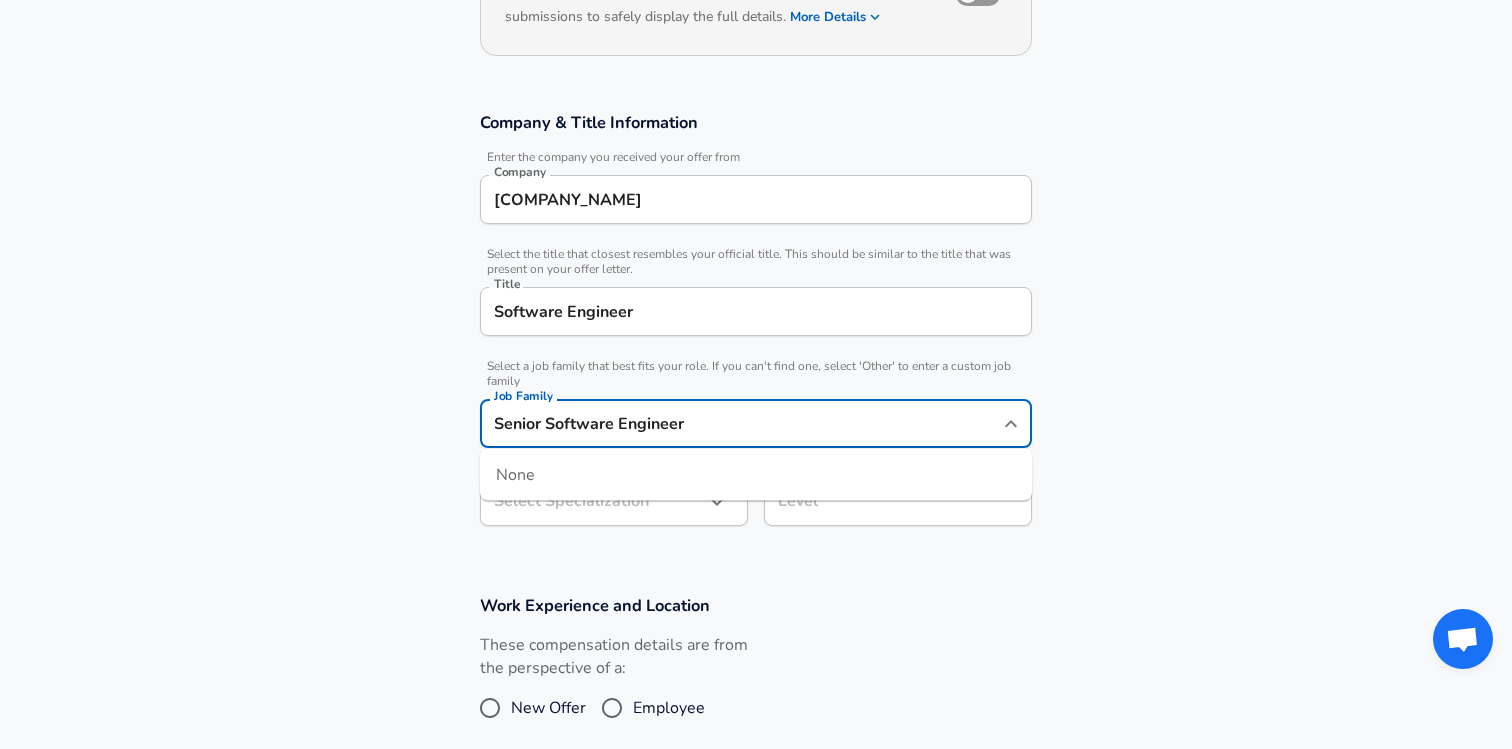 click on "Senior Software Engineer" at bounding box center [741, 423] 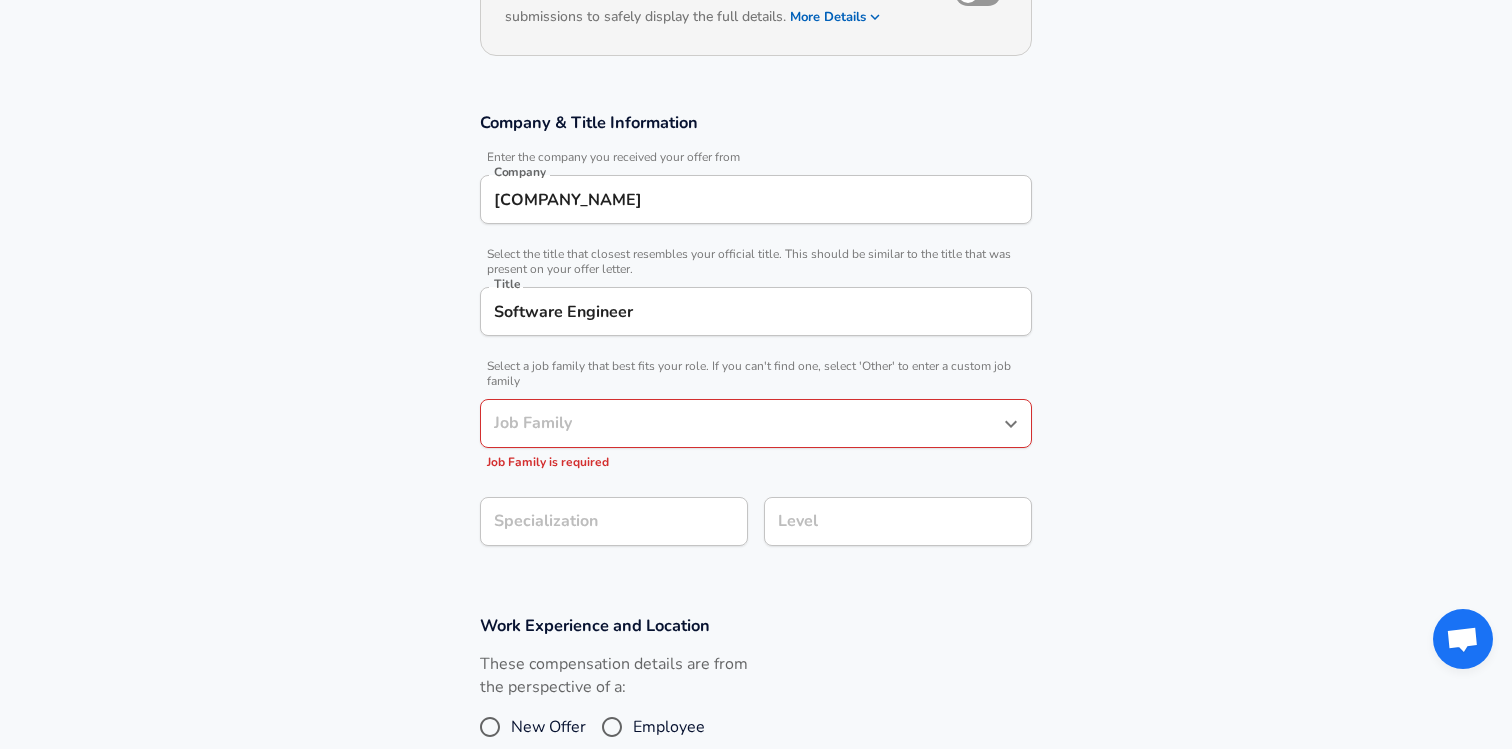 click on "Select a job family that best fits your role. If you can't find one, select 'Other' to enter a custom job family" at bounding box center (756, 374) 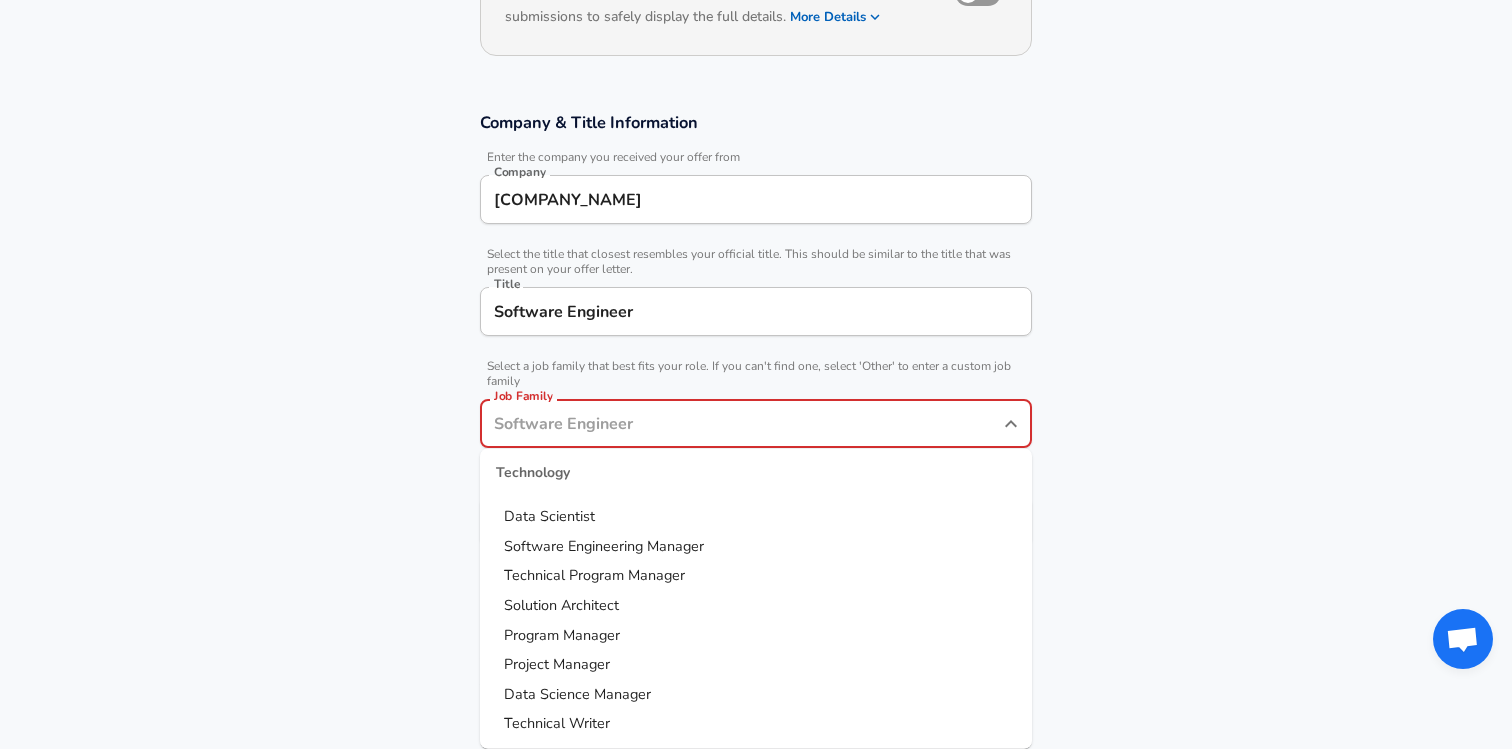 scroll, scrollTop: 0, scrollLeft: 0, axis: both 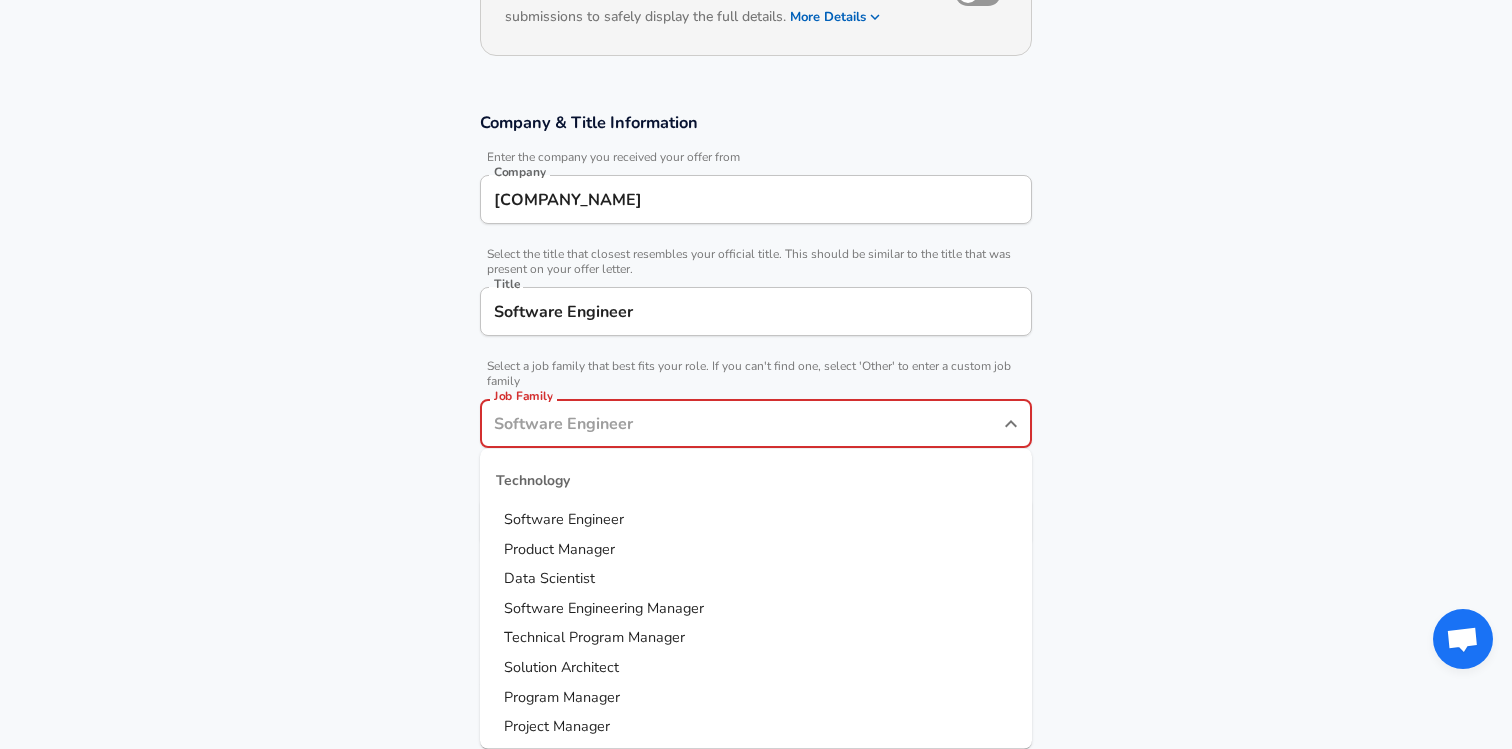click on "Software Engineer" at bounding box center (756, 520) 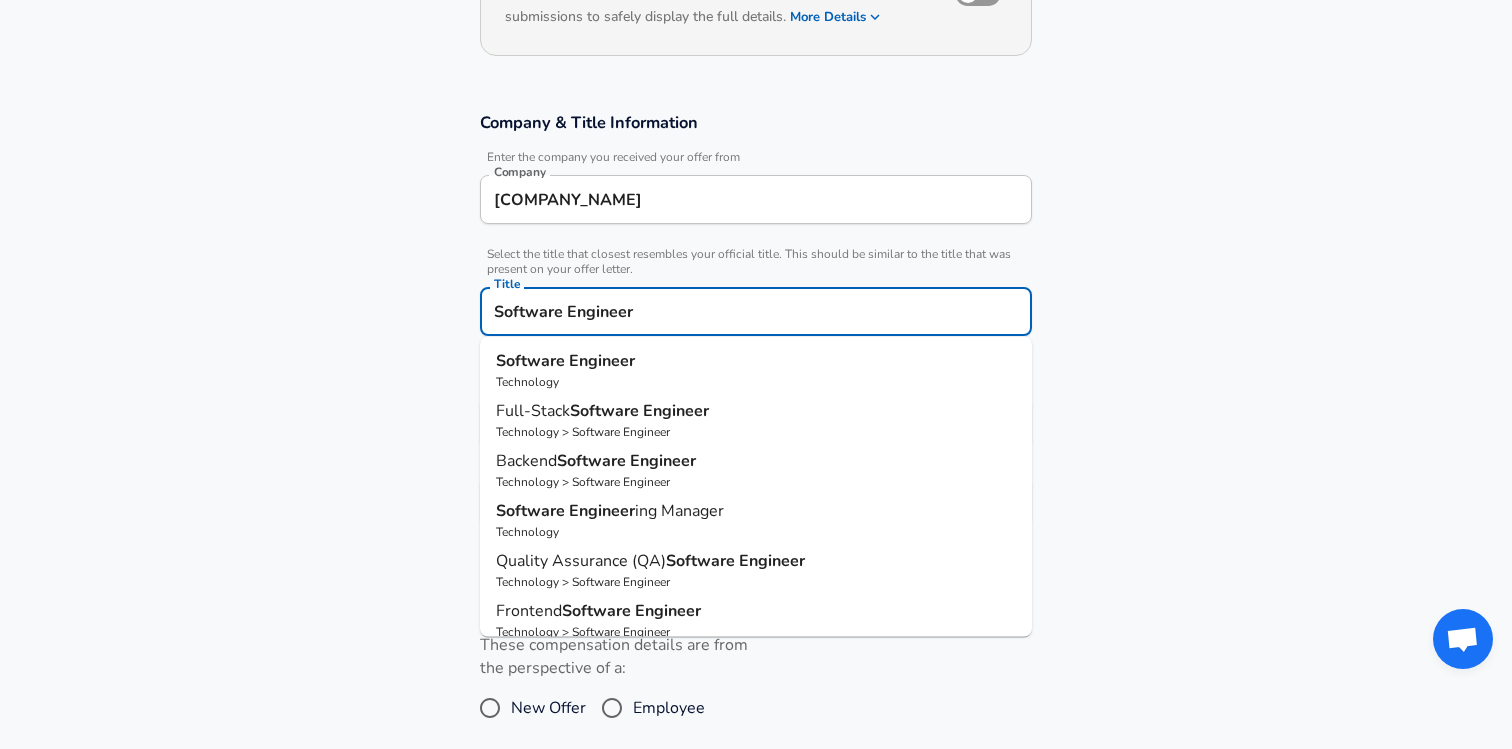 click on "Software Engineer" at bounding box center (756, 311) 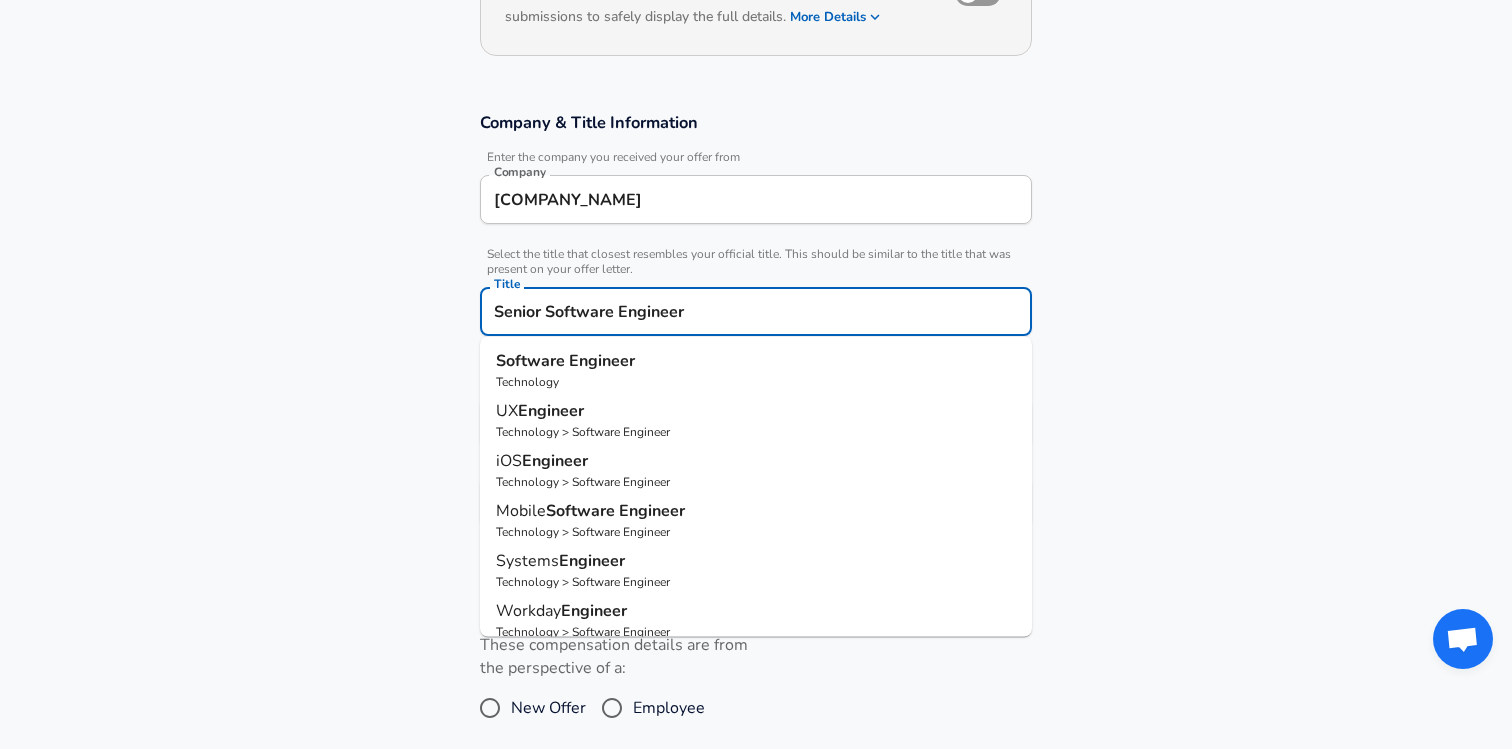 type on "Senior Software Engineer" 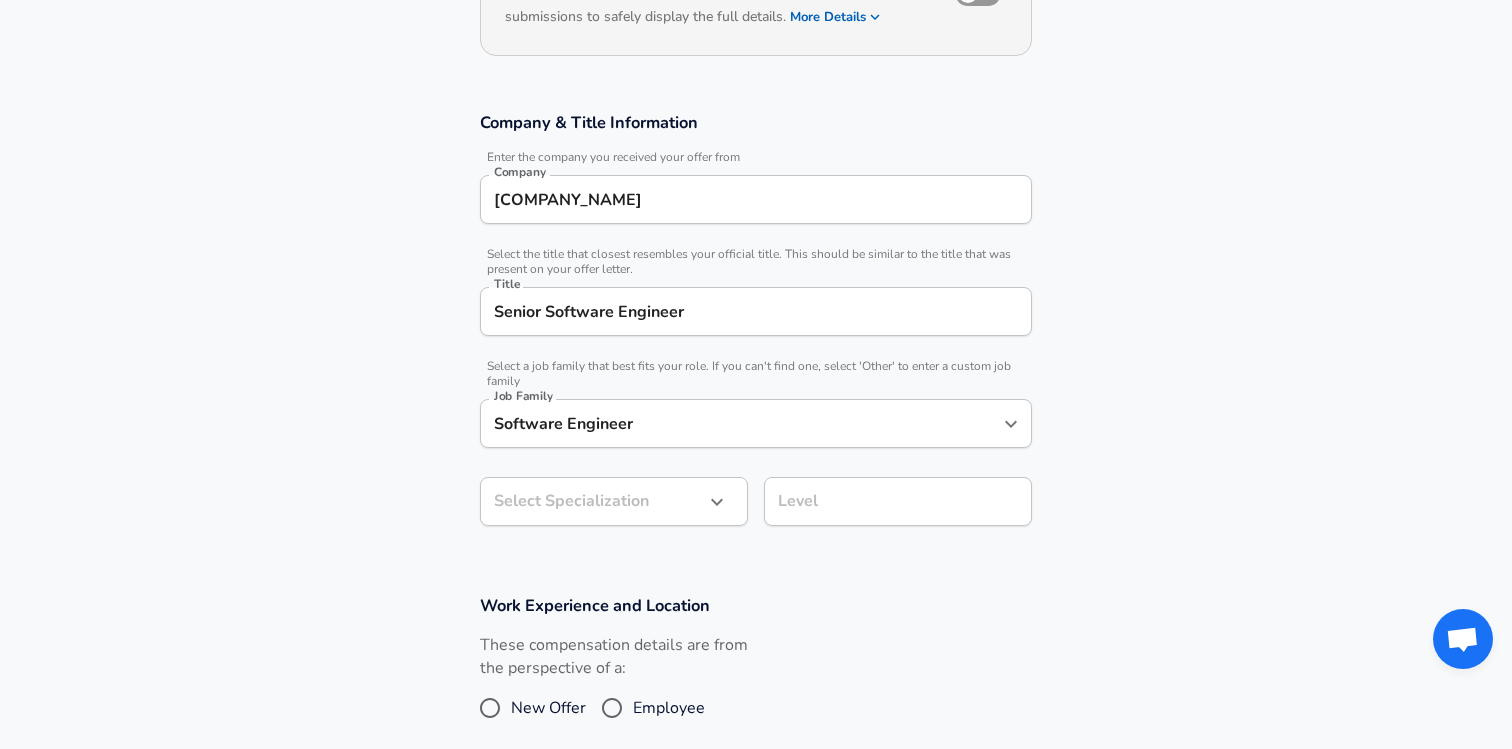 click on "Select the title that closest resembles your official title. This should be similar to the title that was present on your offer letter." at bounding box center (756, 262) 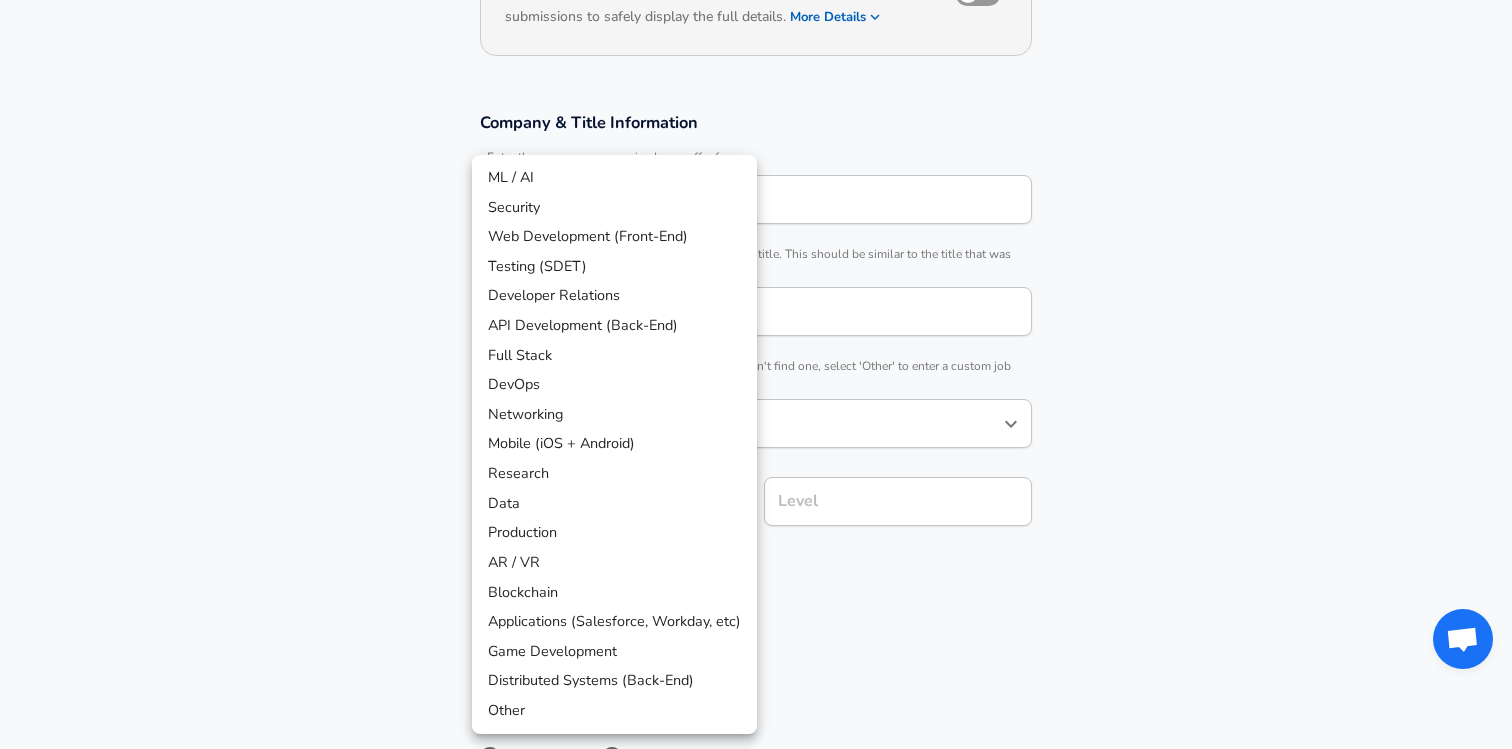scroll, scrollTop: 328, scrollLeft: 0, axis: vertical 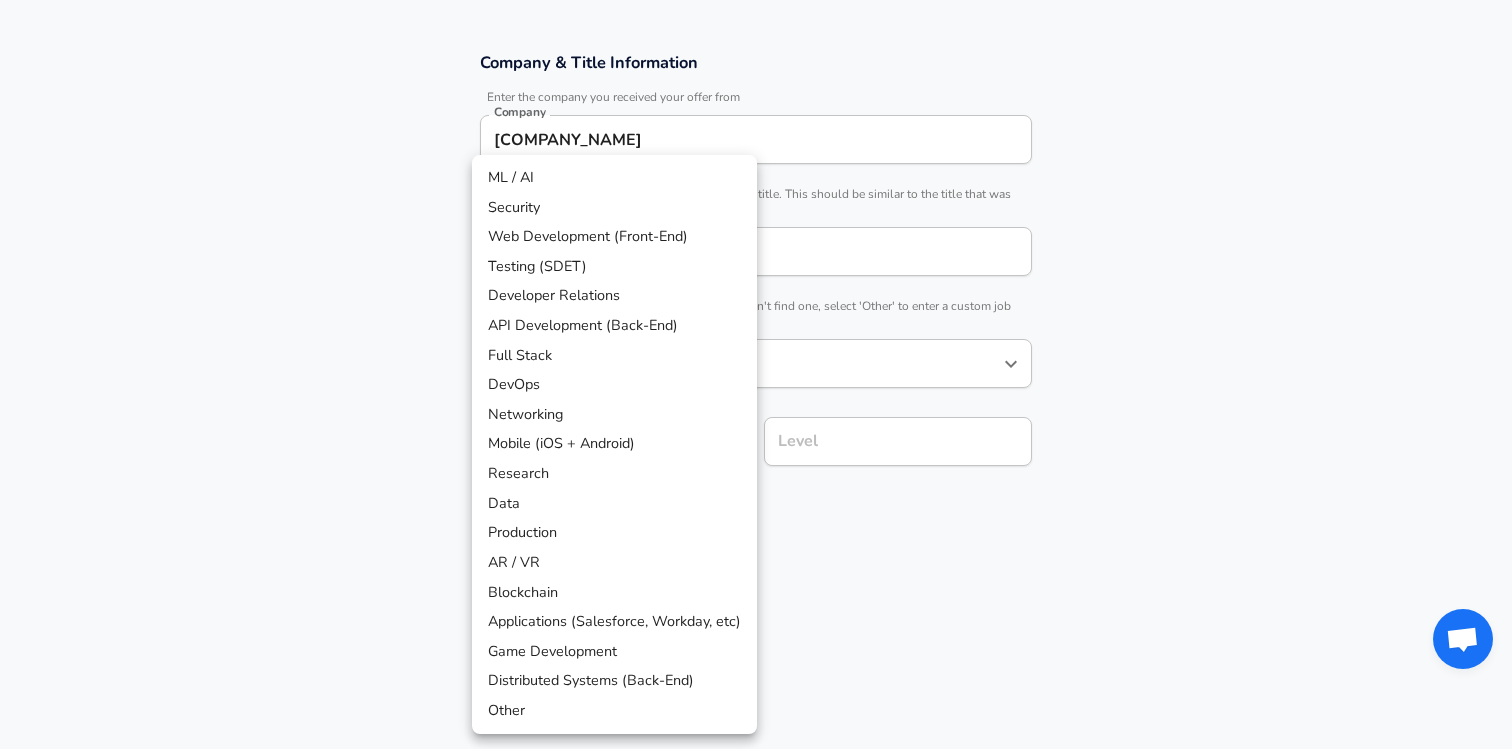 click on "Restart Add Your Salary Upload your offer letter   to verify your submission Enhance Privacy and Anonymity No Automatically hides specific fields until there are enough submissions to safely display the full details.   More Details Based on your submission and the data points that we have already collected, we will automatically hide and anonymize specific fields if there aren't enough data points to remain sufficiently anonymous. Company & Title Information   Enter the company you received your offer from Company MixerBox Inc. Company   Select the title that closest resembles your official title. This should be similar to the title that was present on your offer letter. Title Senior Software Engineer Title   Select a job family that best fits your role. If you can't find one, select 'Other' to enter a custom job family Job Family Software Engineer Job Family   Select a Specialization that best fits your role. If you can't find one, select 'Other' to enter a custom specialization Select Specialization ​" at bounding box center (756, 46) 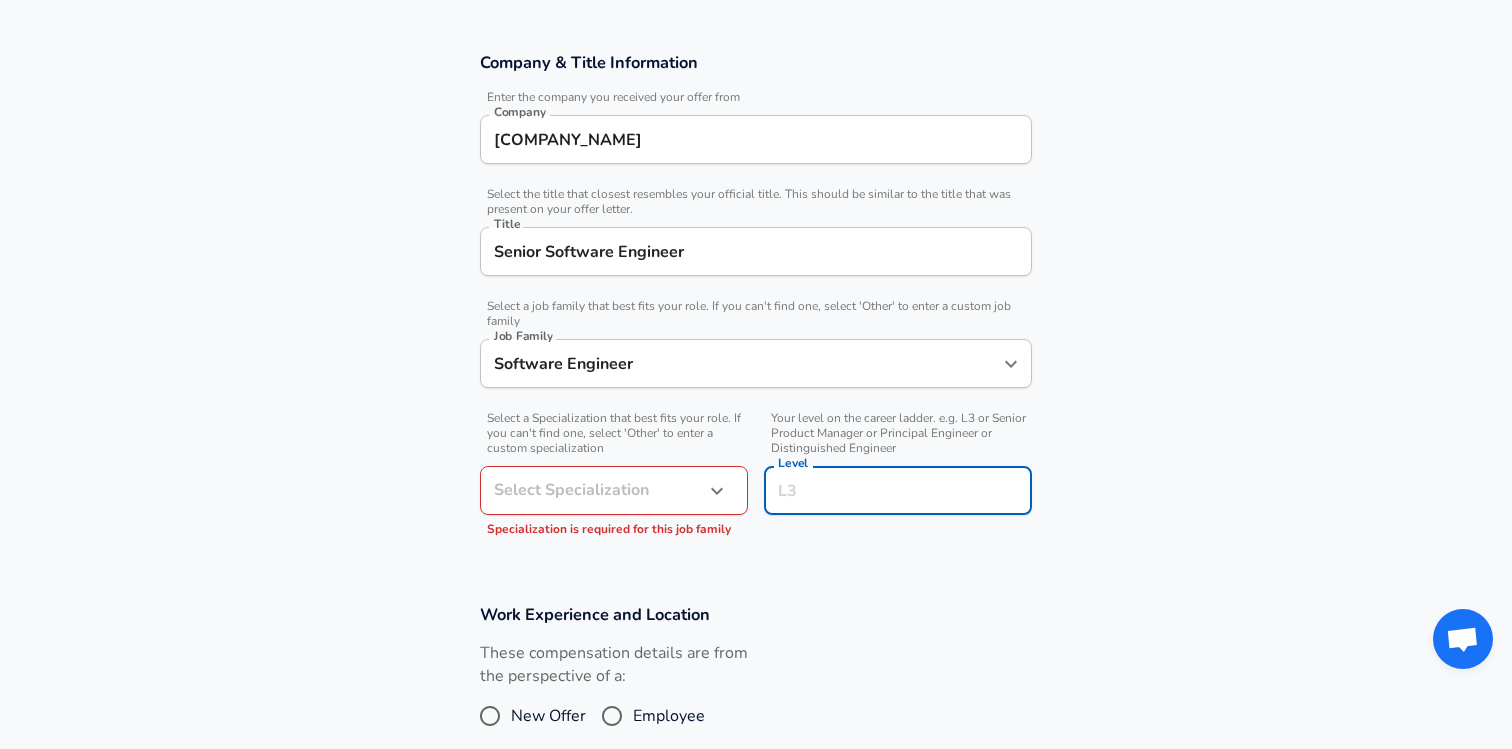 scroll, scrollTop: 368, scrollLeft: 0, axis: vertical 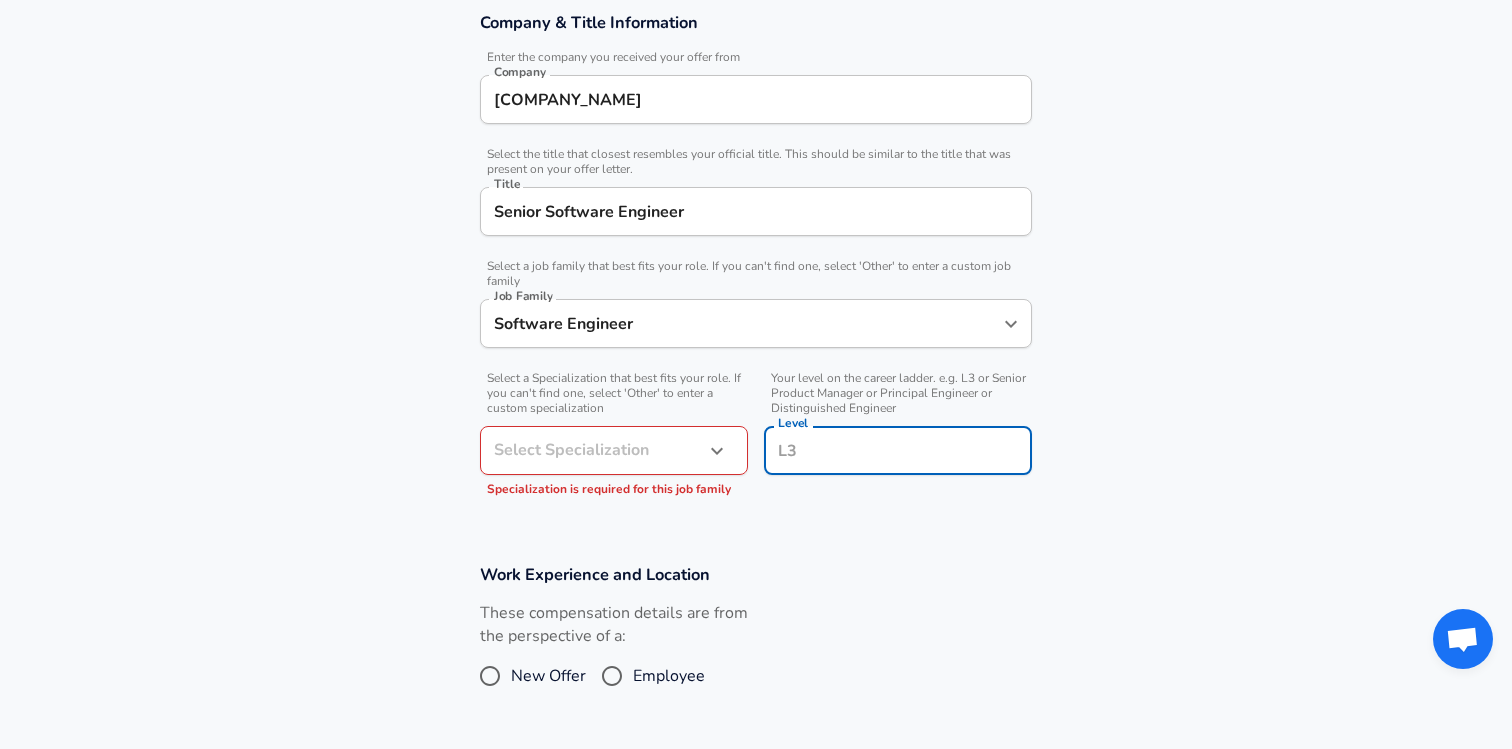 click on "Level" at bounding box center [898, 450] 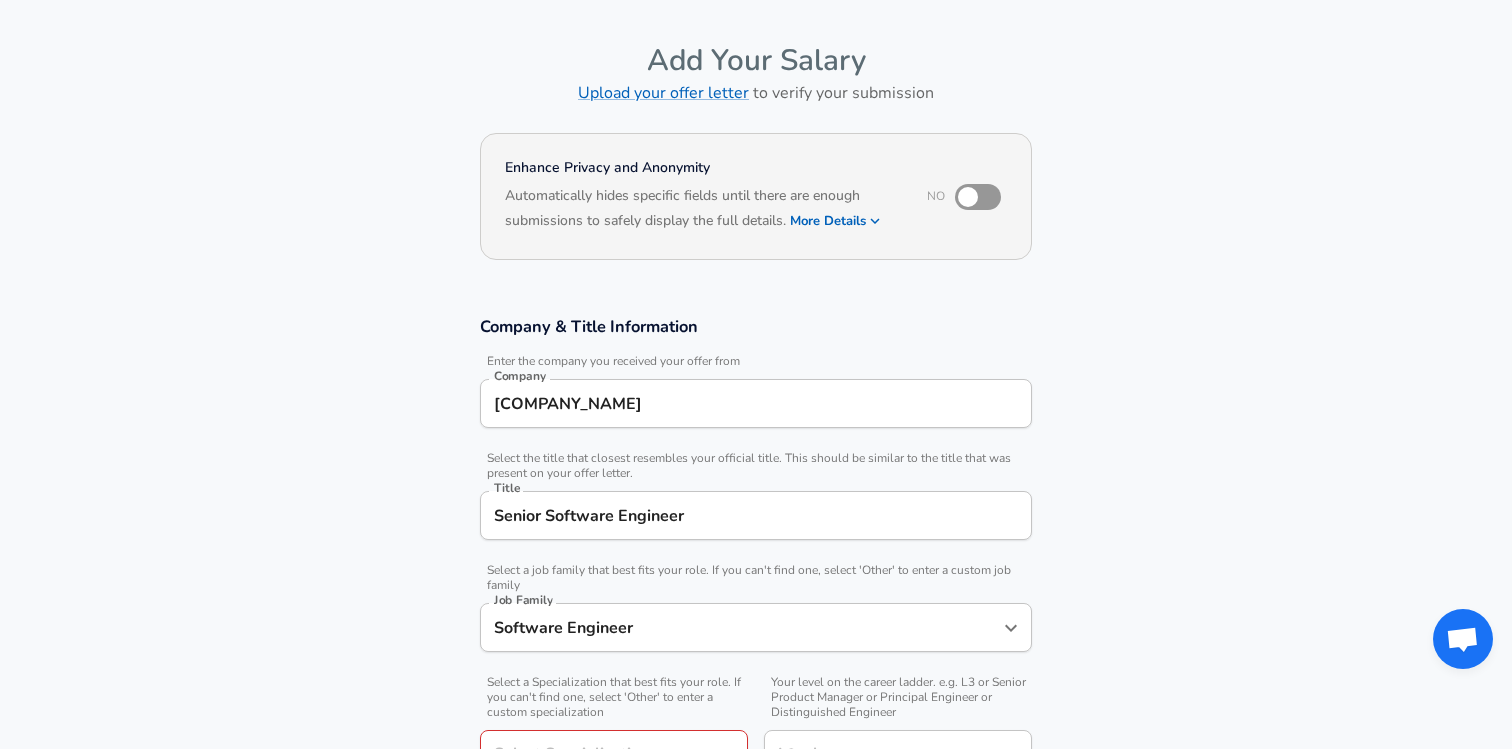 scroll, scrollTop: 0, scrollLeft: 0, axis: both 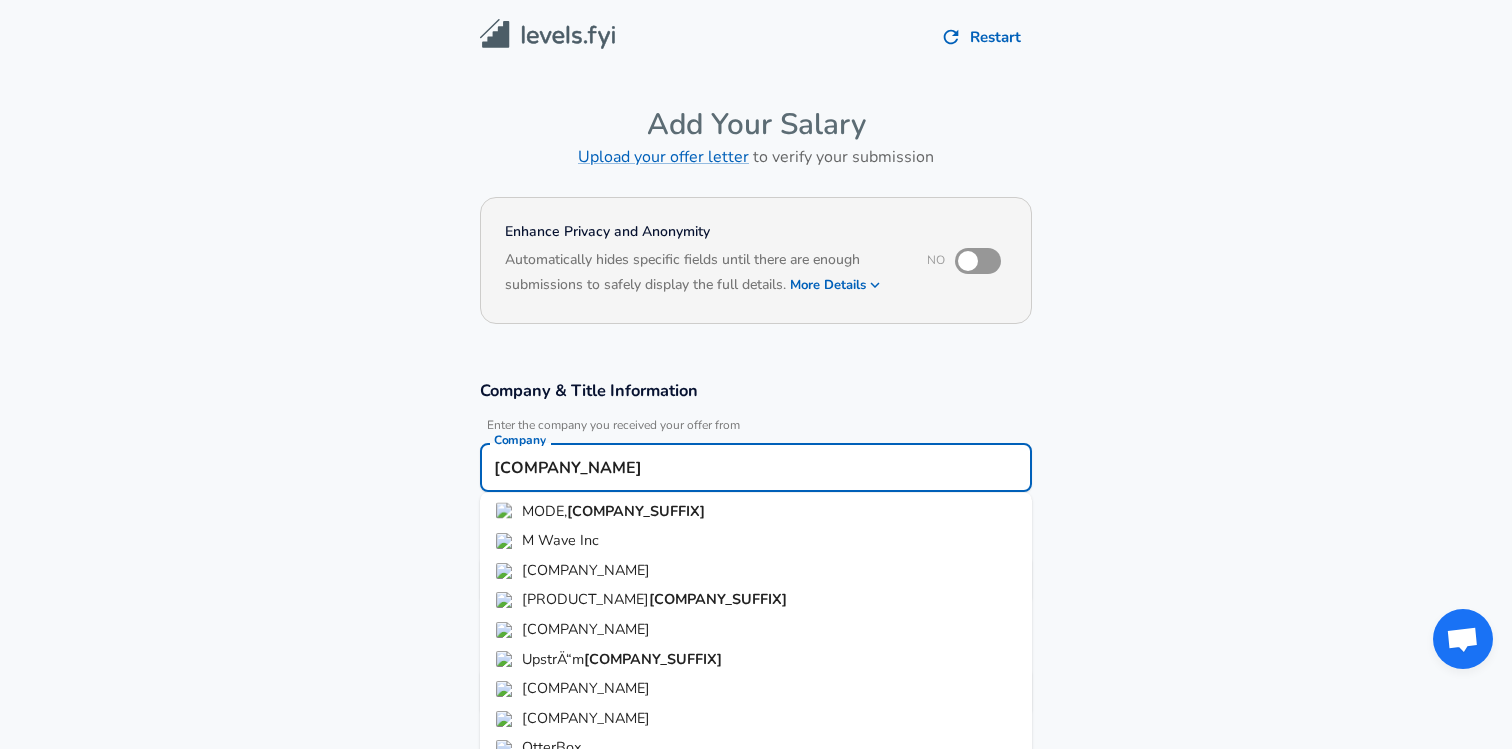 drag, startPoint x: 569, startPoint y: 471, endPoint x: 652, endPoint y: 471, distance: 83 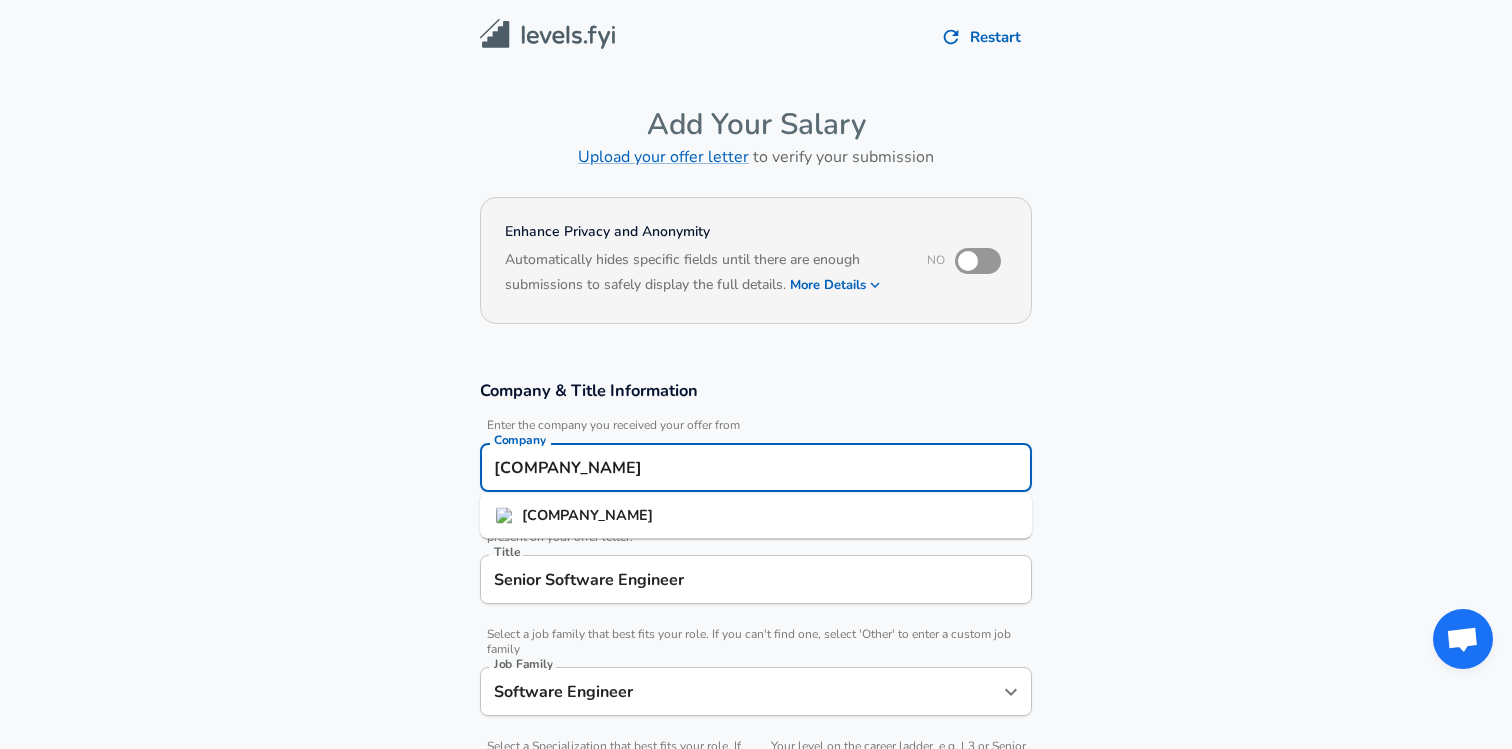 click on "[COMPANY_NAME]" at bounding box center (756, 516) 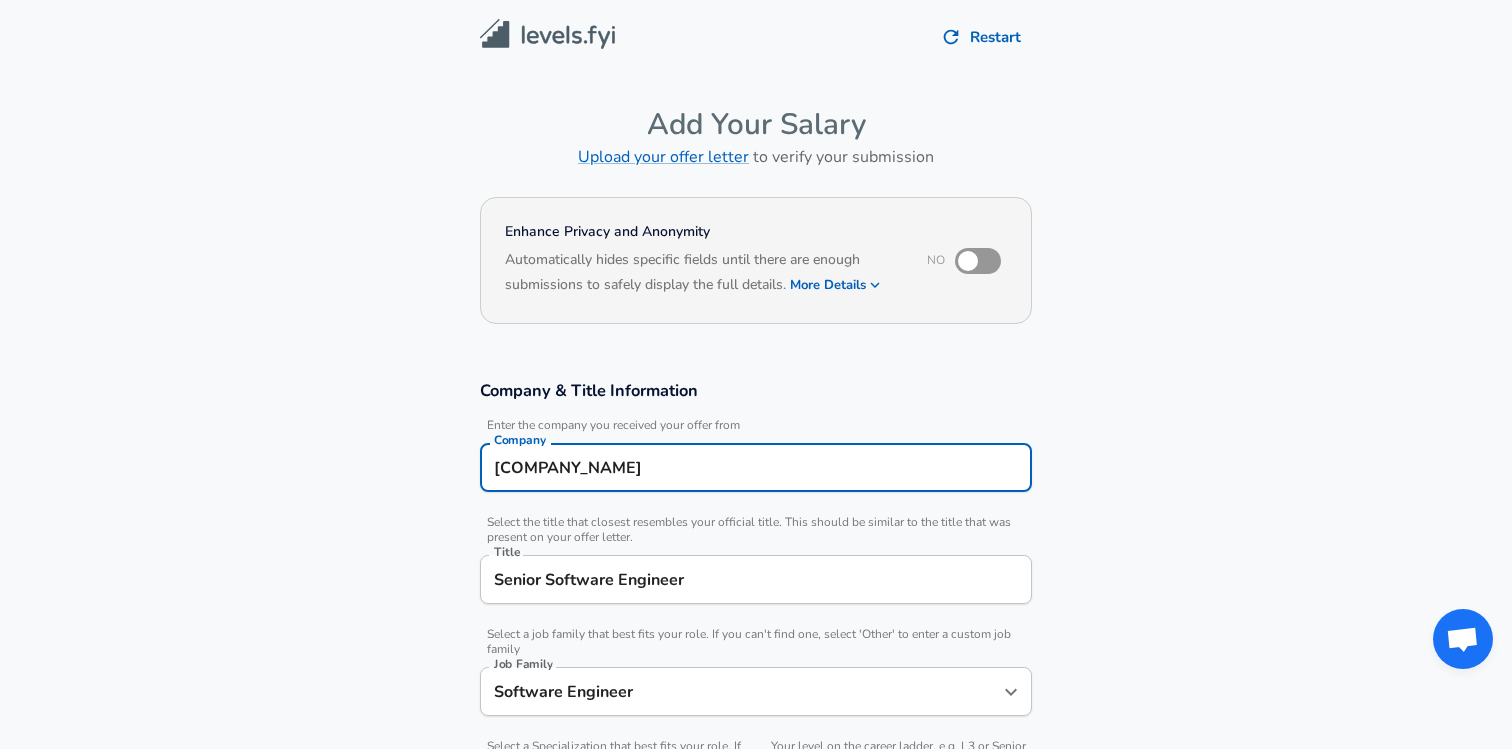 scroll, scrollTop: 0, scrollLeft: 0, axis: both 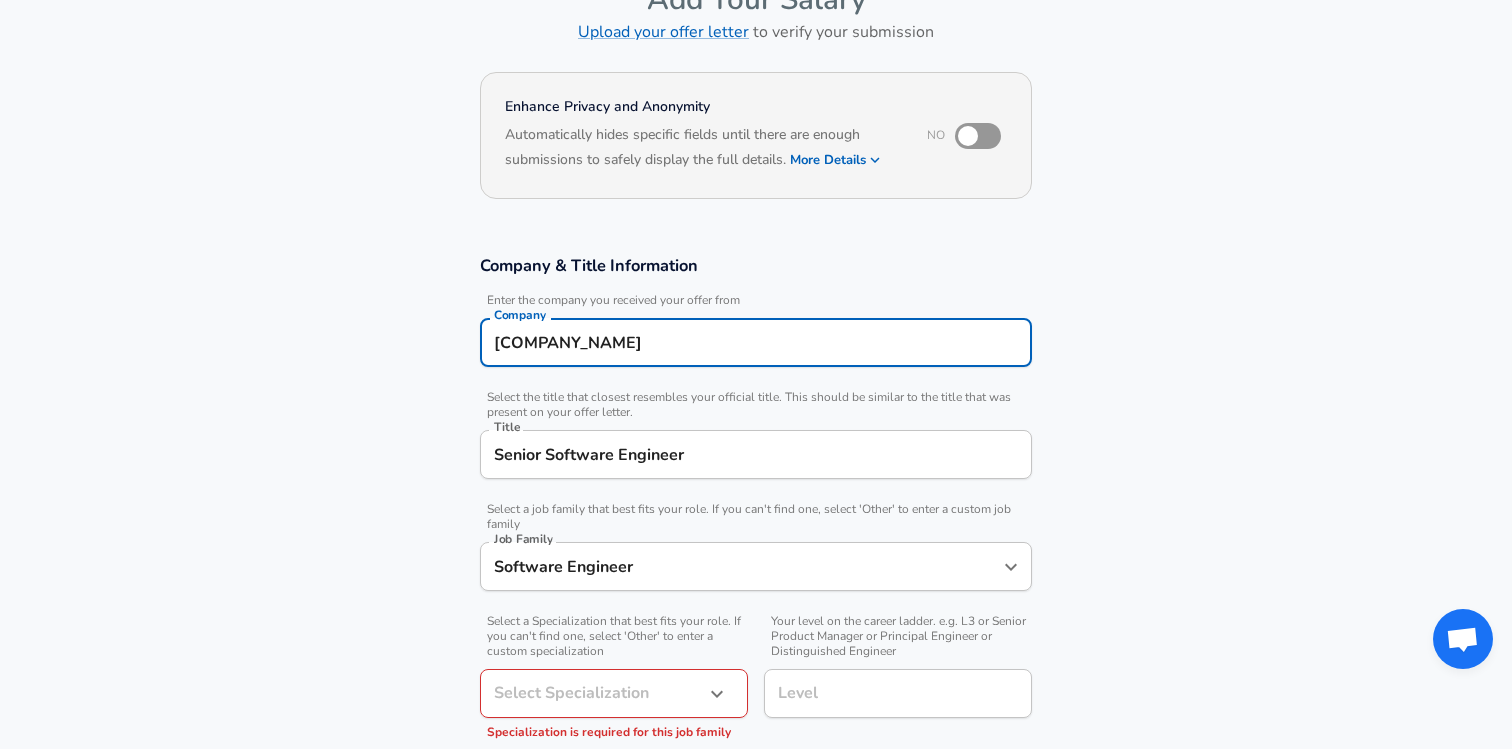 type on "[COMPANY_NAME]" 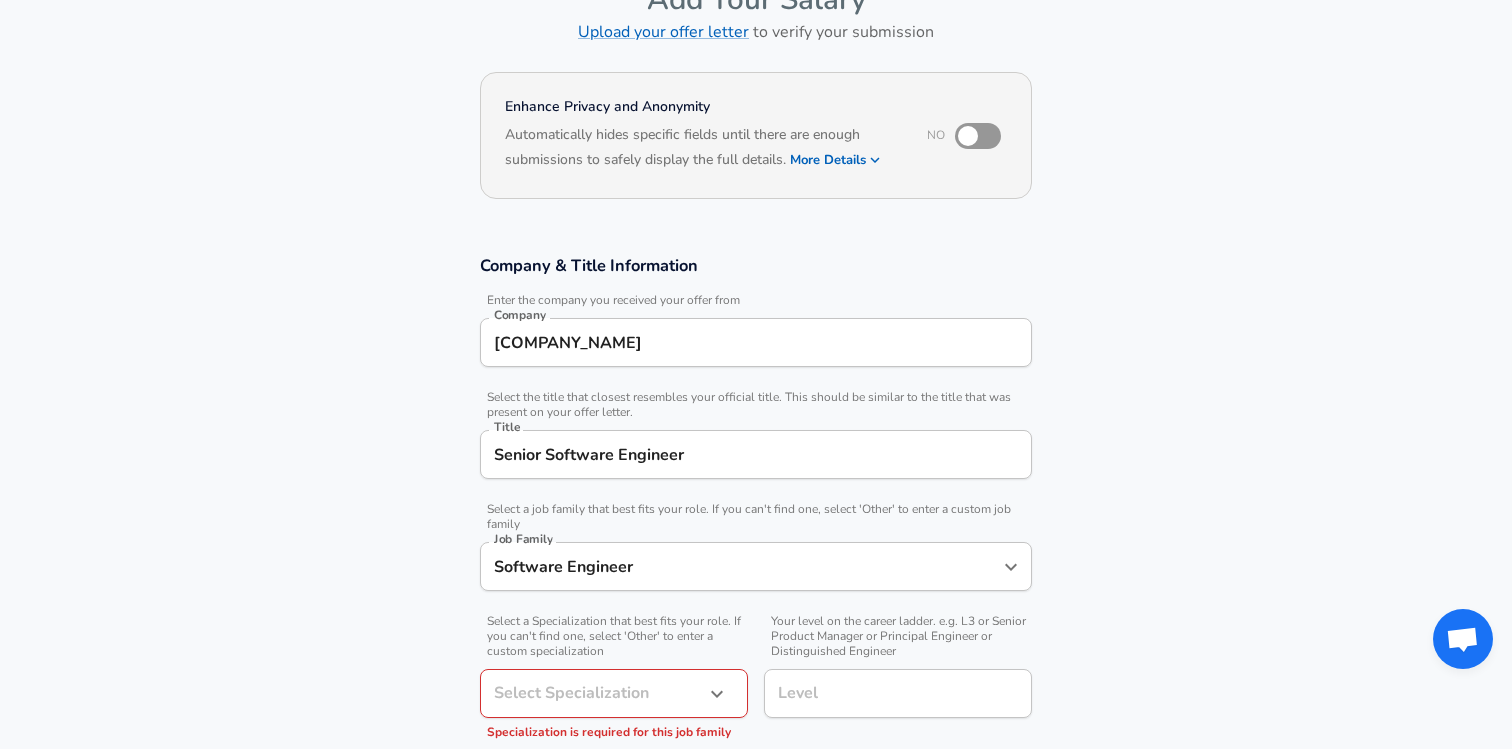 scroll, scrollTop: 0, scrollLeft: 0, axis: both 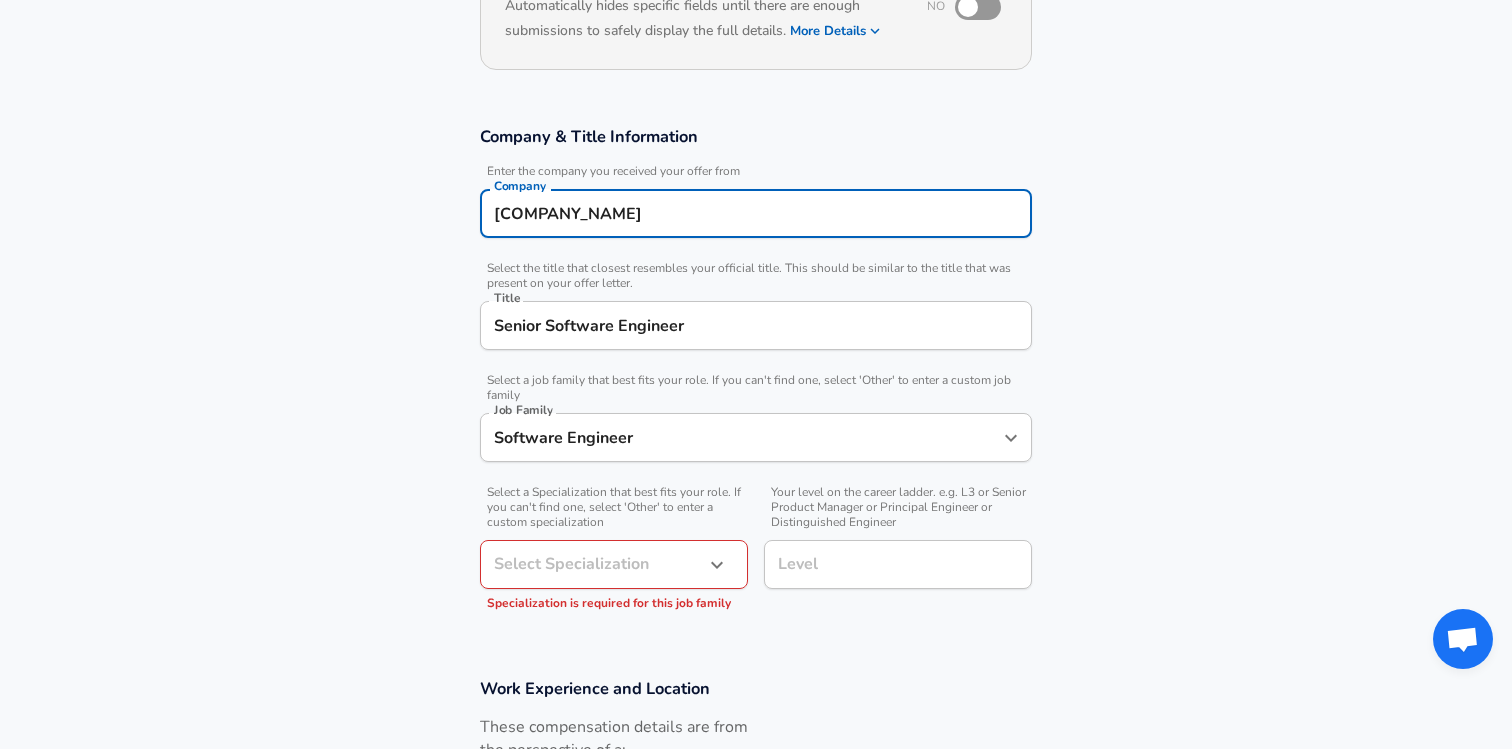 click on "Restart Add Your Salary Upload your offer letter   to verify your submission Enhance Privacy and Anonymity No Automatically hides specific fields until there are enough submissions to safely display the full details.   More Details Based on your submission and the data points that we have already collected, we will automatically hide and anonymize specific fields if there aren't enough data points to remain sufficiently anonymous. Company & Title Information   Enter the company you received your offer from Company MixerBox Company   Select the title that closest resembles your official title. This should be similar to the title that was present on your offer letter. Title Senior Software Engineer Title   Select a job family that best fits your role. If you can't find one, select 'Other' to enter a custom job family Job Family Software Engineer Job Family   Select a Specialization that best fits your role. If you can't find one, select 'Other' to enter a custom specialization Select Specialization   Level" at bounding box center [756, 120] 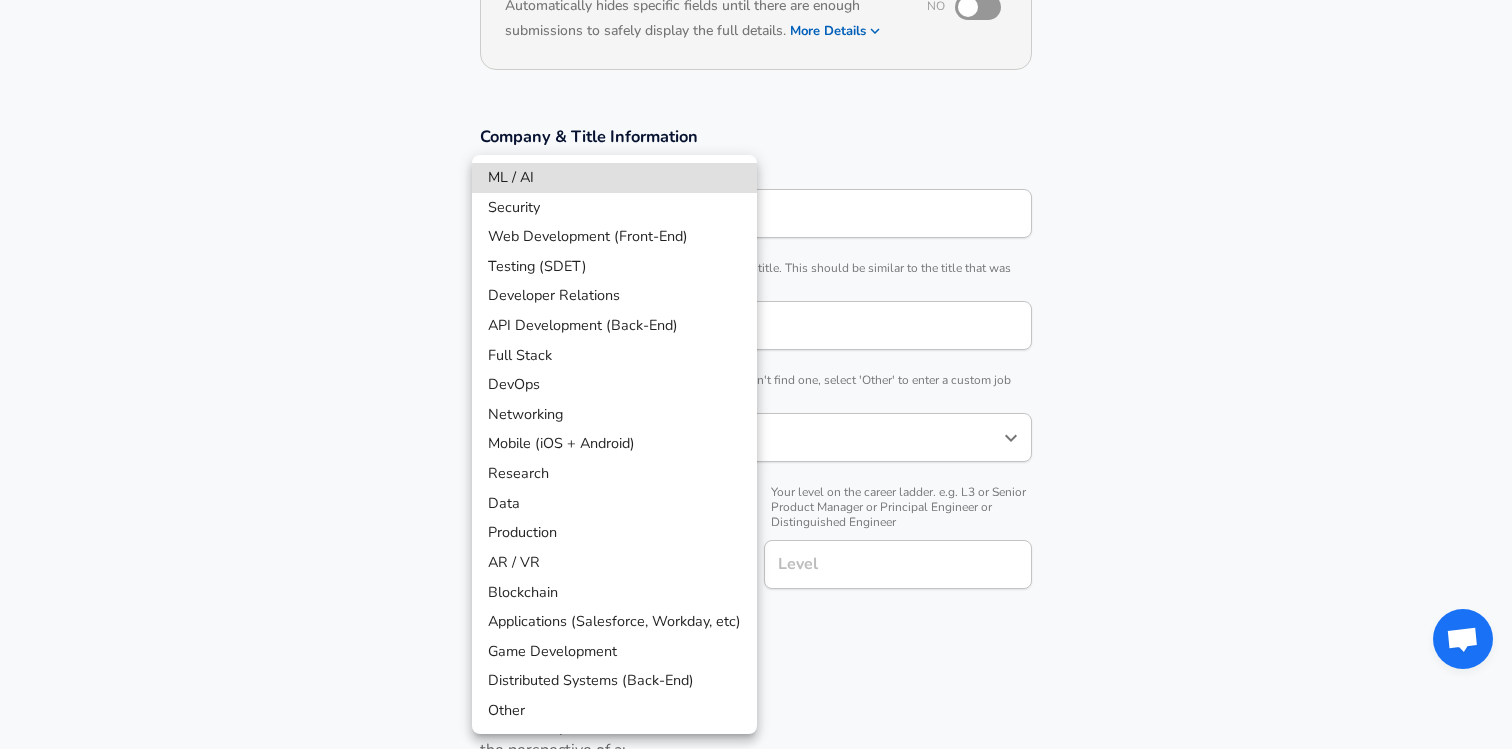 click at bounding box center [756, 374] 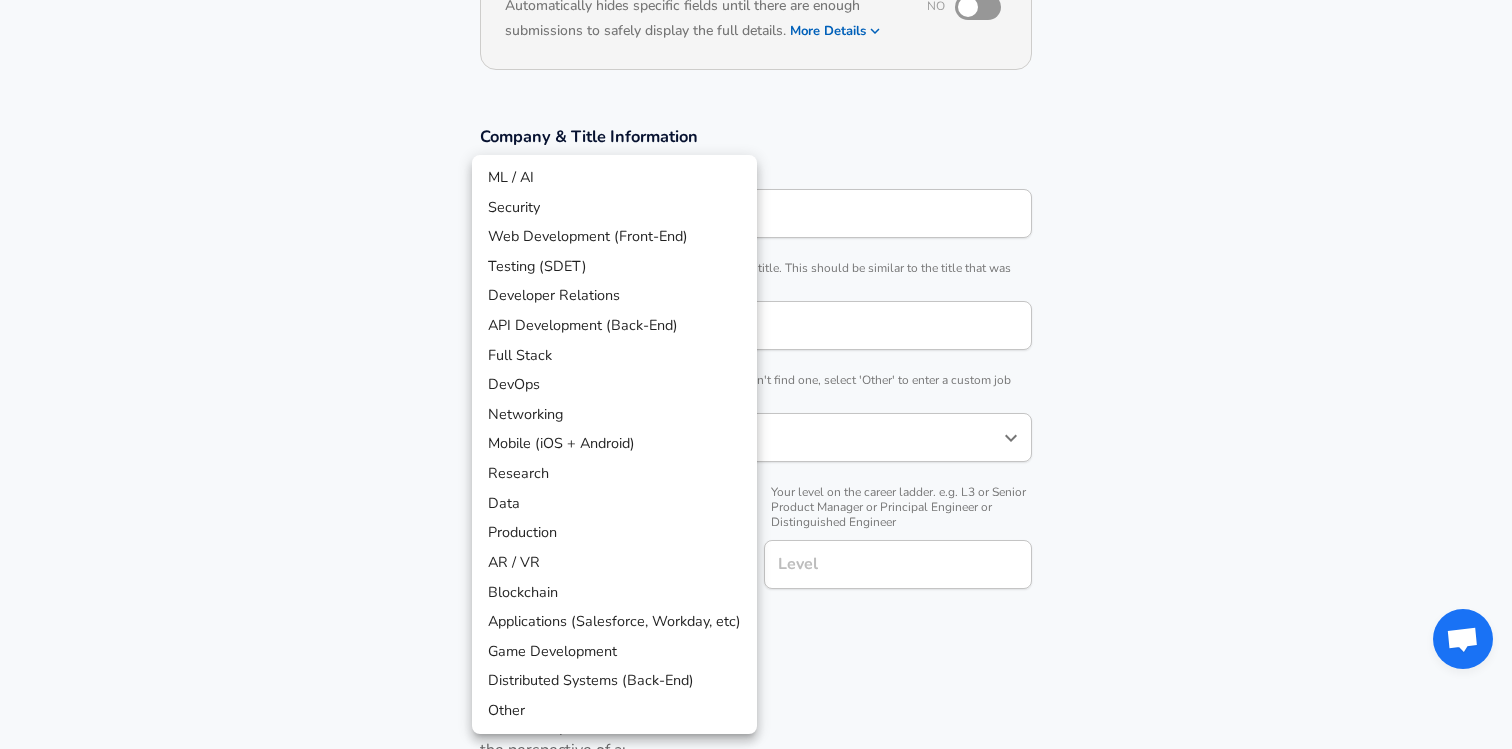 click on "Restart Add Your Salary Upload your offer letter   to verify your submission Enhance Privacy and Anonymity No Automatically hides specific fields until there are enough submissions to safely display the full details.   More Details Based on your submission and the data points that we have already collected, we will automatically hide and anonymize specific fields if there aren't enough data points to remain sufficiently anonymous. Company & Title Information   Enter the company you received your offer from Company MixerBox Company   Select the title that closest resembles your official title. This should be similar to the title that was present on your offer letter. Title Senior Software Engineer Title   Select a job family that best fits your role. If you can't find one, select 'Other' to enter a custom job family Job Family Software Engineer Job Family   Select a Specialization that best fits your role. If you can't find one, select 'Other' to enter a custom specialization Select Specialization   Level" at bounding box center (756, 120) 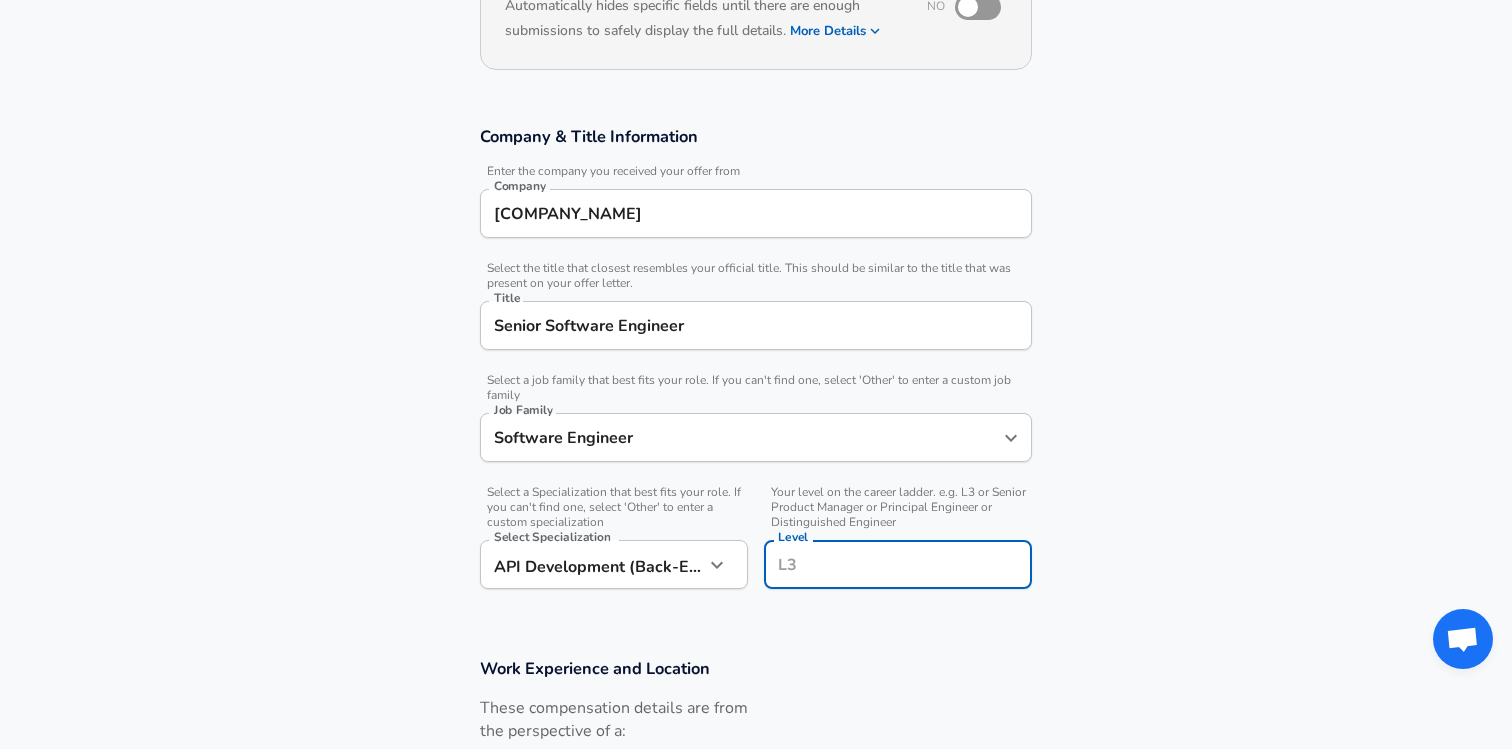 click on "Level" at bounding box center [898, 564] 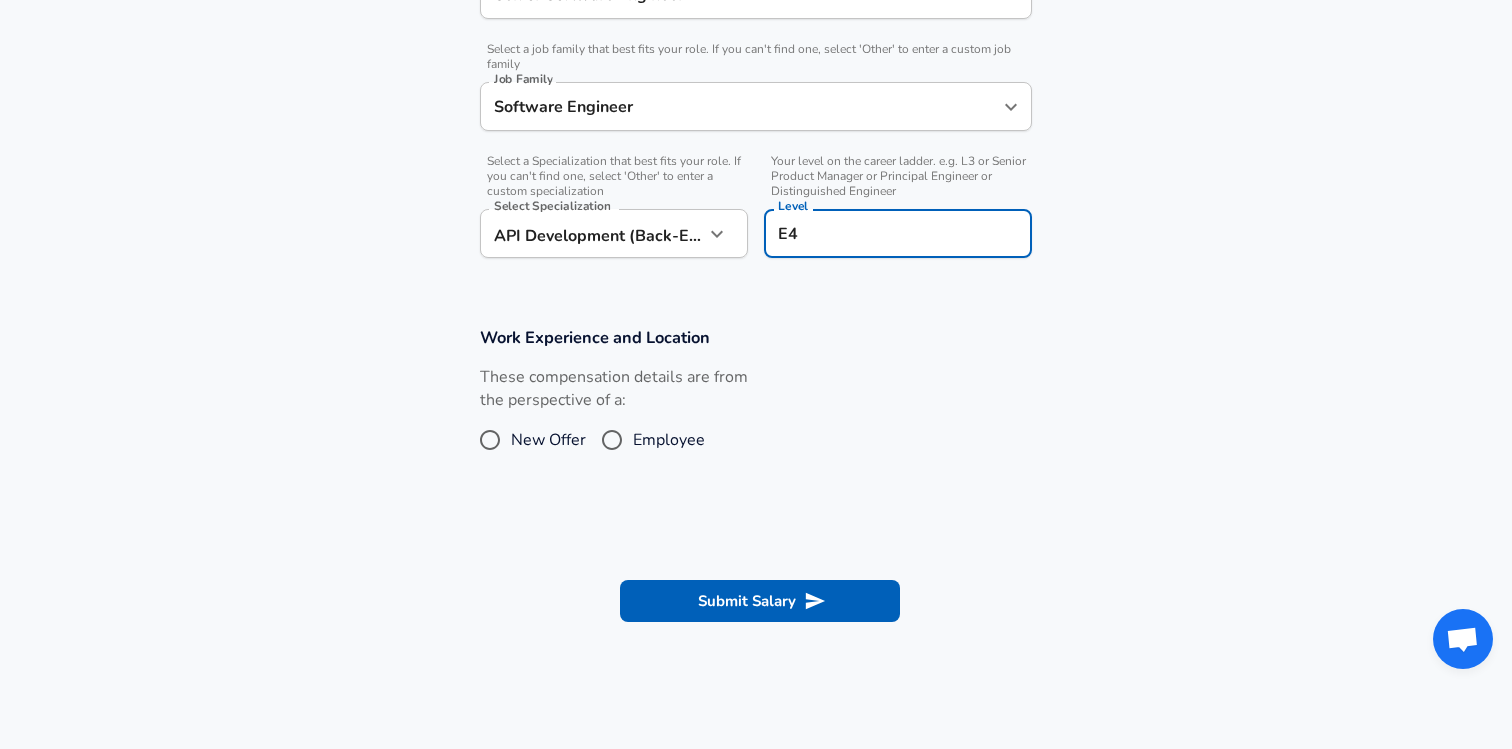 scroll, scrollTop: 663, scrollLeft: 0, axis: vertical 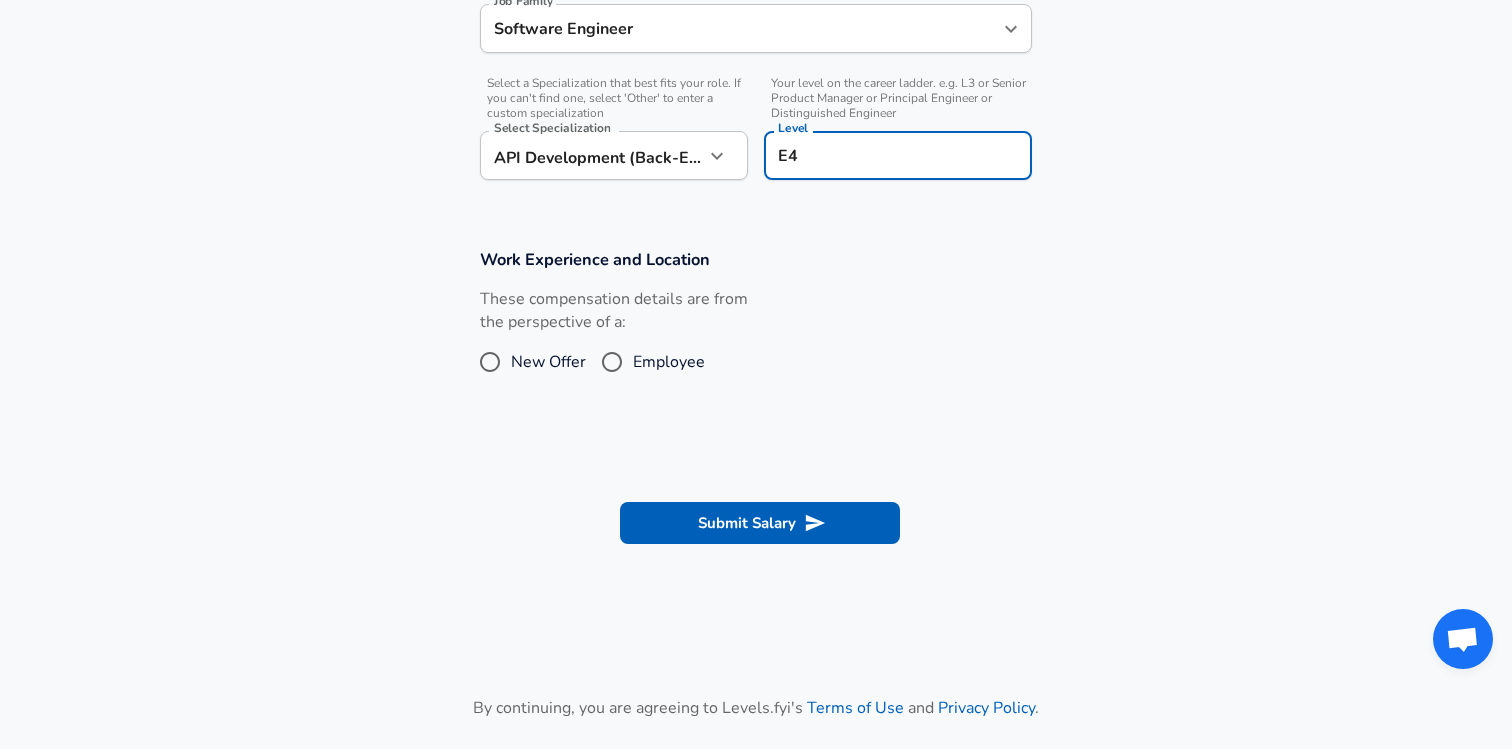 type on "E4" 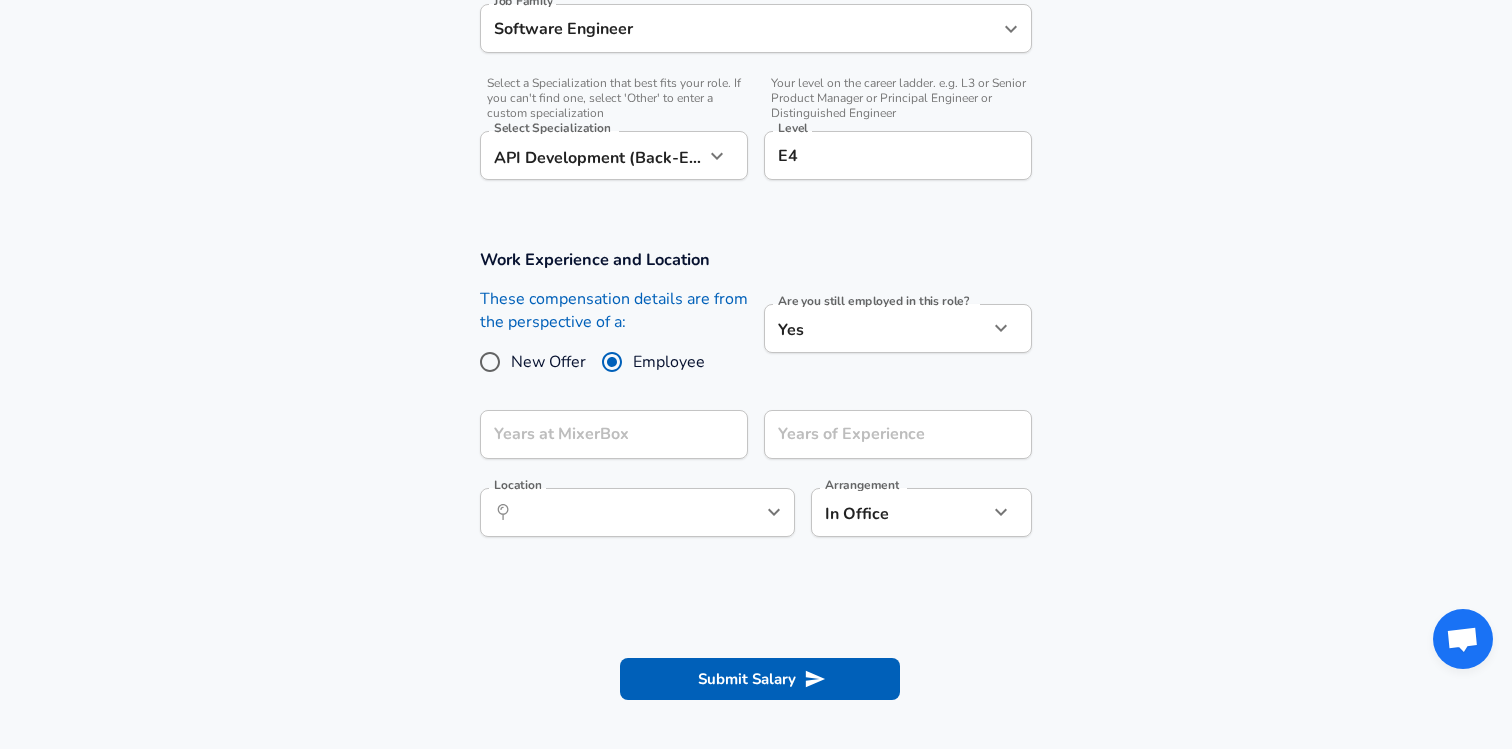 click on "Restart Add Your Salary Upload your offer letter to verify your submission Enhance Privacy and Anonymity No Automatically hides specific fields until there are enough submissions to safely display the full details. More Details Based on your submission and the data points that we have already collected, we will automatically hide and anonymize specific fields if there aren't enough data points to remain sufficiently anonymous. Company & Title Information Enter the company you received your offer from Company MixerBox Company Select the title that closest resembles your official title. This should be similar to the title that was present on your offer letter. Title Senior Software Engineer Title Select a job family that best fits your role. If you can't find one, select 'Other' to enter a custom job family Job Family Software Engineer Job Family Select a Specialization that best fits your role. If you can't find one, select 'Other' to enter a custom specialization Select Specialization Level E4" at bounding box center [756, -289] 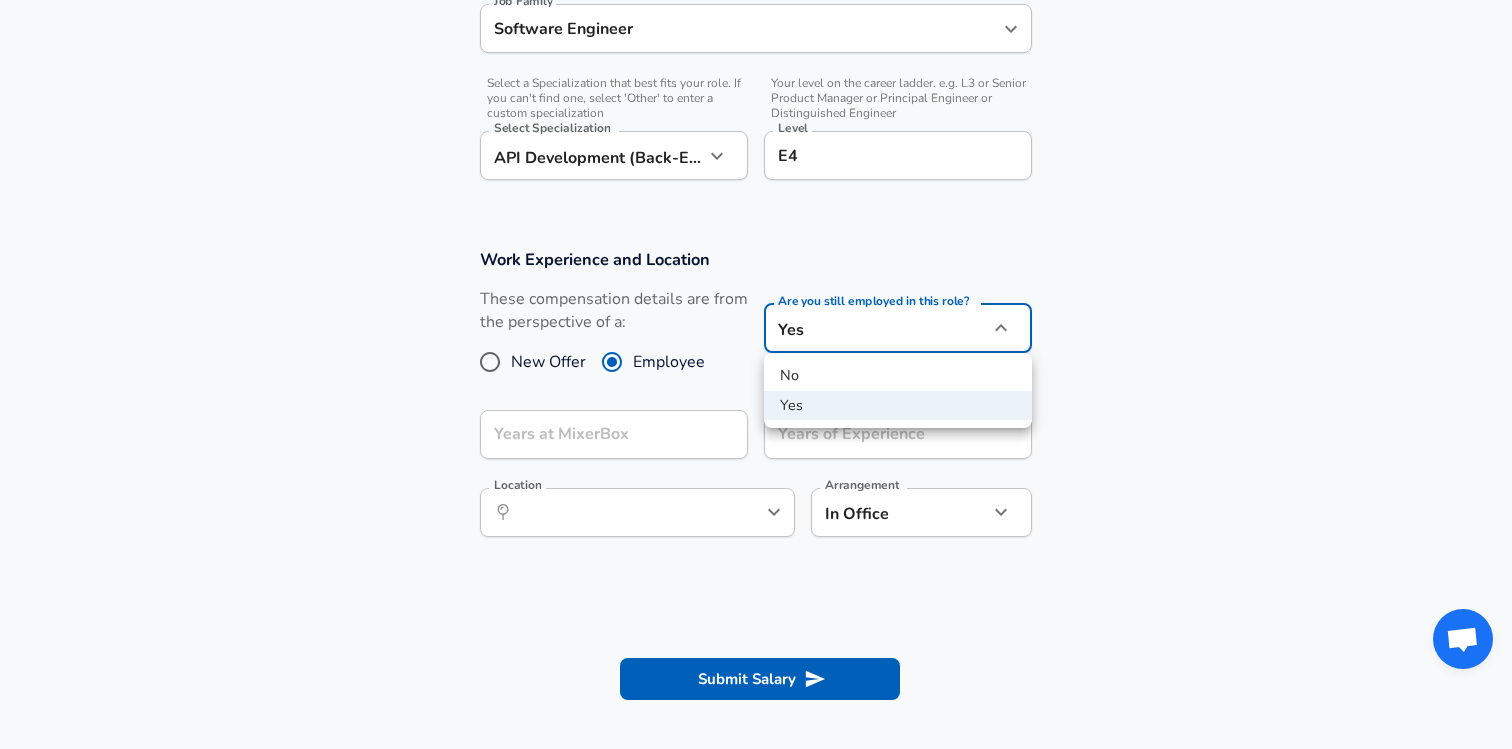 click on "No" at bounding box center (898, 376) 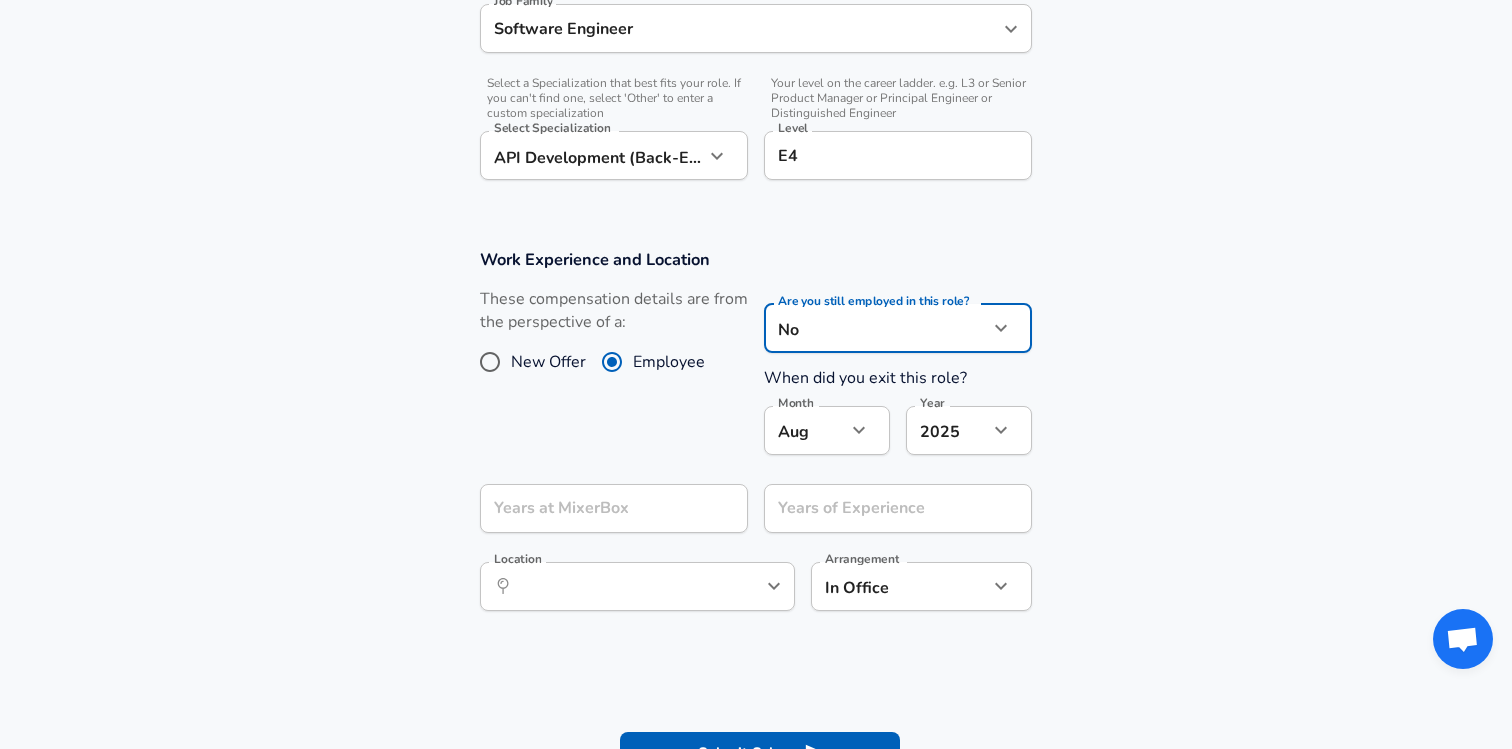 click on "Restart Add Your Salary Upload your offer letter   to verify your submission Enhance Privacy and Anonymity No Automatically hides specific fields until there are enough submissions to safely display the full details.   More Details Based on your submission and the data points that we have already collected, we will automatically hide and anonymize specific fields if there aren't enough data points to remain sufficiently anonymous. Company & Title Information   Enter the company you received your offer from Company MixerBox Company   Select the title that closest resembles your official title. This should be similar to the title that was present on your offer letter. Title Senior Software Engineer Title   Select a job family that best fits your role. If you can't find one, select 'Other' to enter a custom job family Job Family Software Engineer Job Family   Select a Specialization that best fits your role. If you can't find one, select 'Other' to enter a custom specialization Select Specialization   Level E4 8" at bounding box center (756, -289) 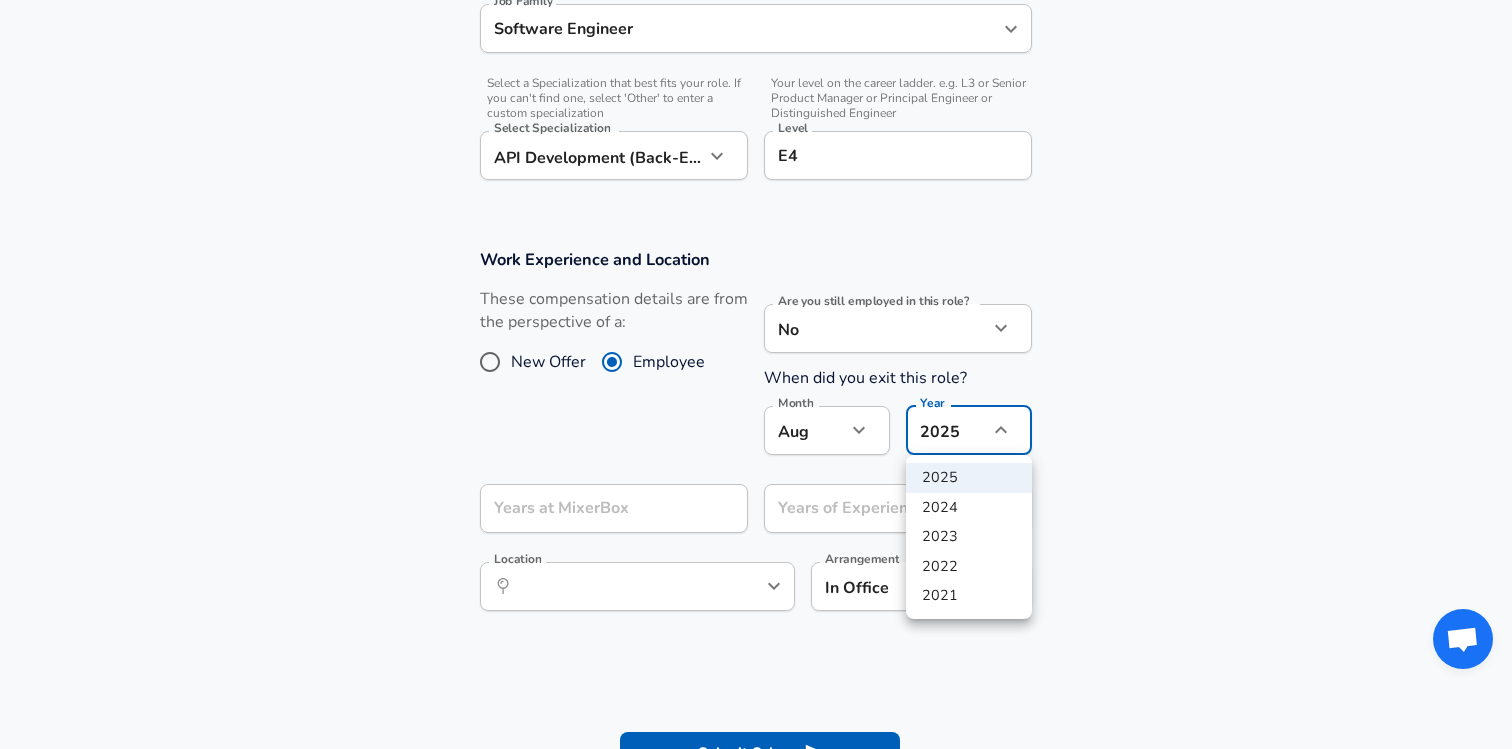 click at bounding box center (756, 374) 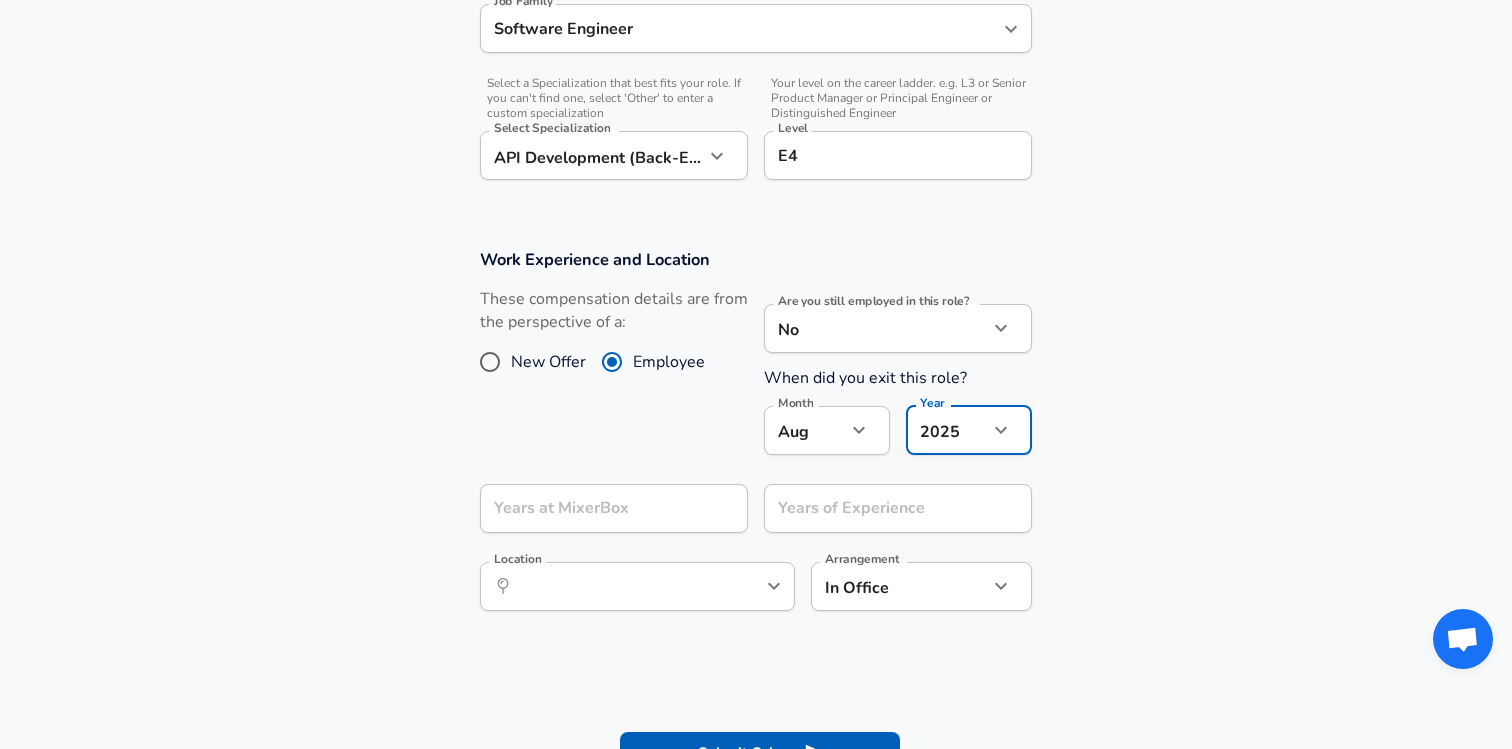 click on "Restart Add Your Salary Upload your offer letter   to verify your submission Enhance Privacy and Anonymity No Automatically hides specific fields until there are enough submissions to safely display the full details.   More Details Based on your submission and the data points that we have already collected, we will automatically hide and anonymize specific fields if there aren't enough data points to remain sufficiently anonymous. Company & Title Information   Enter the company you received your offer from Company MixerBox Company   Select the title that closest resembles your official title. This should be similar to the title that was present on your offer letter. Title Senior Software Engineer Title   Select a job family that best fits your role. If you can't find one, select 'Other' to enter a custom job family Job Family Software Engineer Job Family   Select a Specialization that best fits your role. If you can't find one, select 'Other' to enter a custom specialization Select Specialization   Level E4 8" at bounding box center [756, -289] 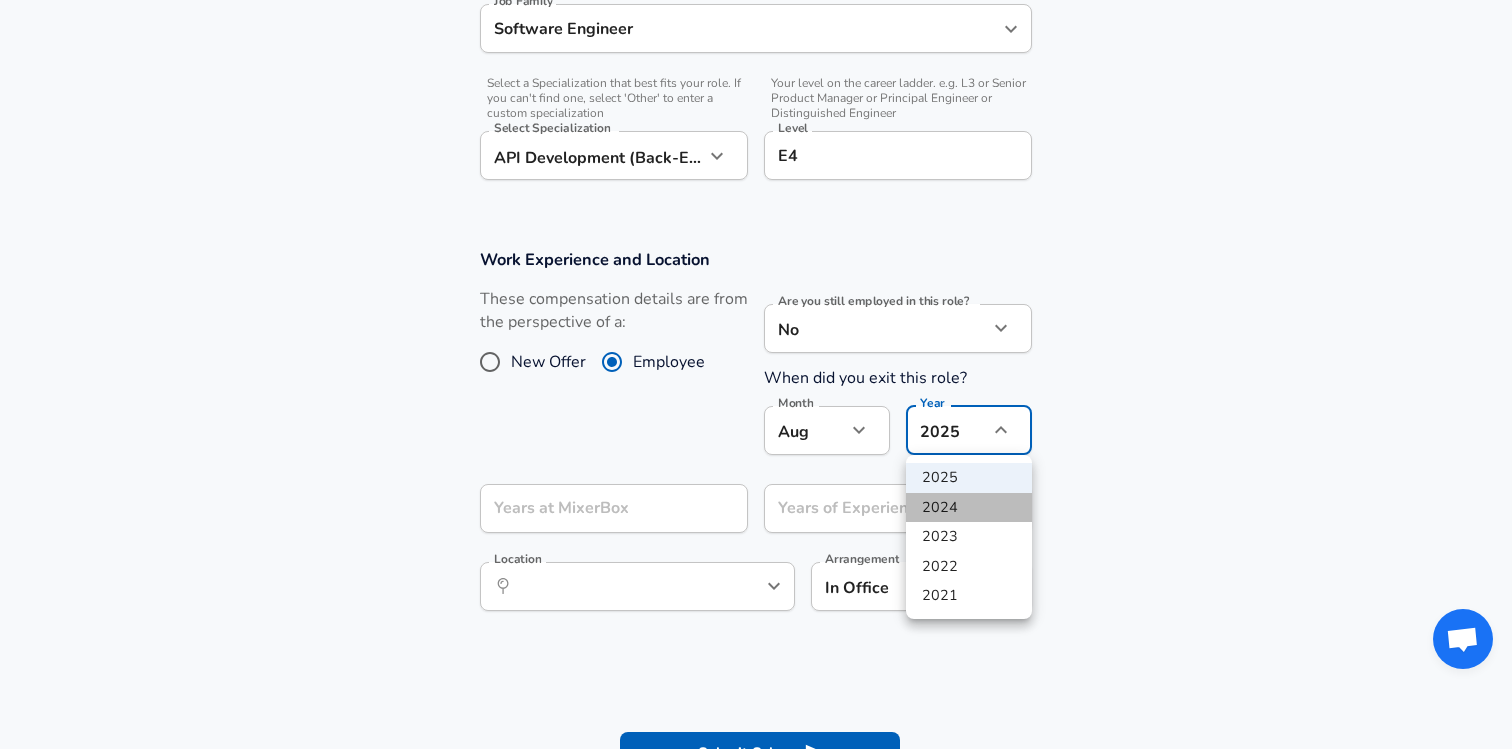 click on "2024" at bounding box center [969, 508] 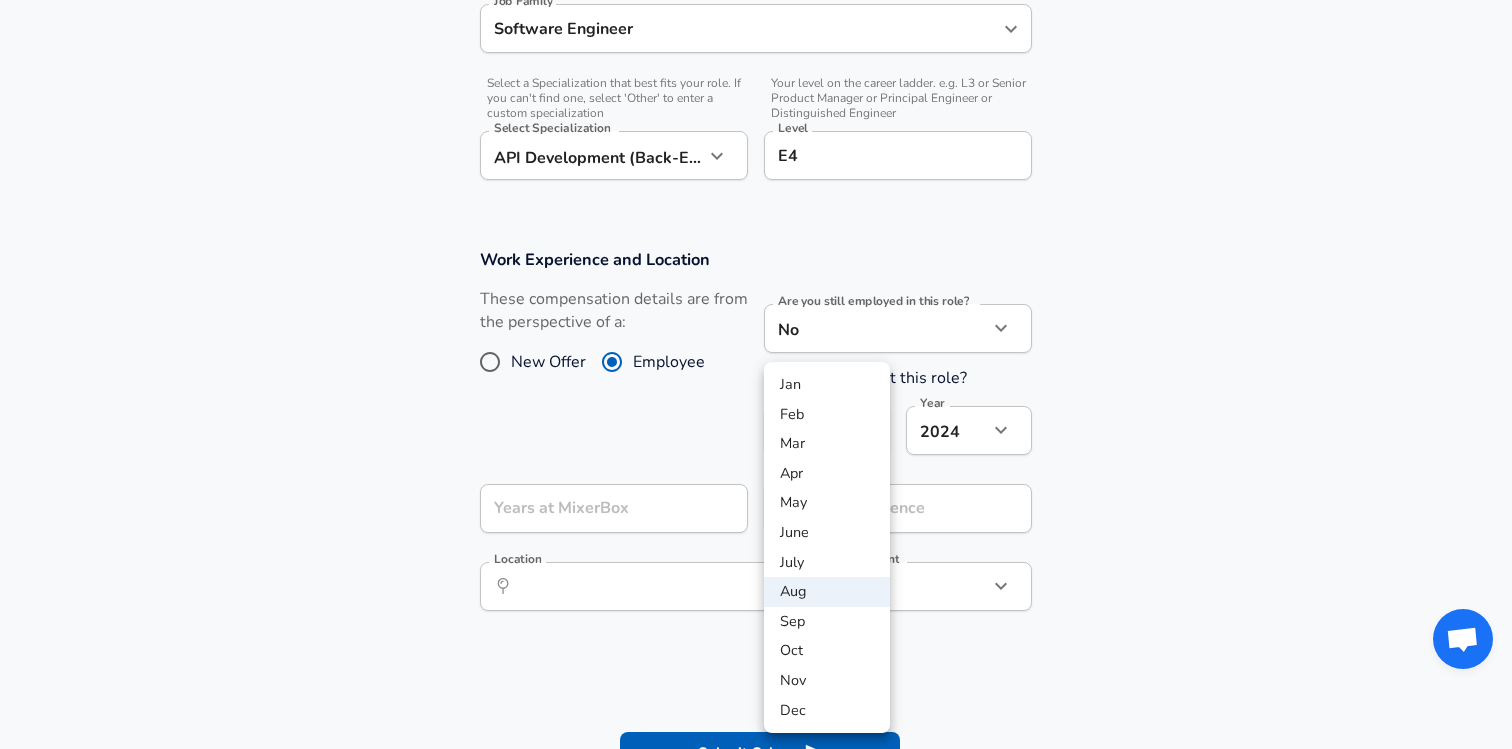 click on "Restart Add Your Salary Upload your offer letter   to verify your submission Enhance Privacy and Anonymity No Automatically hides specific fields until there are enough submissions to safely display the full details.   More Details Based on your submission and the data points that we have already collected, we will automatically hide and anonymize specific fields if there aren't enough data points to remain sufficiently anonymous. Company & Title Information   Enter the company you received your offer from Company MixerBox Company   Select the title that closest resembles your official title. This should be similar to the title that was present on your offer letter. Title Senior Software Engineer Title   Select a job family that best fits your role. If you can't find one, select 'Other' to enter a custom job family Job Family Software Engineer Job Family   Select a Specialization that best fits your role. If you can't find one, select 'Other' to enter a custom specialization Select Specialization   Level E4 8" at bounding box center (756, -289) 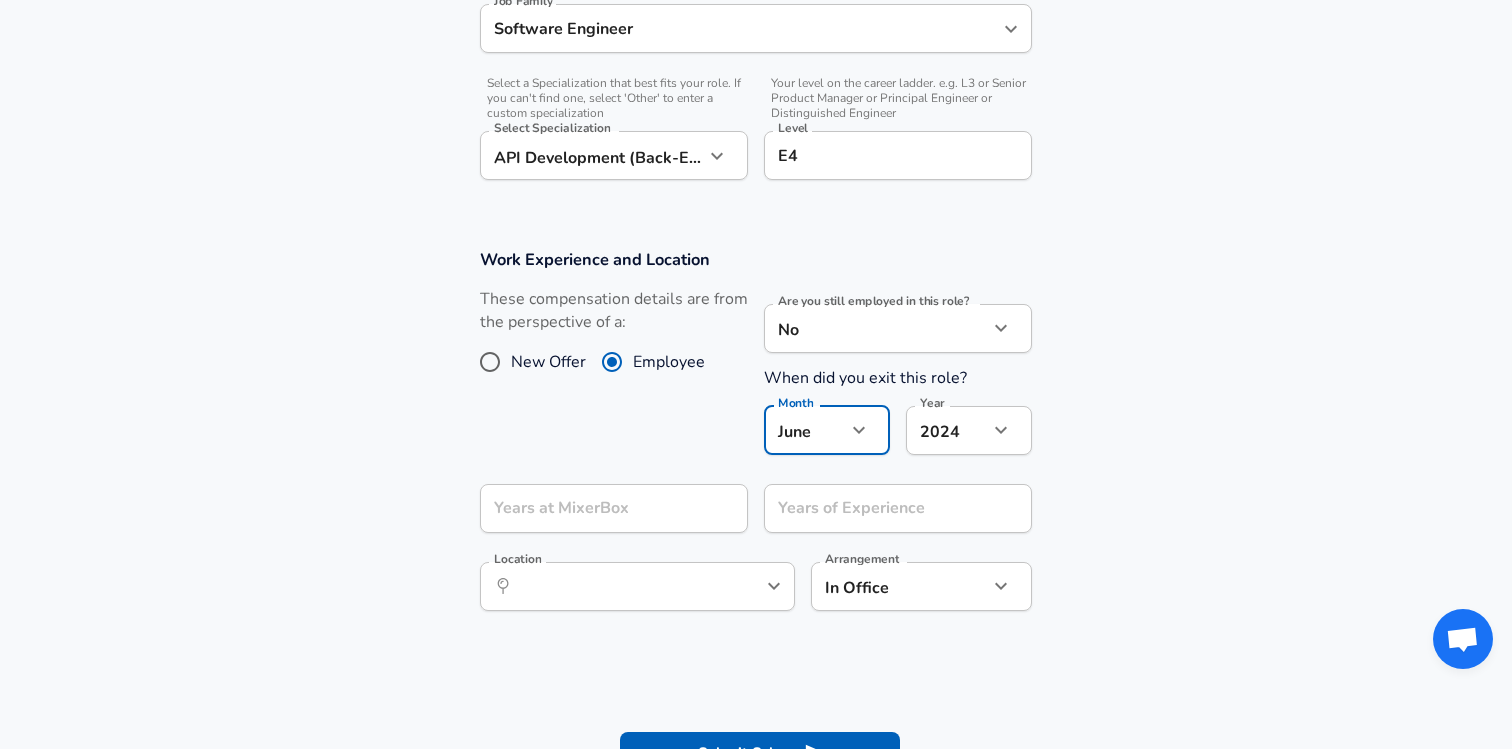 click on "Work Experience and Location These compensation details are from the perspective of a: New Offer Employee Are you still employed in this role? No no Are you still employed in this role? When did you exit this role? Month June [YEAR] [YEAR] Year Years at [COMPANY_NAME] Years at [COMPANY_NAME] Years of Experience Years of Experience Location ​ Location Arrangement In Office office Arrangement" at bounding box center (756, 440) 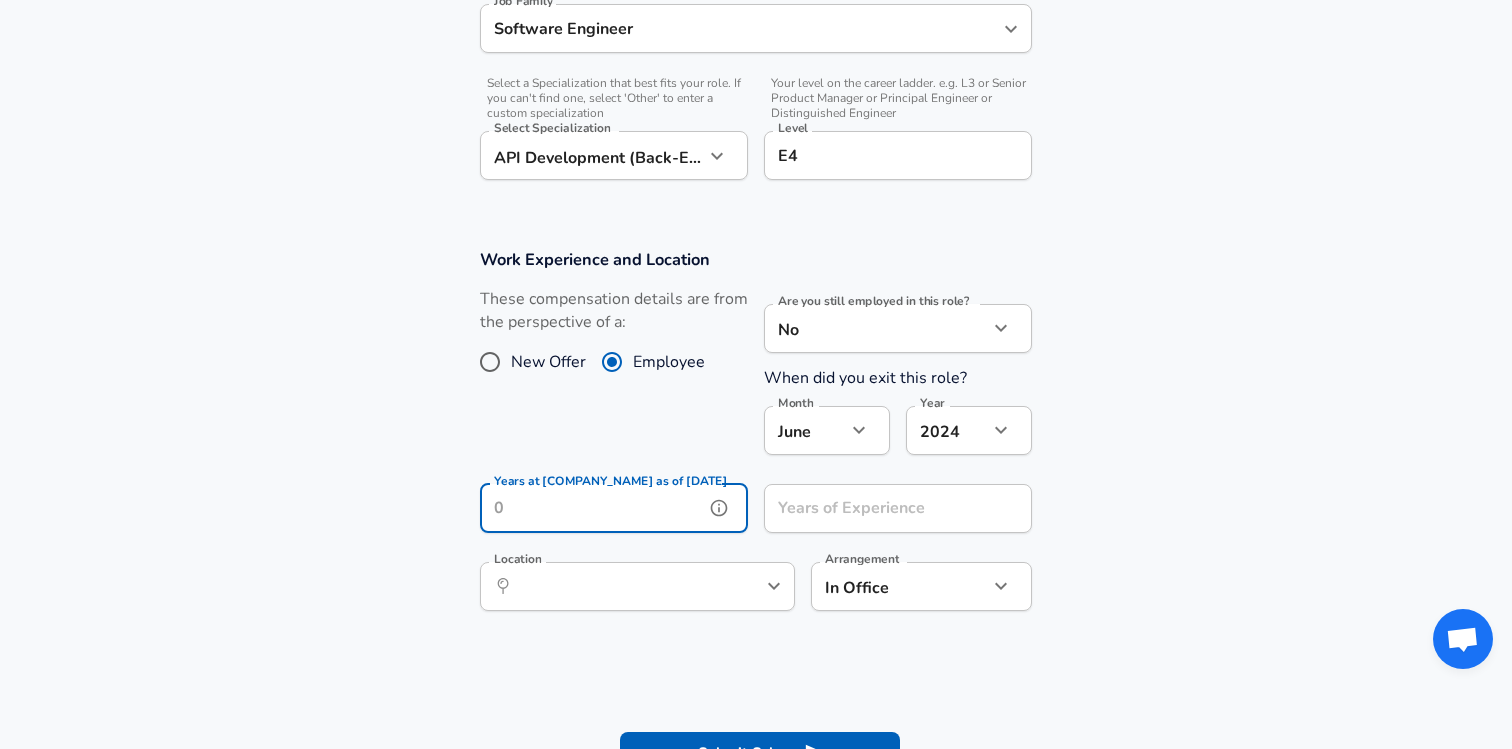 click on "Years at [COMPANY_NAME] as of [DATE]" at bounding box center (592, 508) 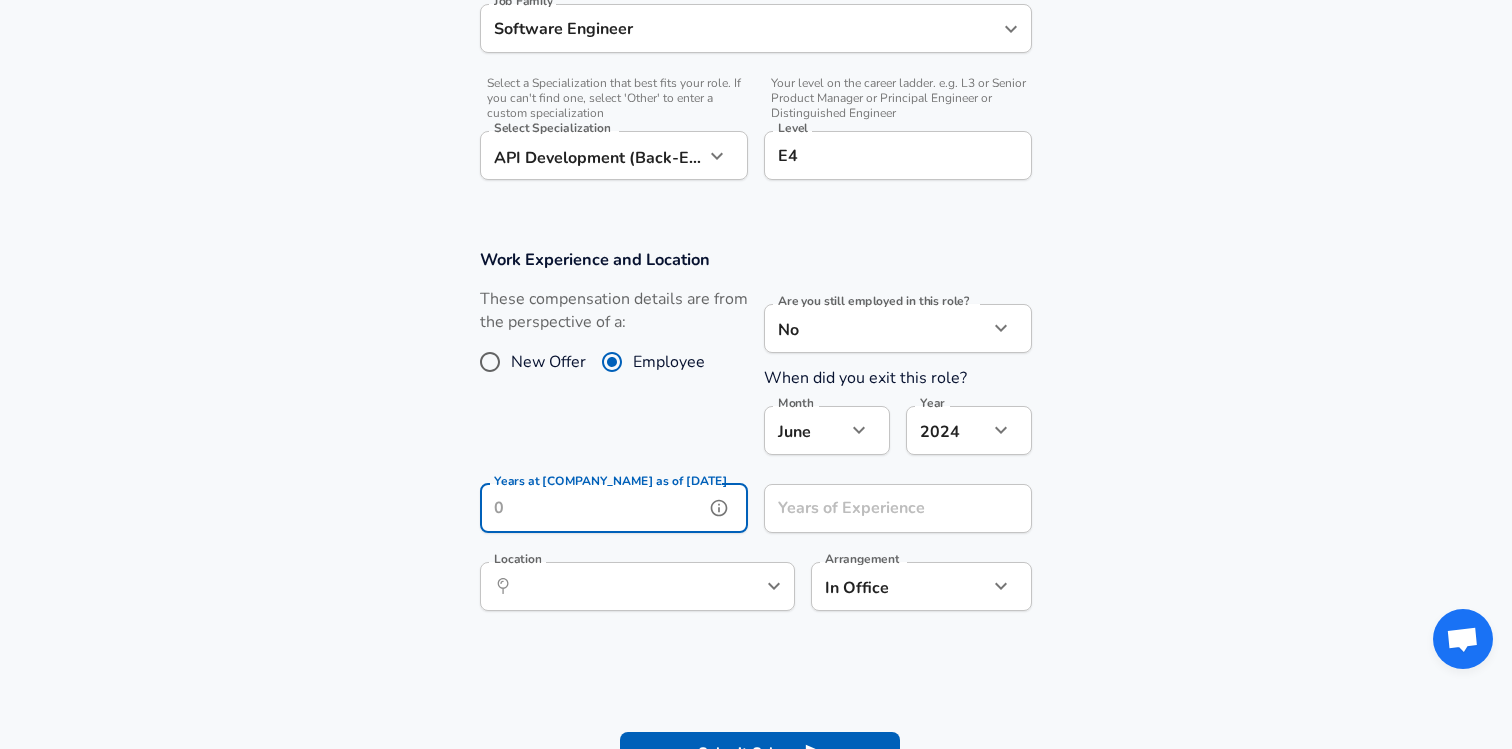 type on "5" 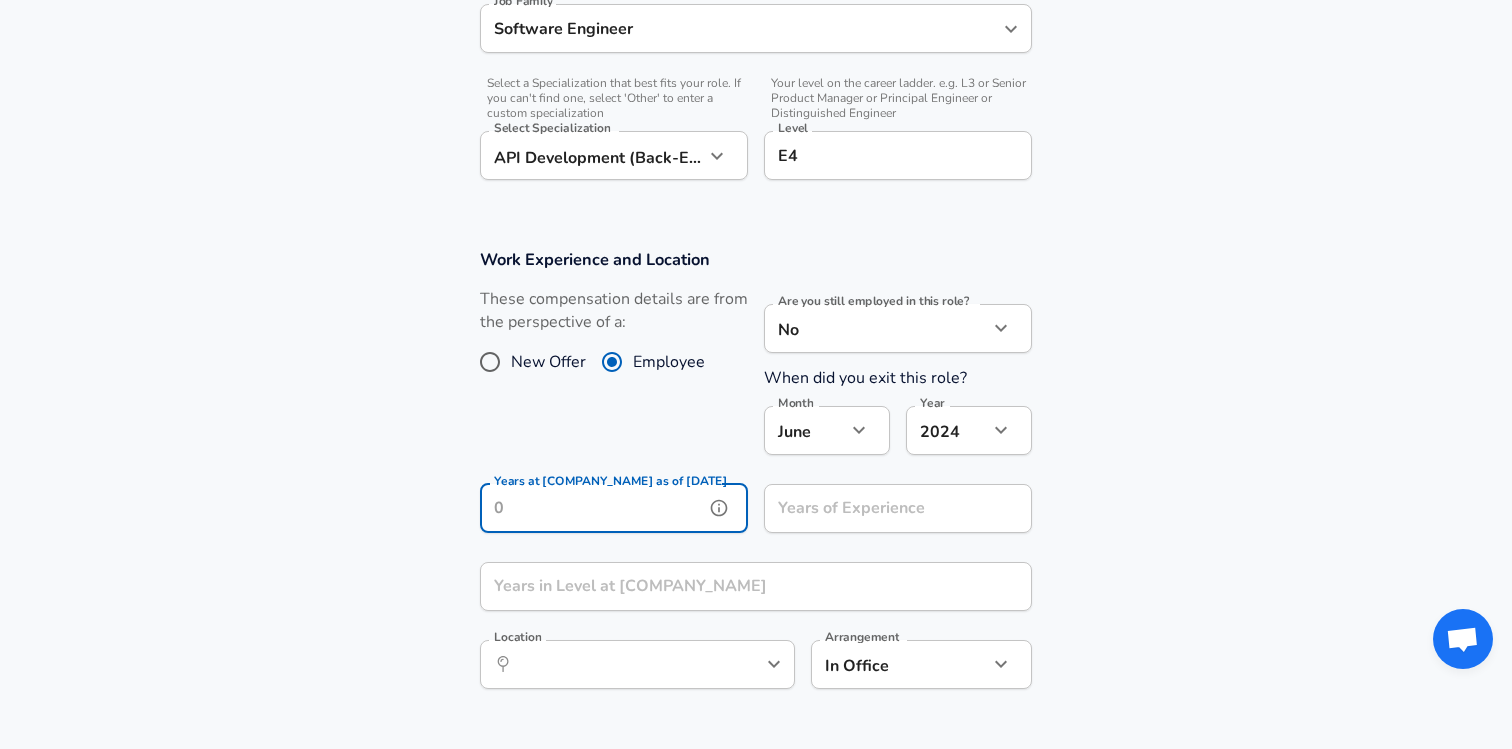 type on "6" 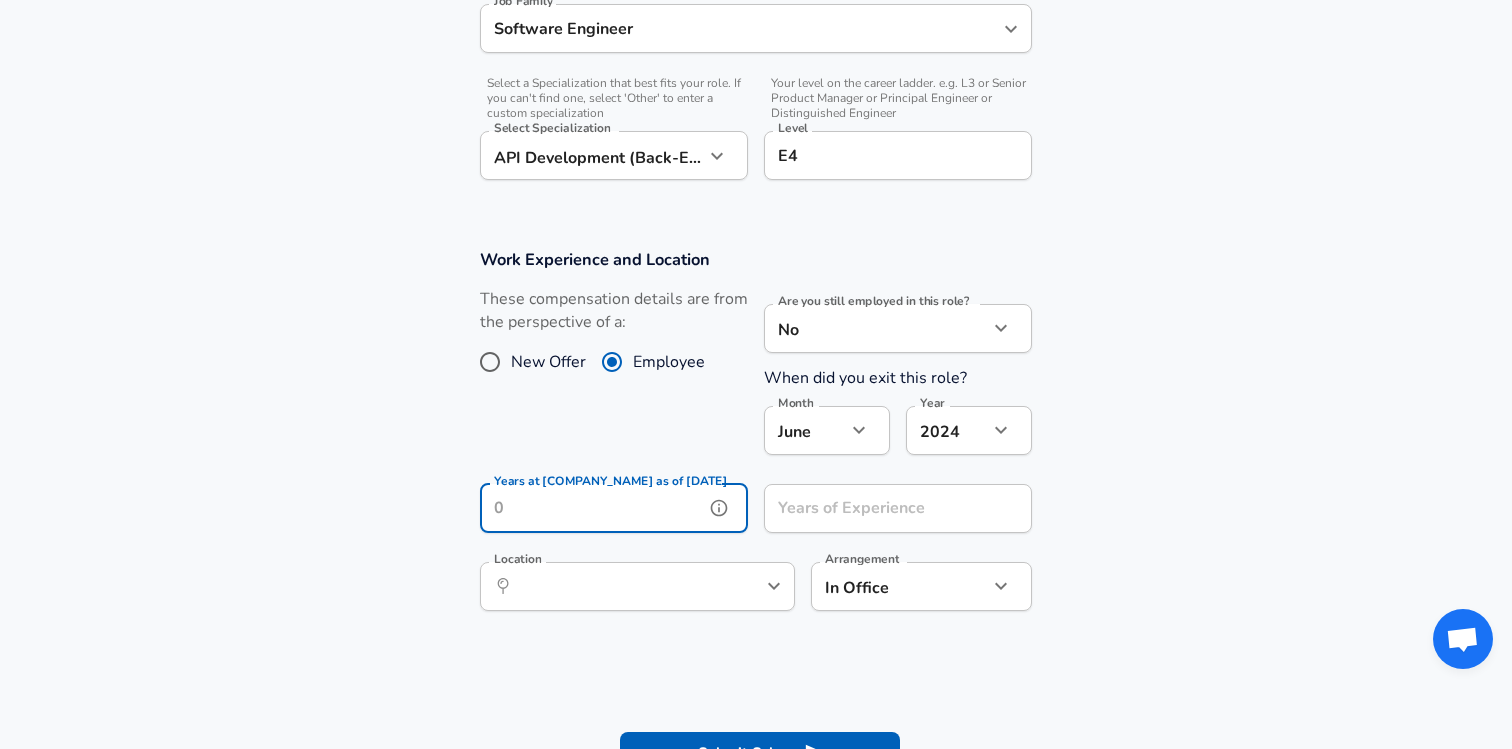 type on "5" 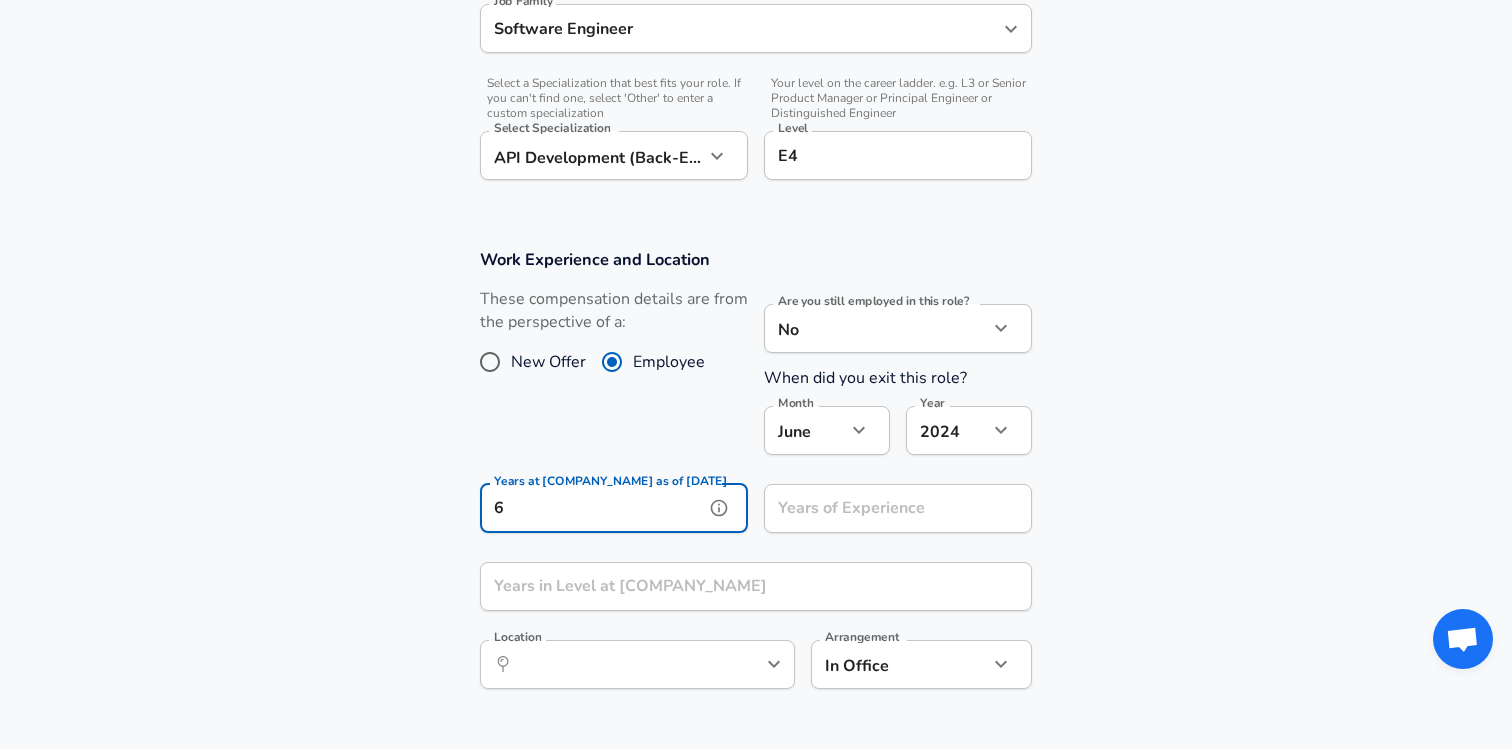 type on "6" 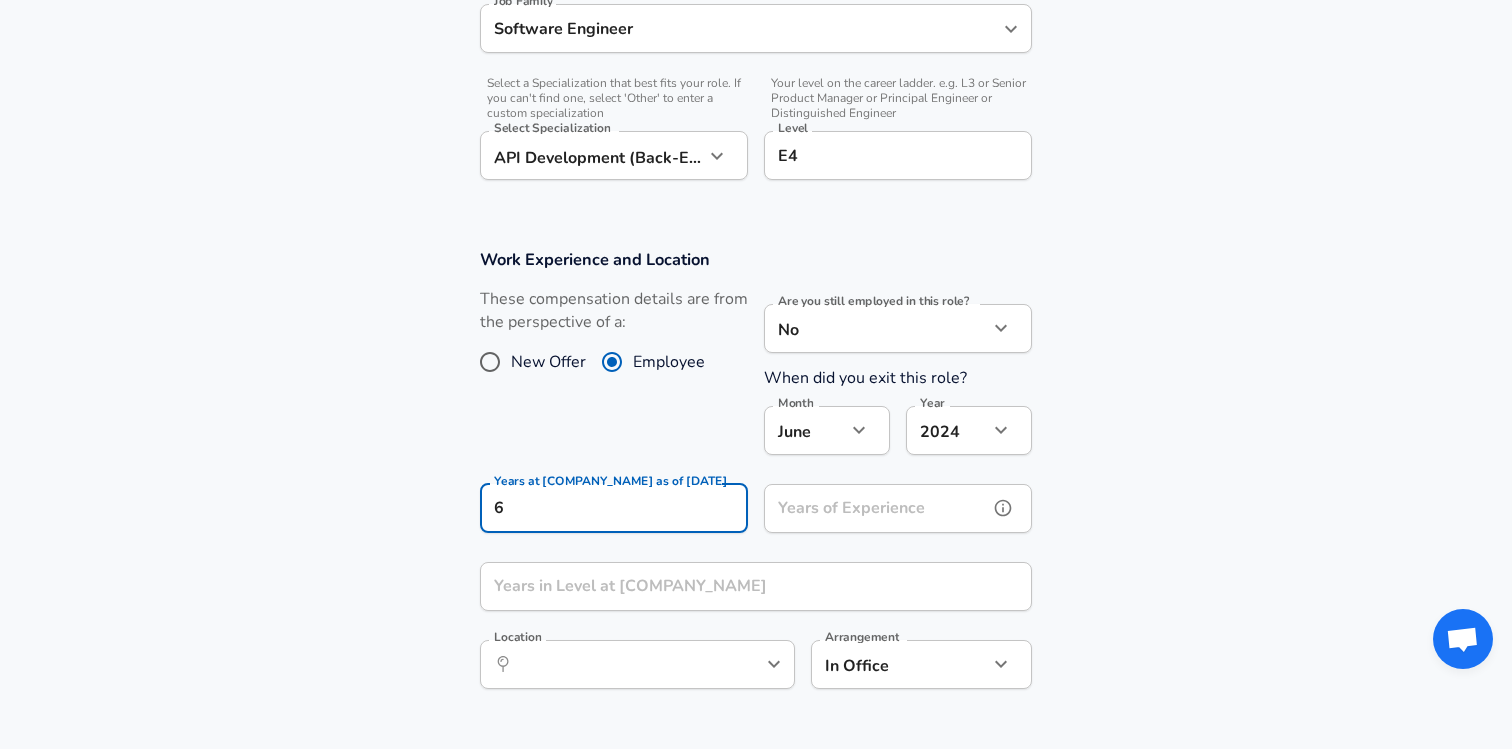 click on "Years of Experience" at bounding box center (876, 508) 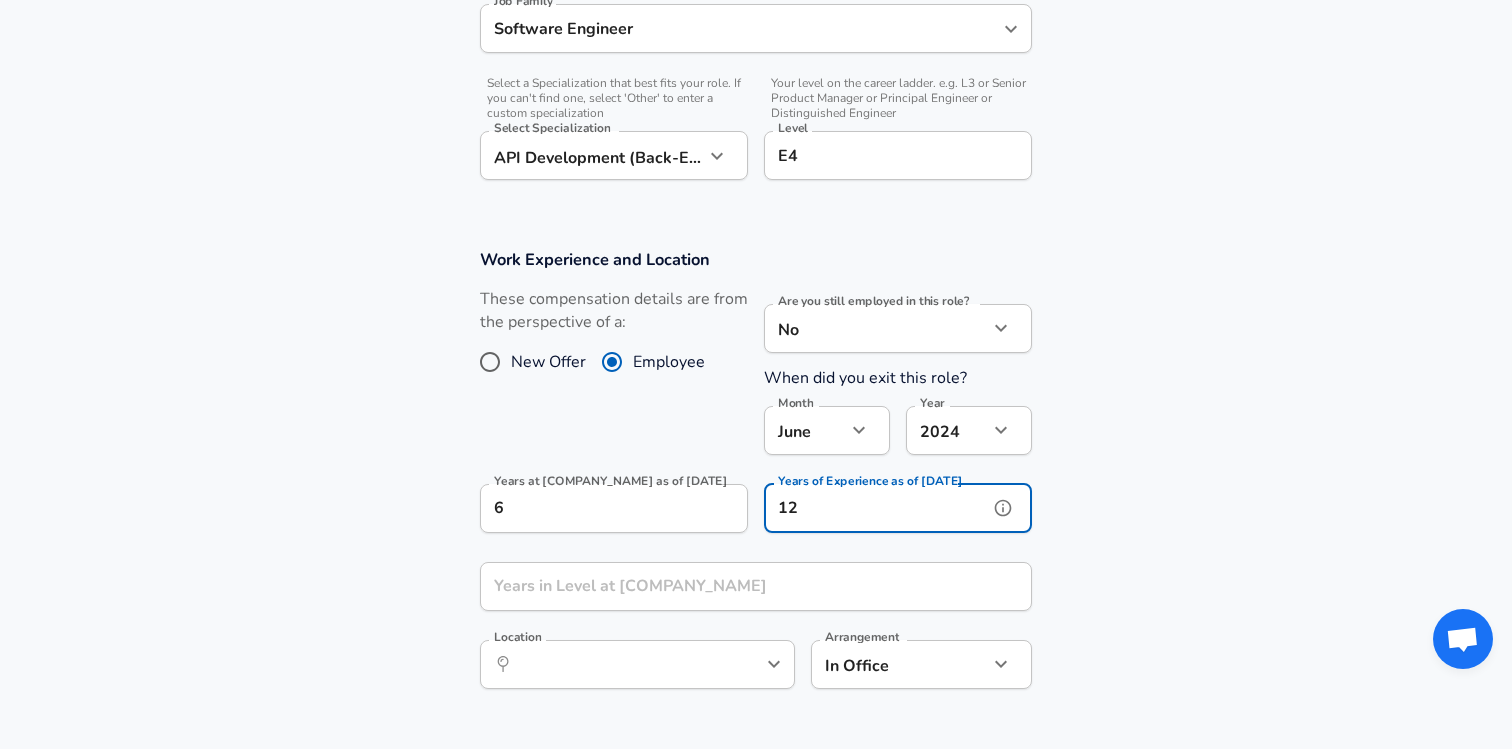 type on "12" 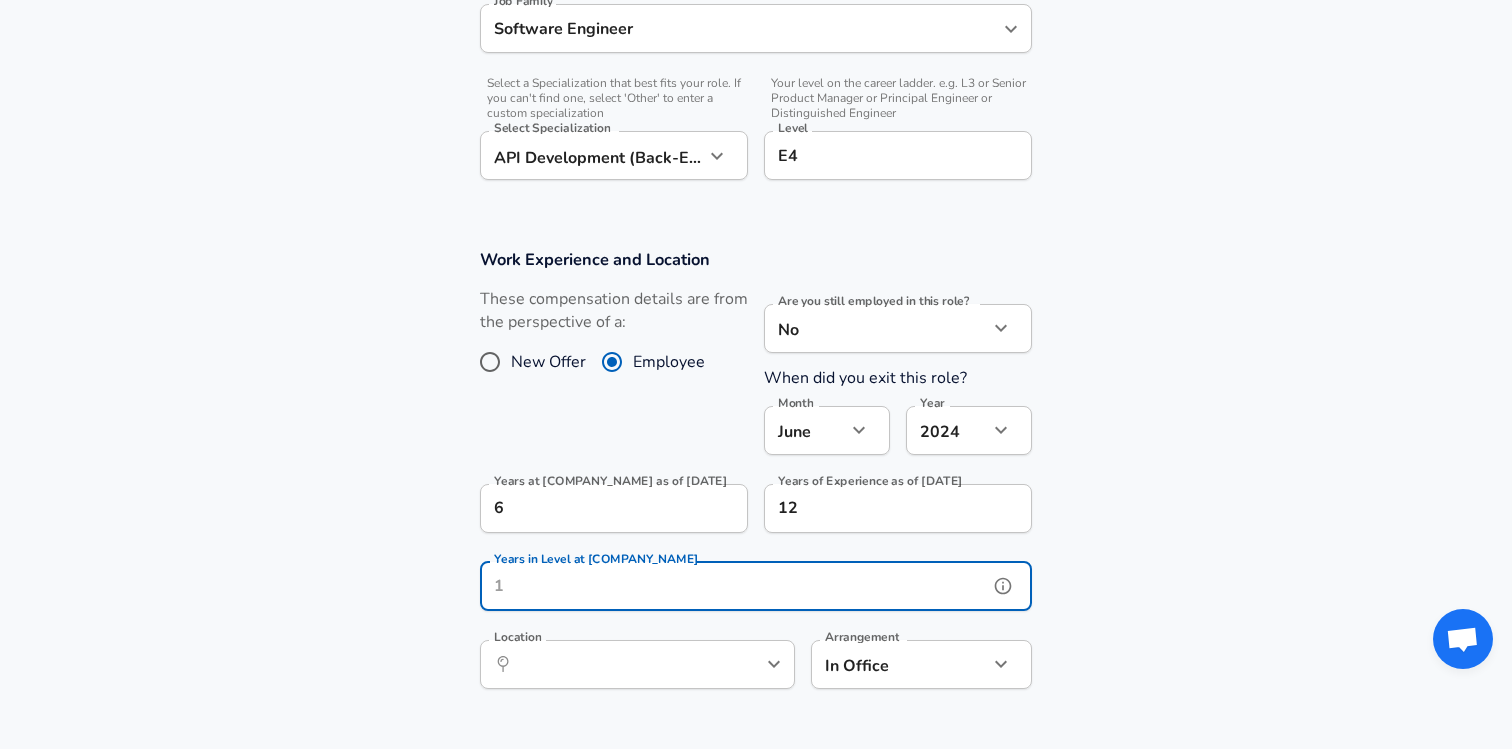 click on "Years in Level at [COMPANY_NAME]" at bounding box center [734, 586] 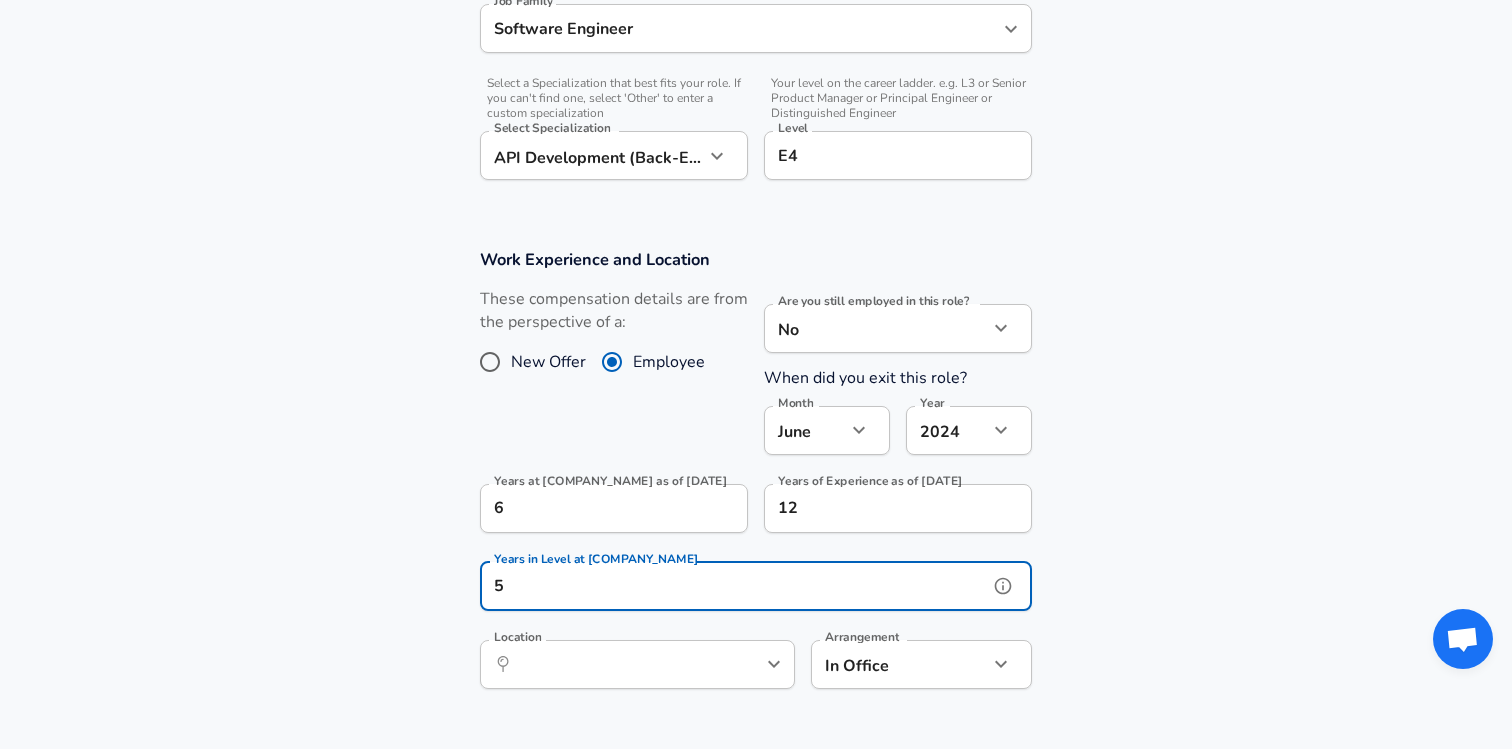 type on "5" 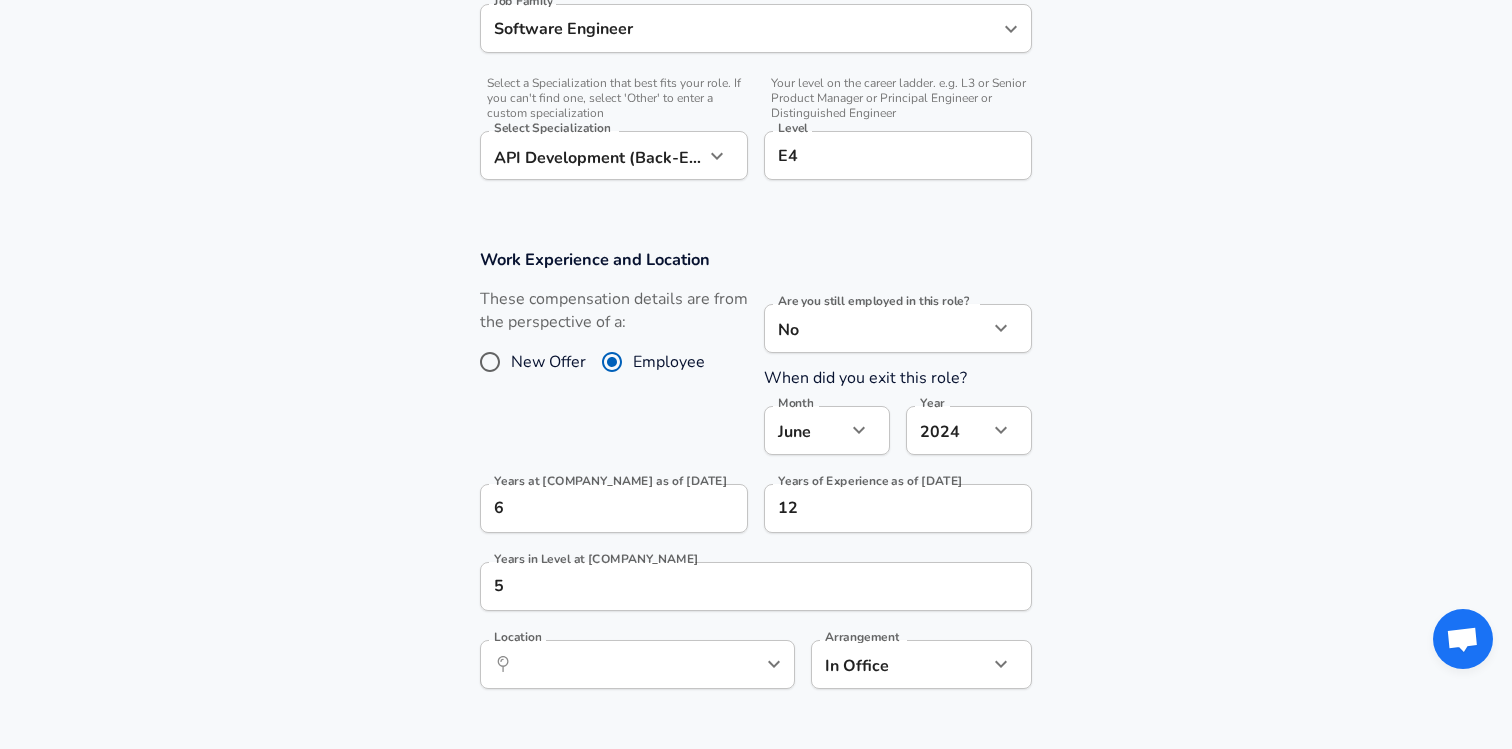 click on "Work Experience and Location These compensation details are from the perspective of a: New Offer Employee Are you still employed in this role? No no Are you still employed in this role? When did you exit this role? Month June 6 Month Year 2024 2024 Year Years at MixerBox as of June 2024 6 Years at MixerBox as of June 2024 Years of Experience as of June 2024 12 Years of Experience as of June 2024 Years in Level at MixerBox 5 Years in Level at MixerBox Location ​ Location Arrangement In Office office Arrangement" at bounding box center [756, 475] 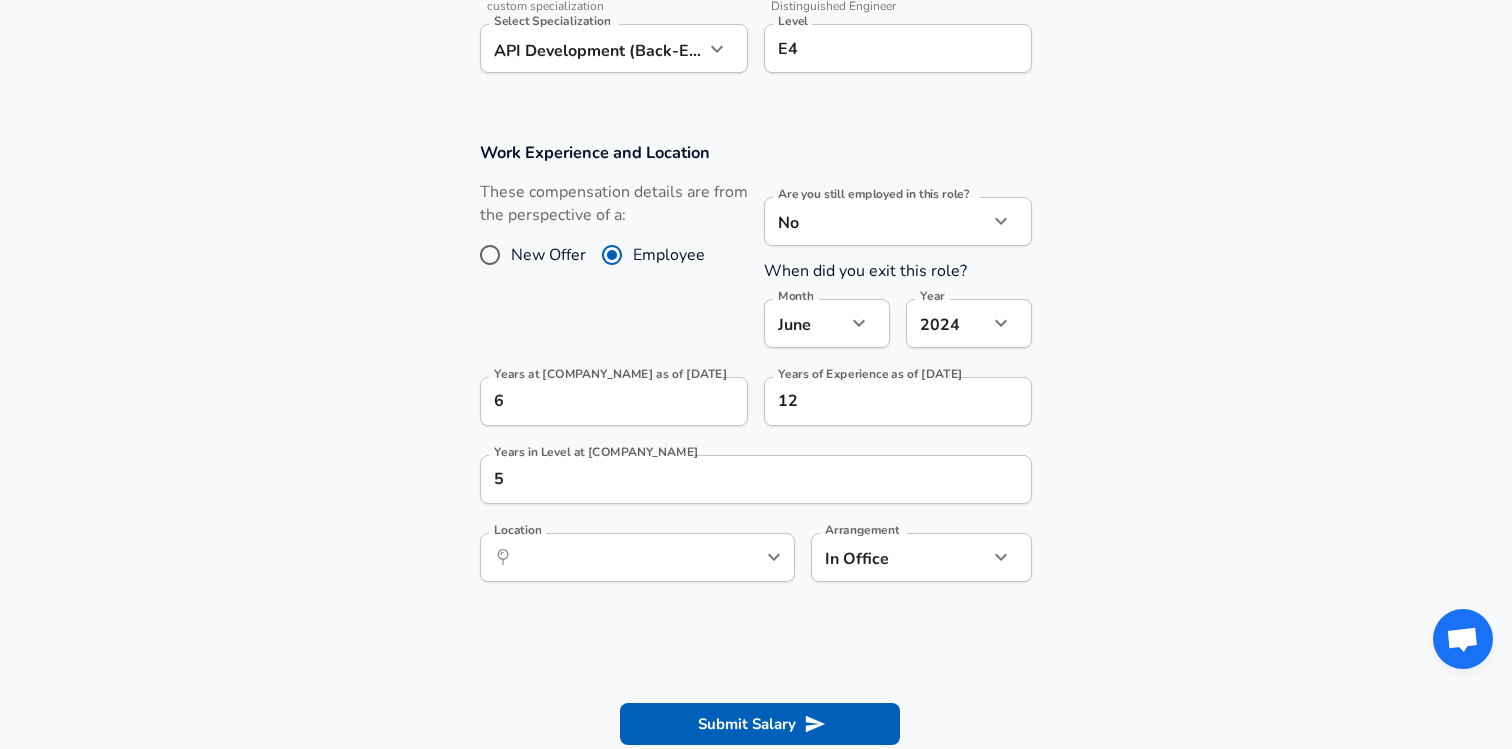 scroll, scrollTop: 773, scrollLeft: 0, axis: vertical 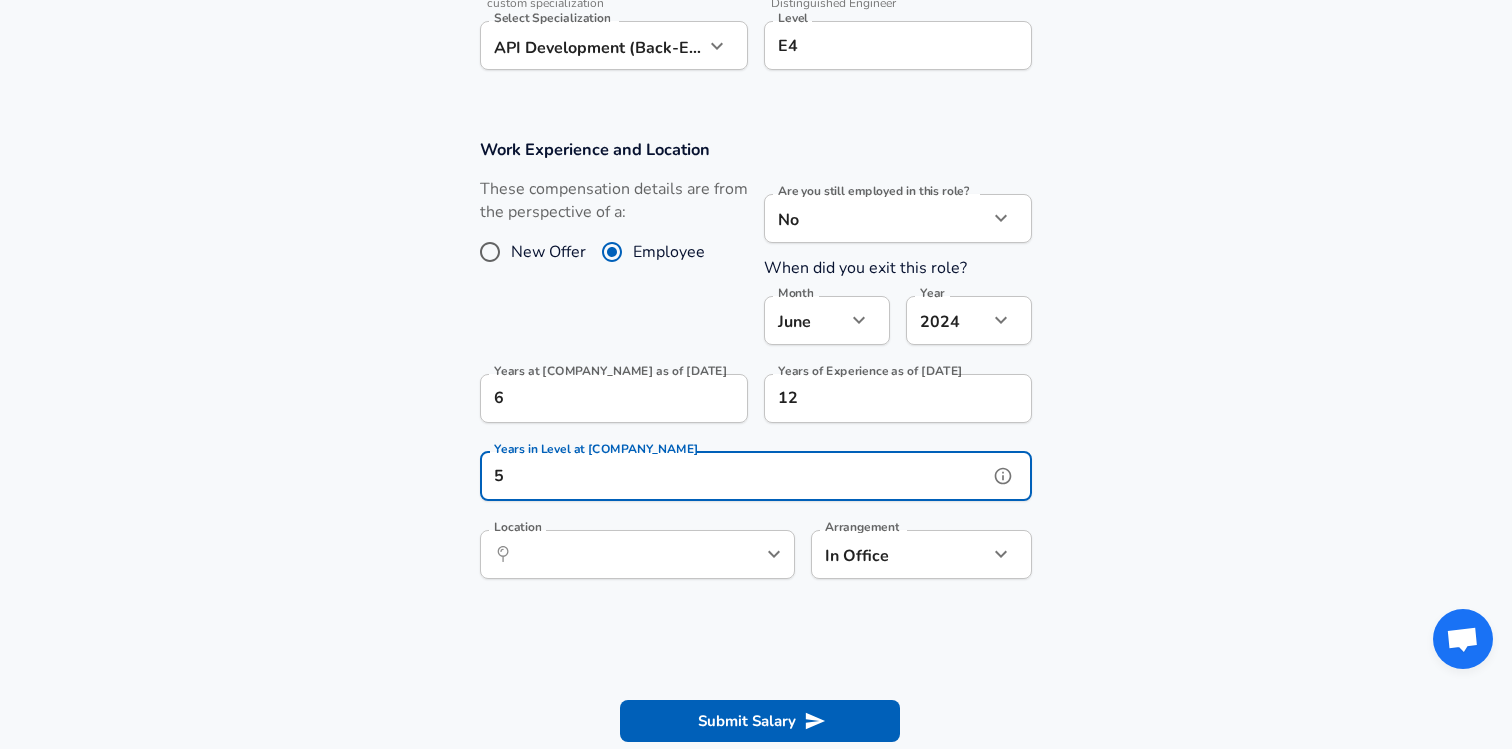 click on "5" at bounding box center (734, 476) 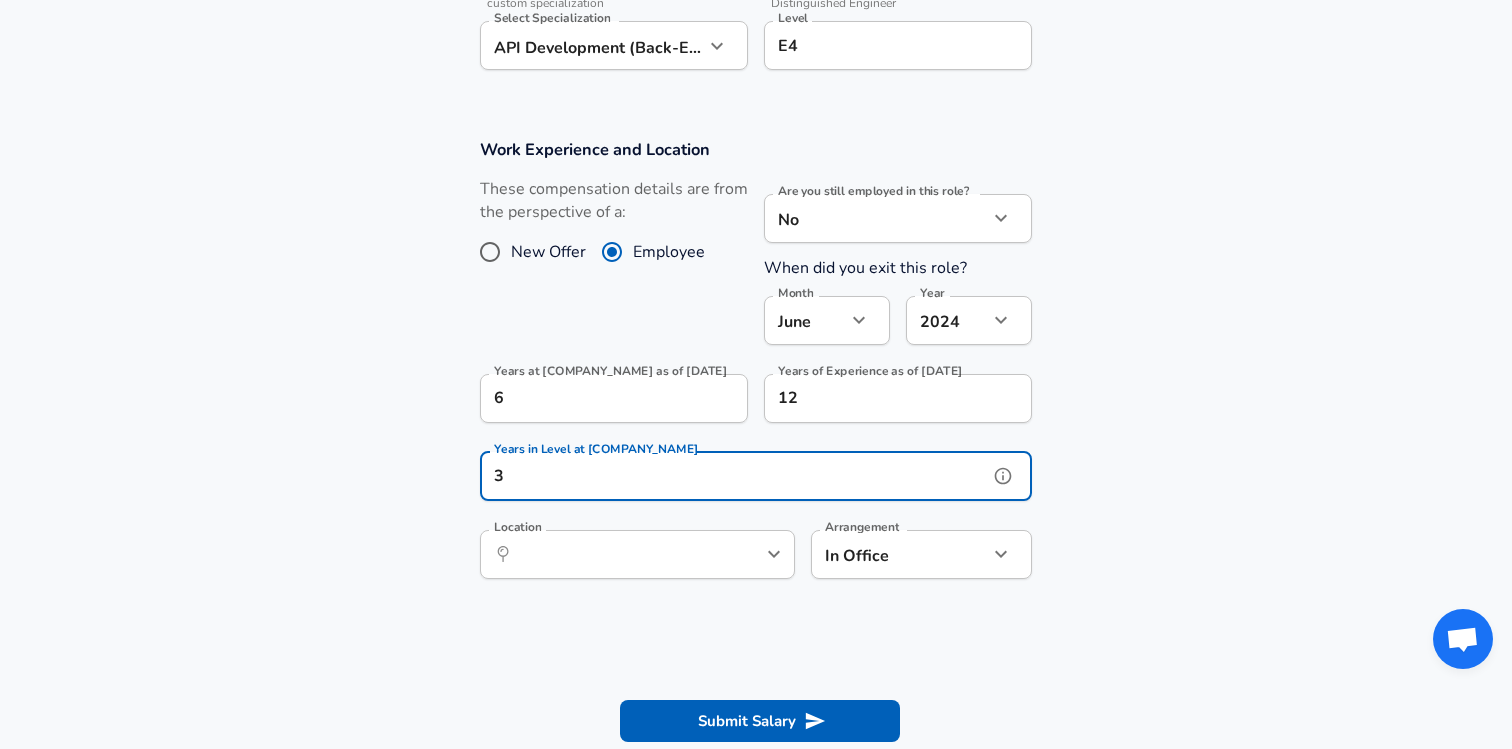 type on "3" 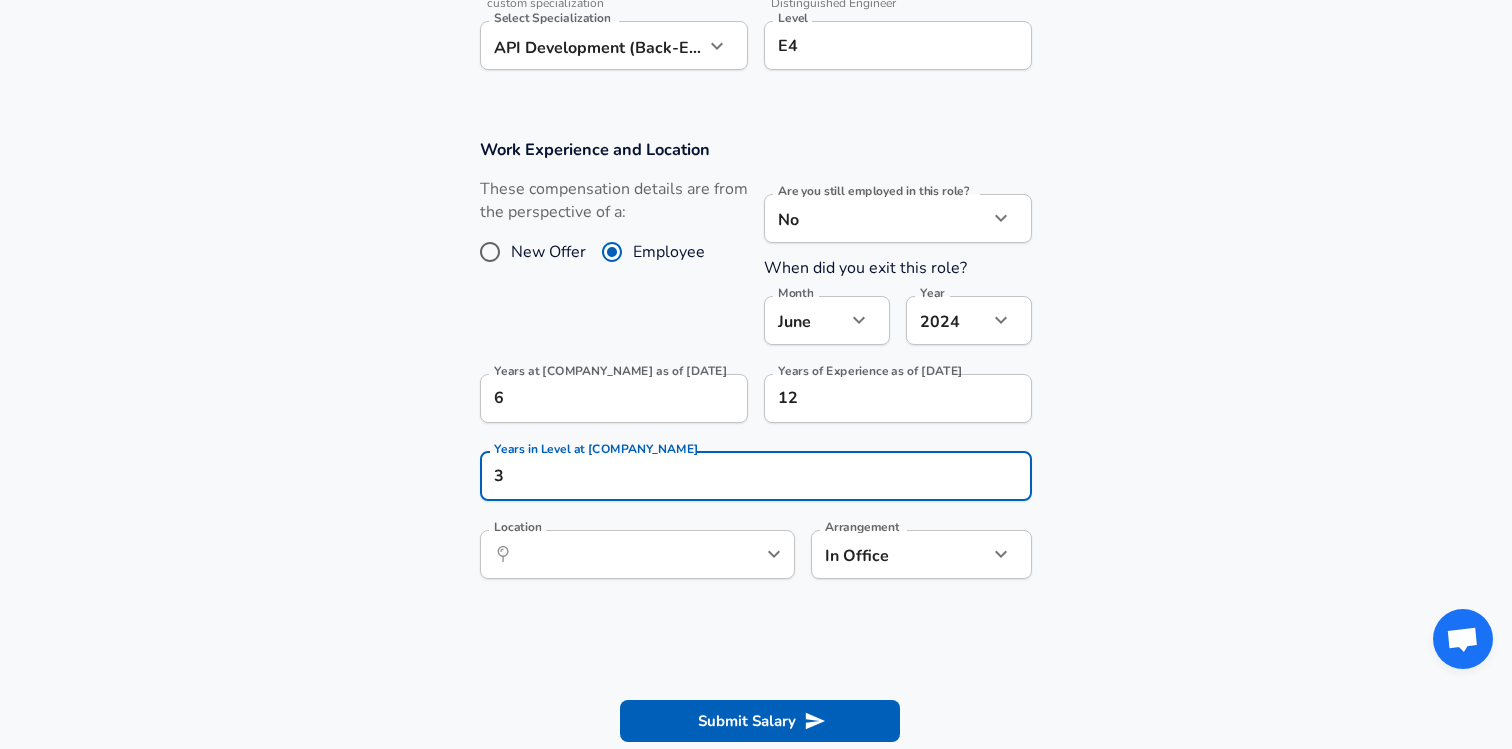 click on "Restart Add Your Salary Upload your offer letter to verify your submission Enhance Privacy and Anonymity No Automatically hides specific fields until there are enough submissions to safely display the full details. More Details Based on your submission and the data points that we have already collected, we will automatically hide and anonymize specific fields if there aren't enough data points to remain sufficiently anonymous. Company & Title Information Enter the company you received your offer from Company MixerBox Company Select the title that closest resembles your official title. This should be similar to the title that was present on your offer letter. Title Senior Software Engineer Title Select a job family that best fits your role. If you can't find one, select 'Other' to enter a custom job family Job Family Software Engineer Job Family Select a Specialization that best fits your role. If you can't find one, select 'Other' to enter a custom specialization Select Specialization Level E4 6" at bounding box center [756, -399] 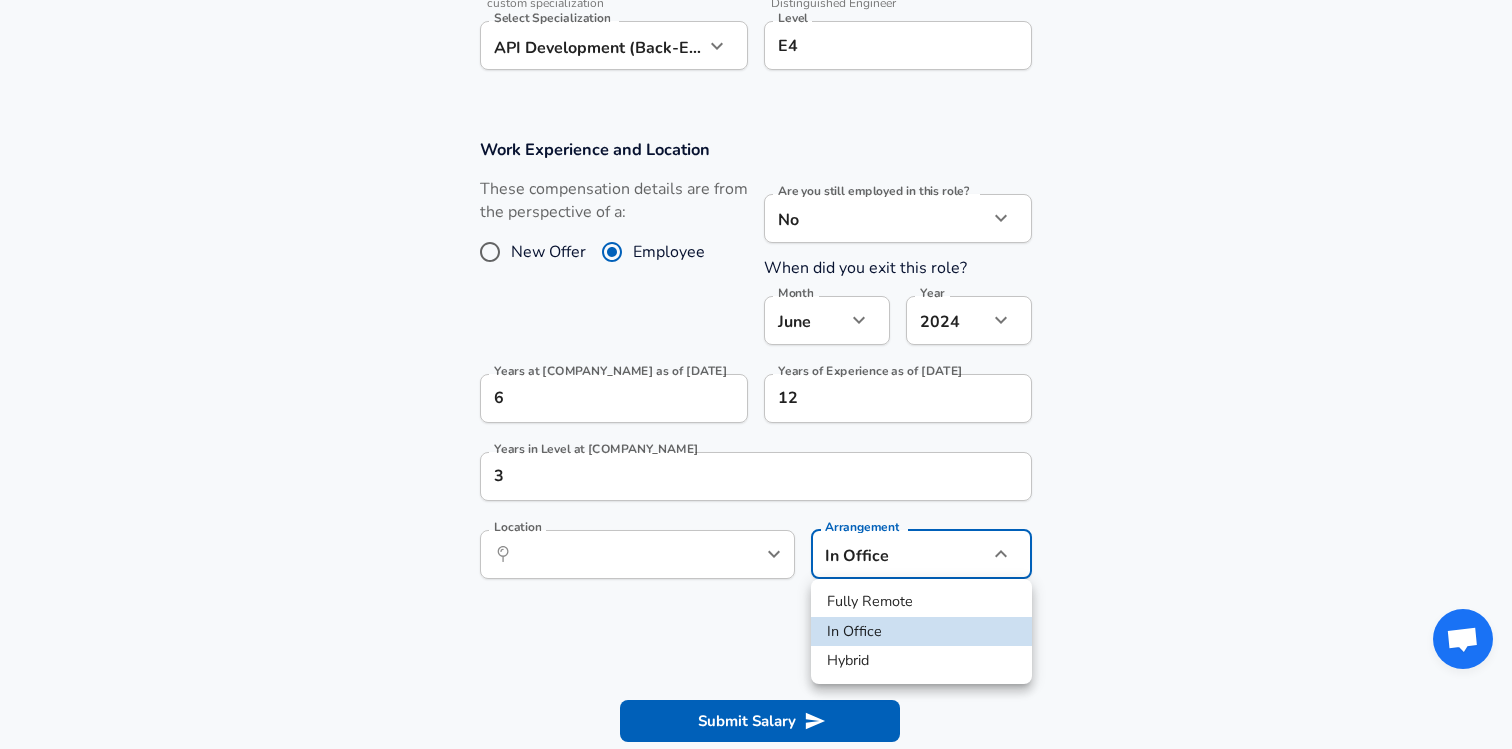 click on "Hybrid" at bounding box center [921, 661] 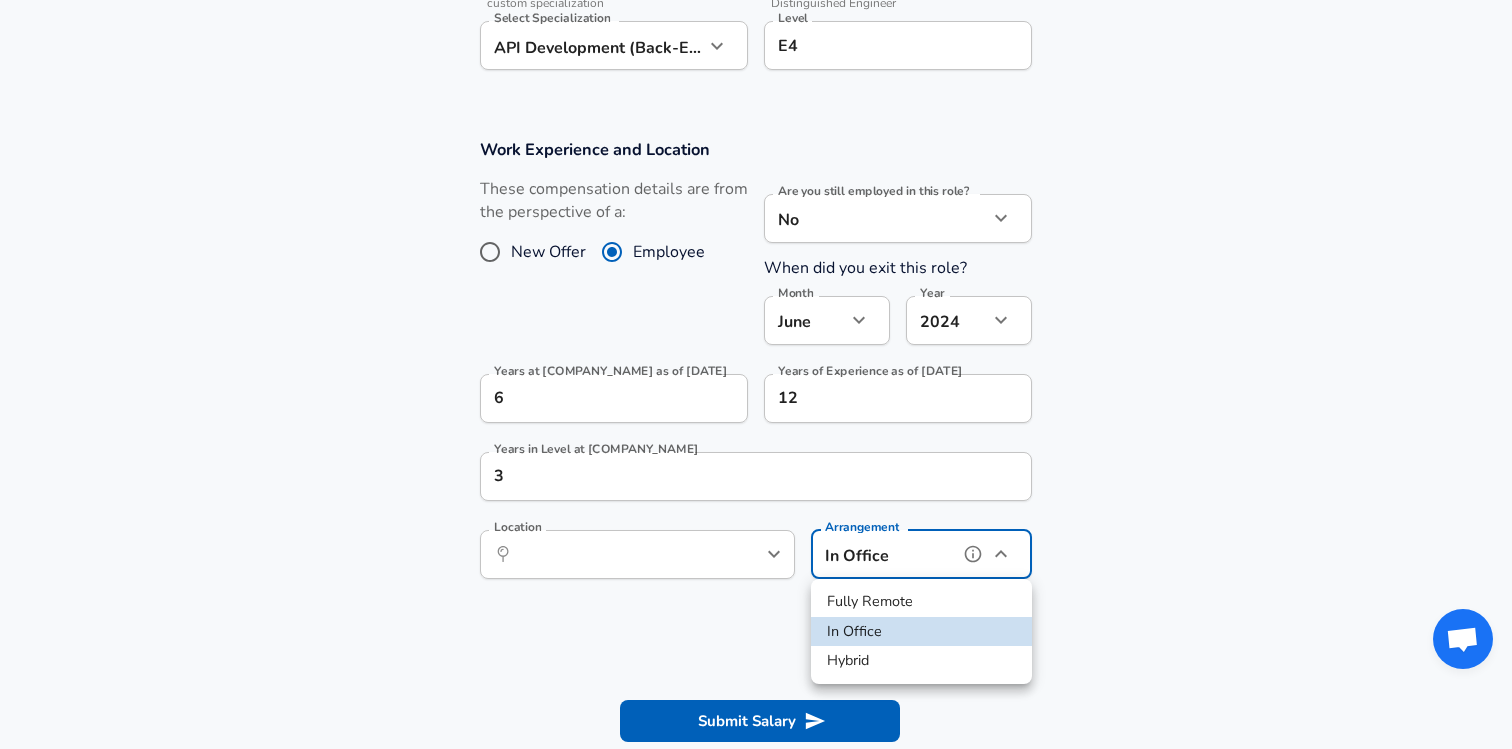 type on "hybrid" 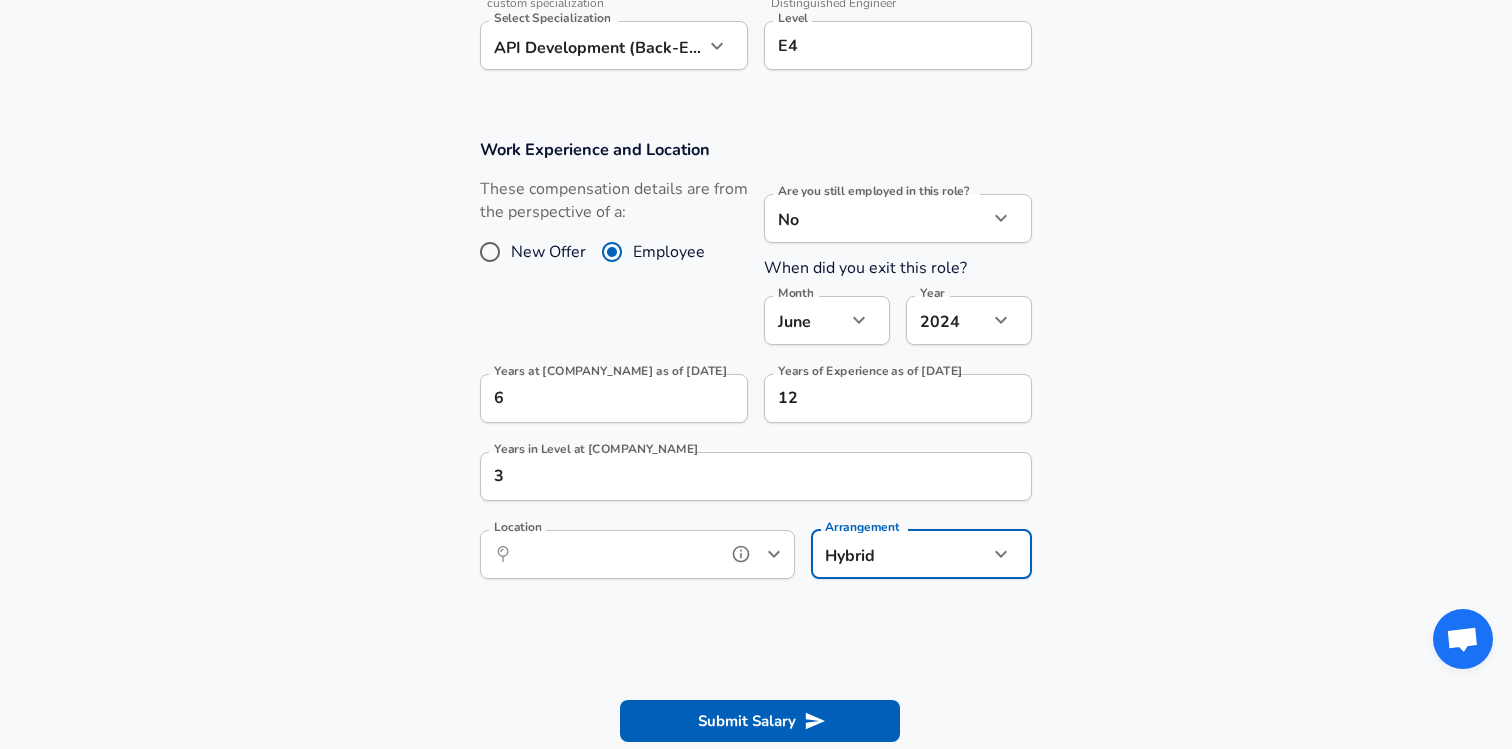 click on "Location" at bounding box center [615, 554] 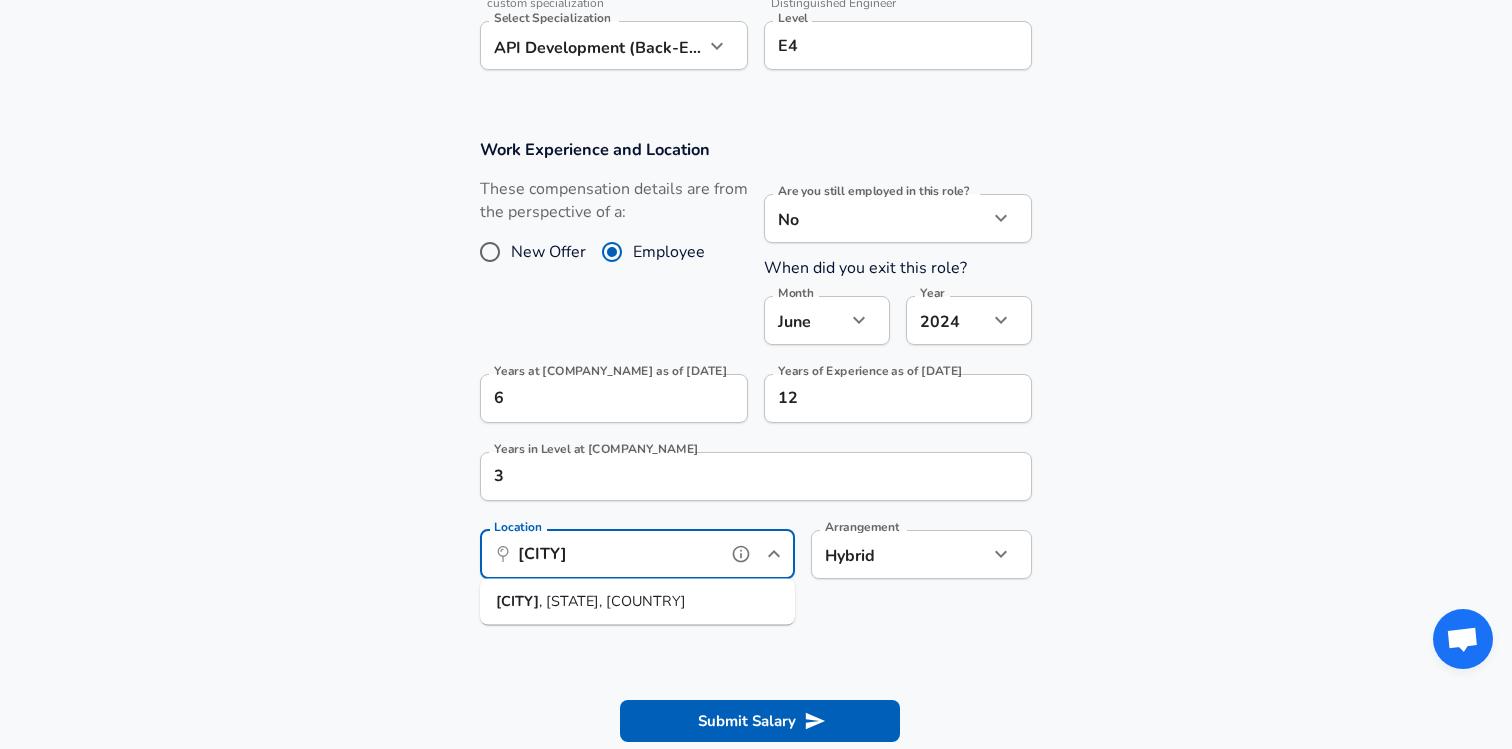 click on ", [STATE], [COUNTRY]" at bounding box center (612, 601) 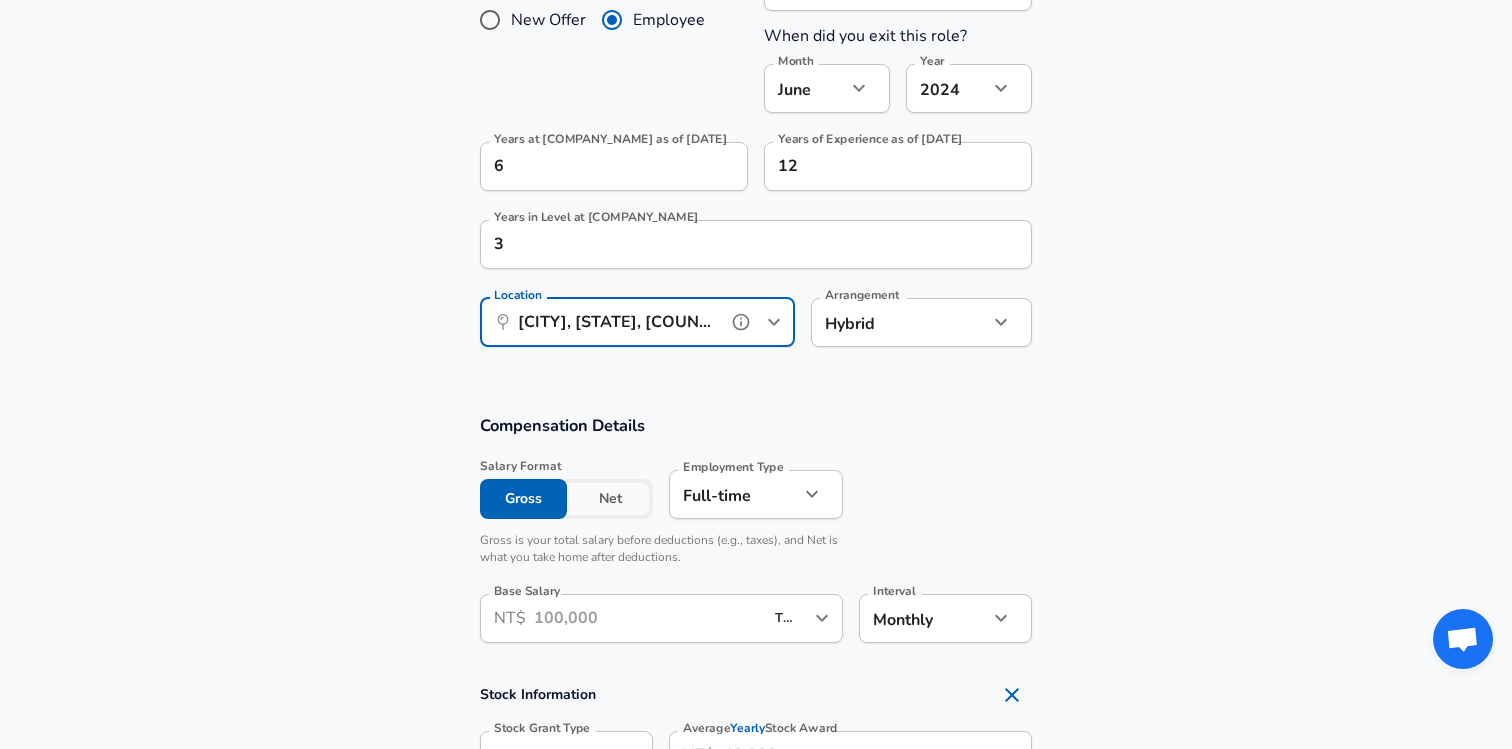 scroll, scrollTop: 1042, scrollLeft: 0, axis: vertical 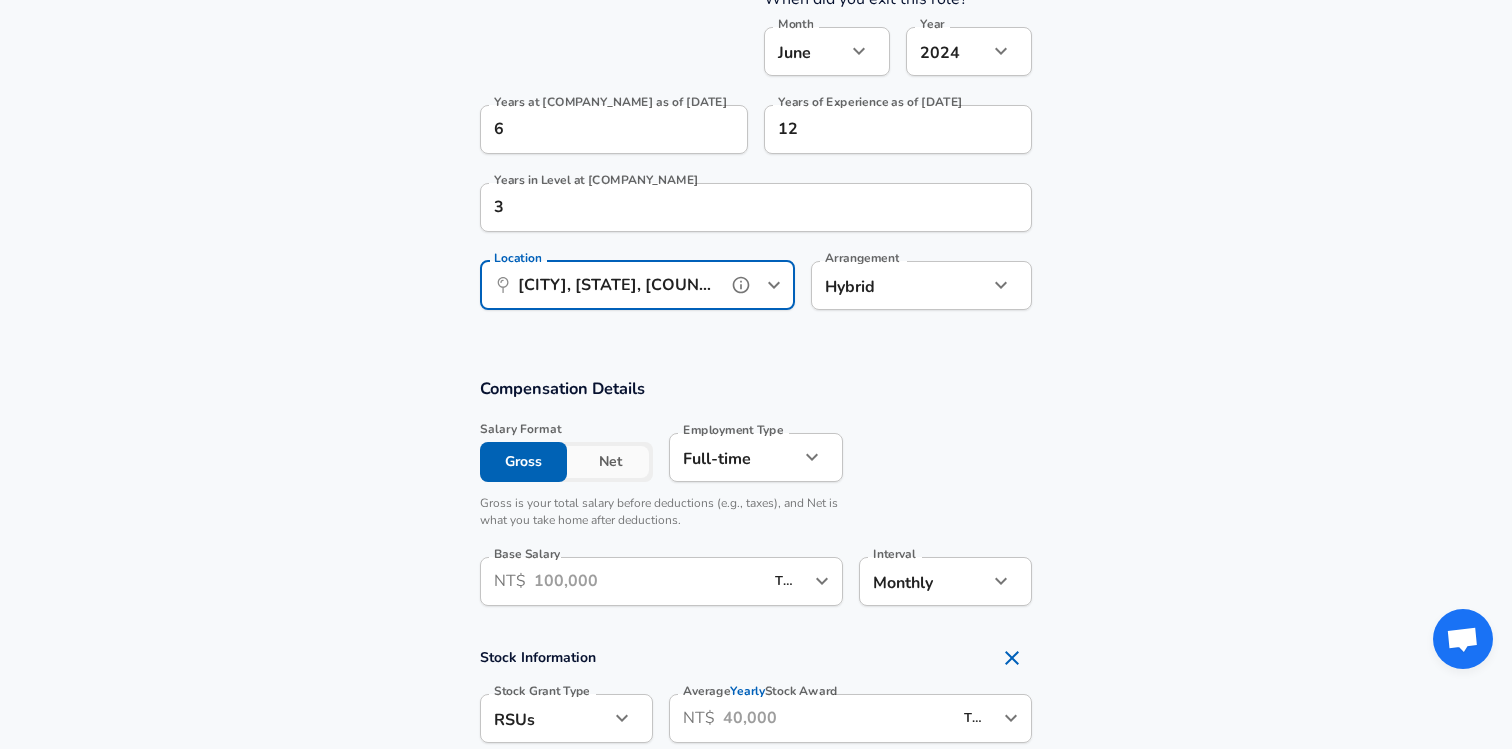 type on "[CITY], [STATE], [COUNTRY]" 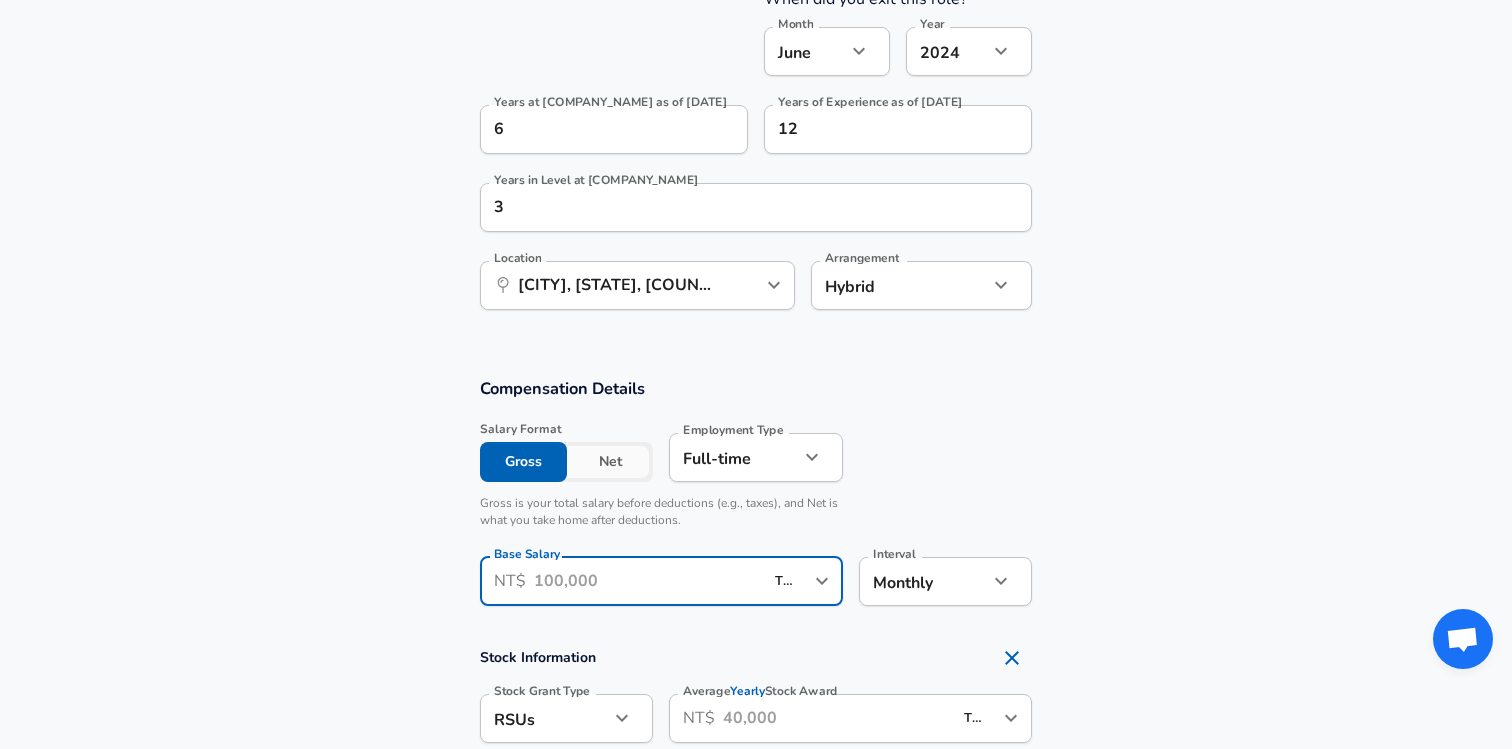 click on "Base Salary" at bounding box center (648, 581) 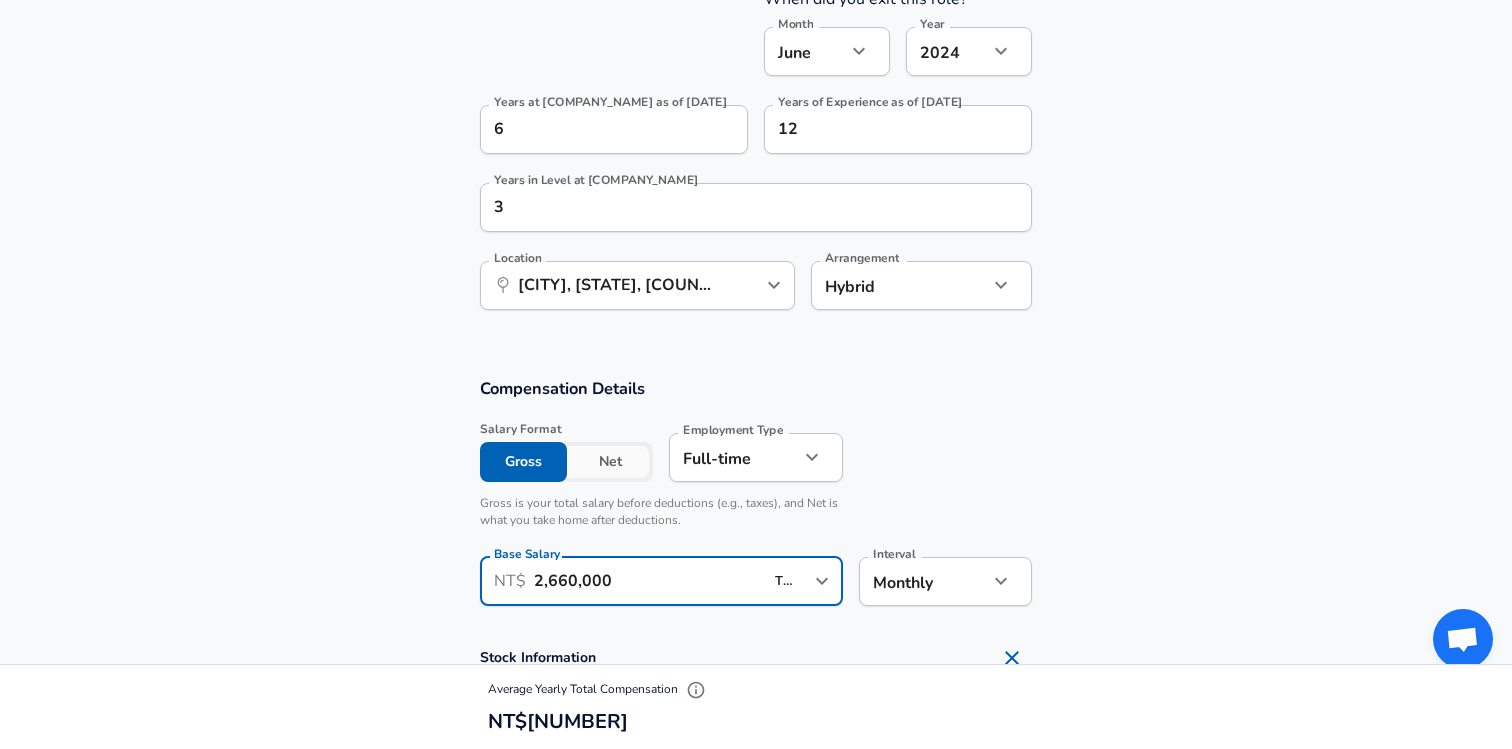 type on "2,660,000" 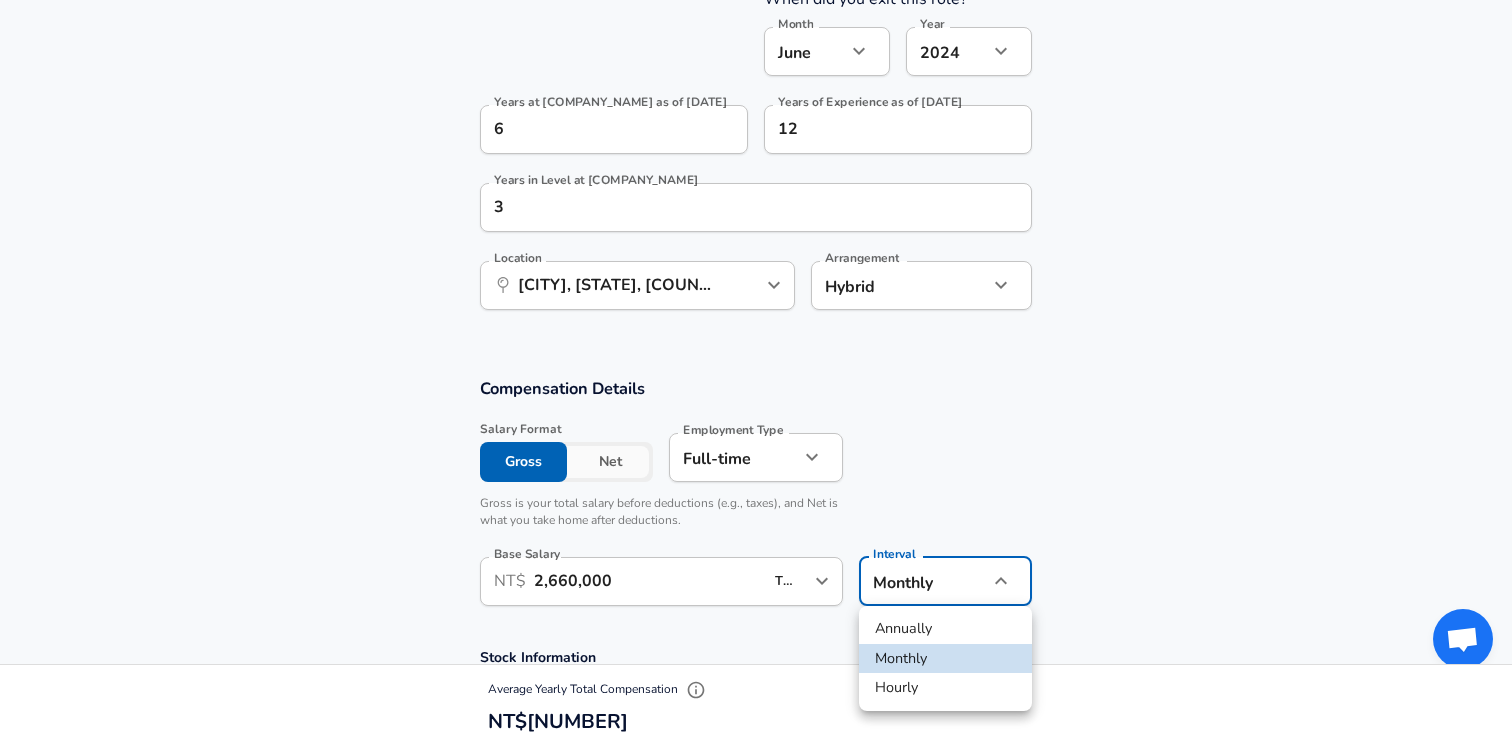 click on "Annually" at bounding box center (945, 629) 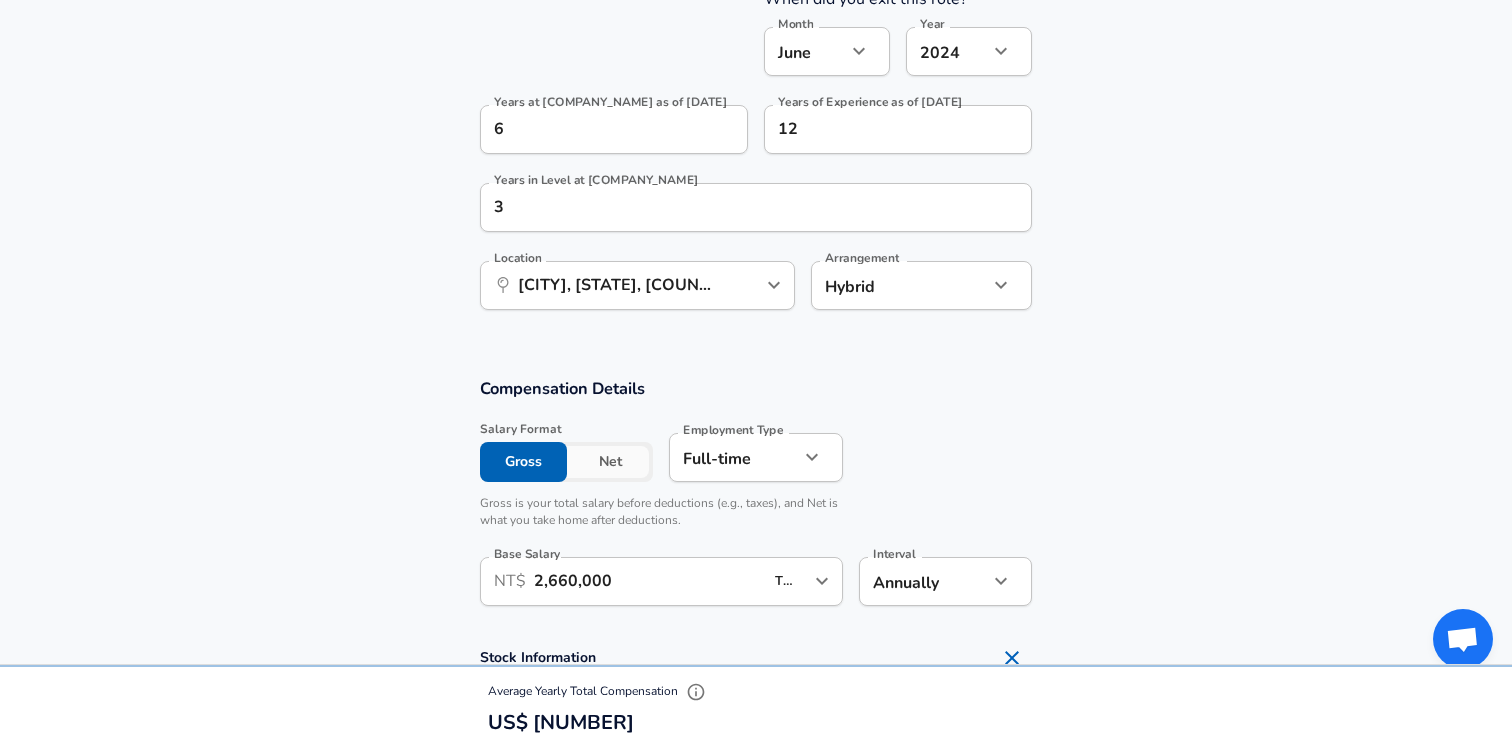 click on "Compensation Details Salary Format Gross   Net Employment Type Full-time full_time Employment Type Gross is your total salary before deductions (e.g., taxes), and Net is what you take home after deductions. Base Salary ​ NT$ [NUMBER] TWD ​ Base Salary Interval Annually yearly Interval" at bounding box center [756, 498] 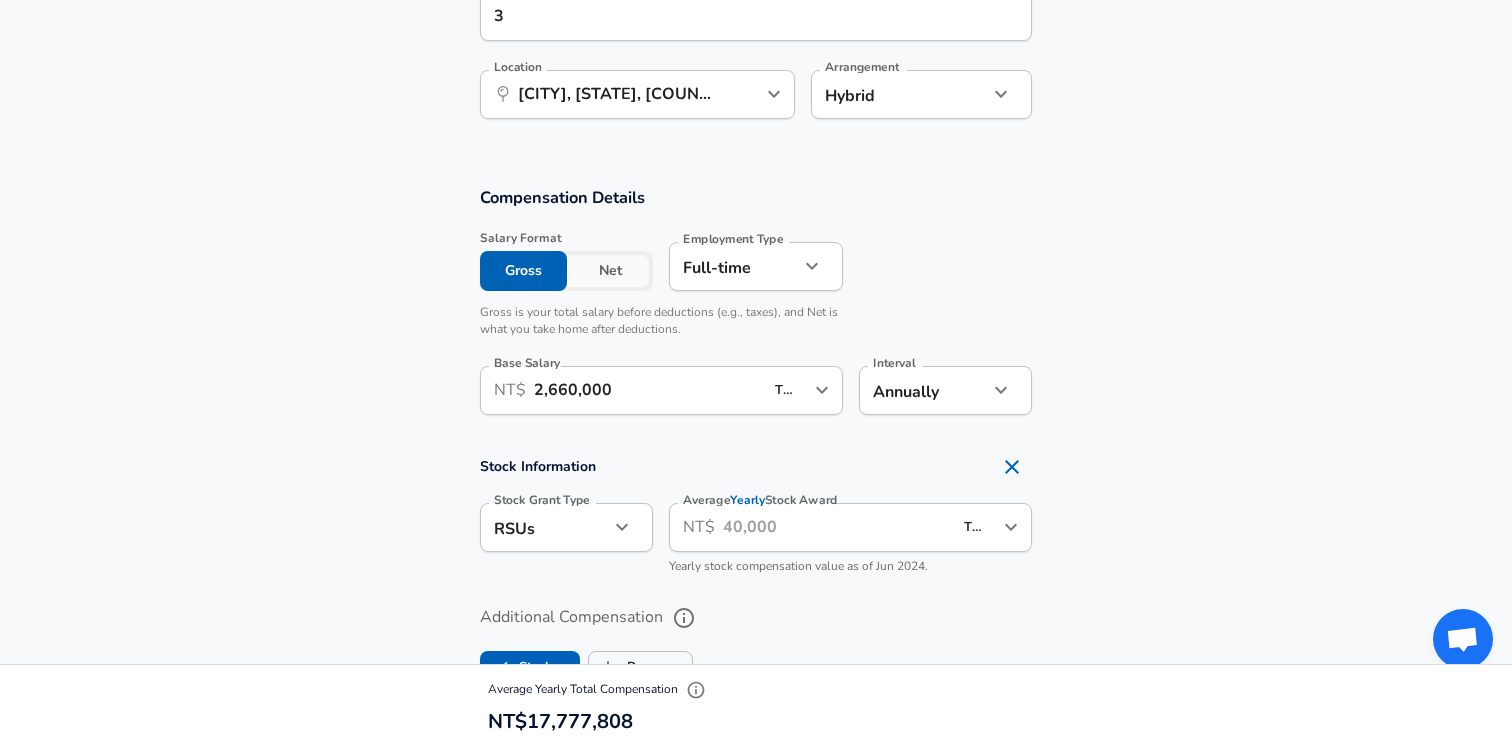 scroll, scrollTop: 1337, scrollLeft: 0, axis: vertical 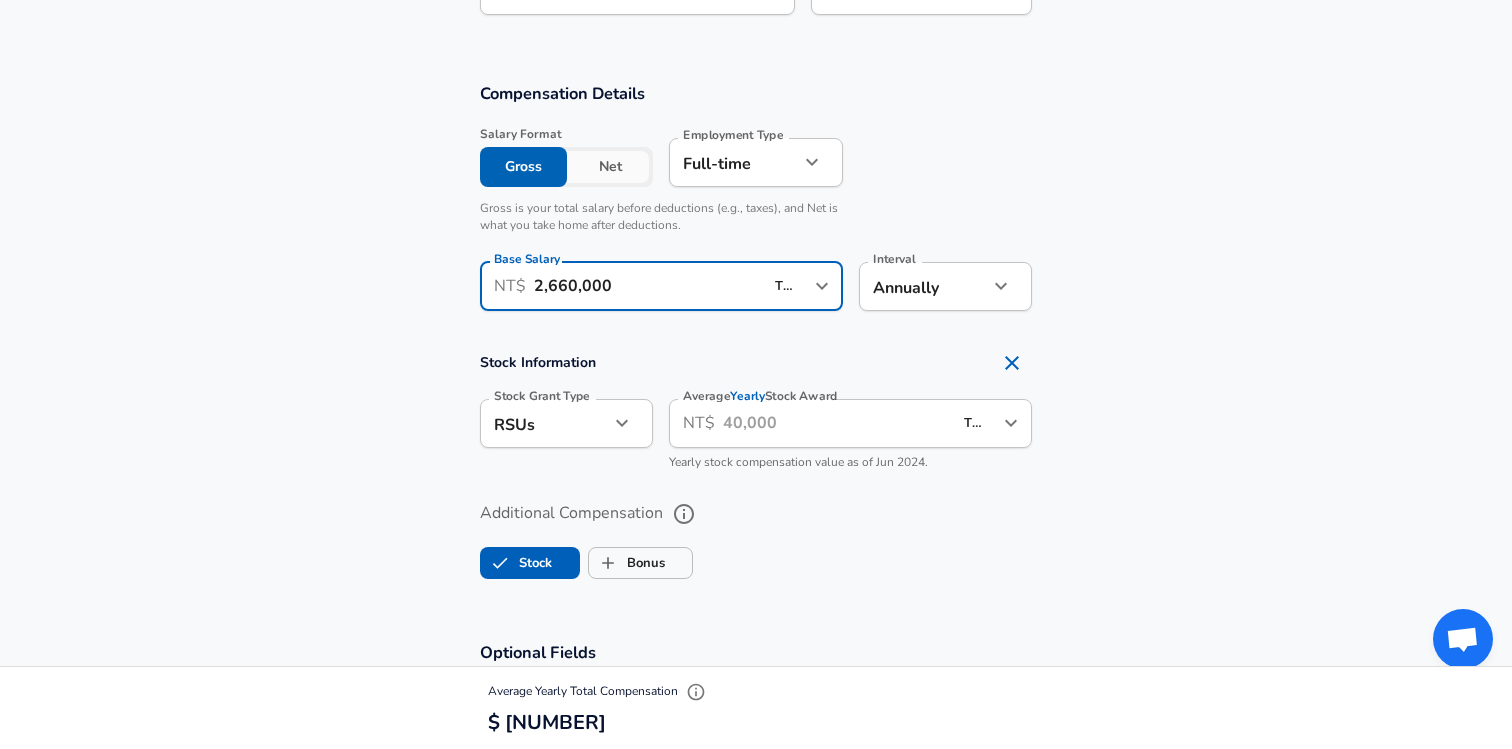 click on "2,660,000" at bounding box center [648, 286] 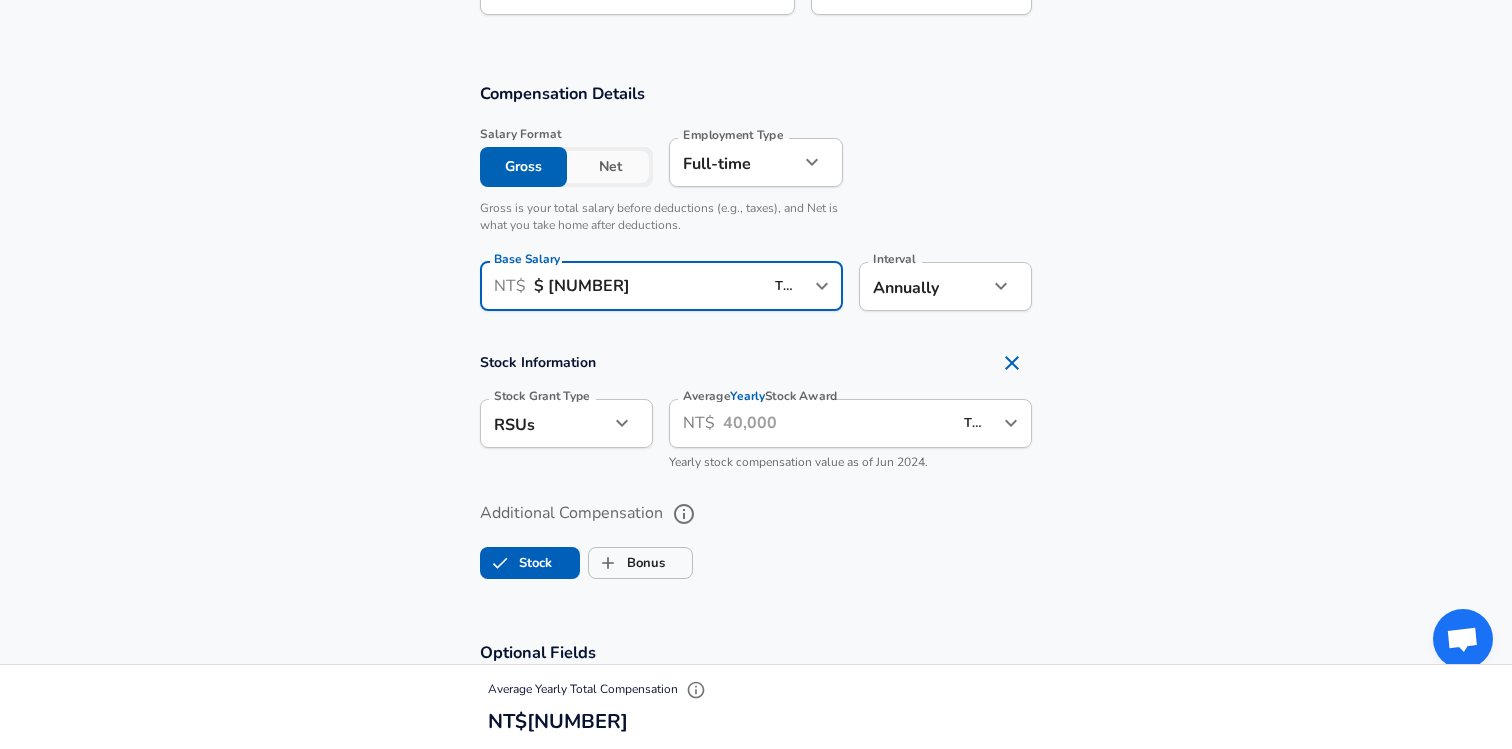 type on "$ [NUMBER]" 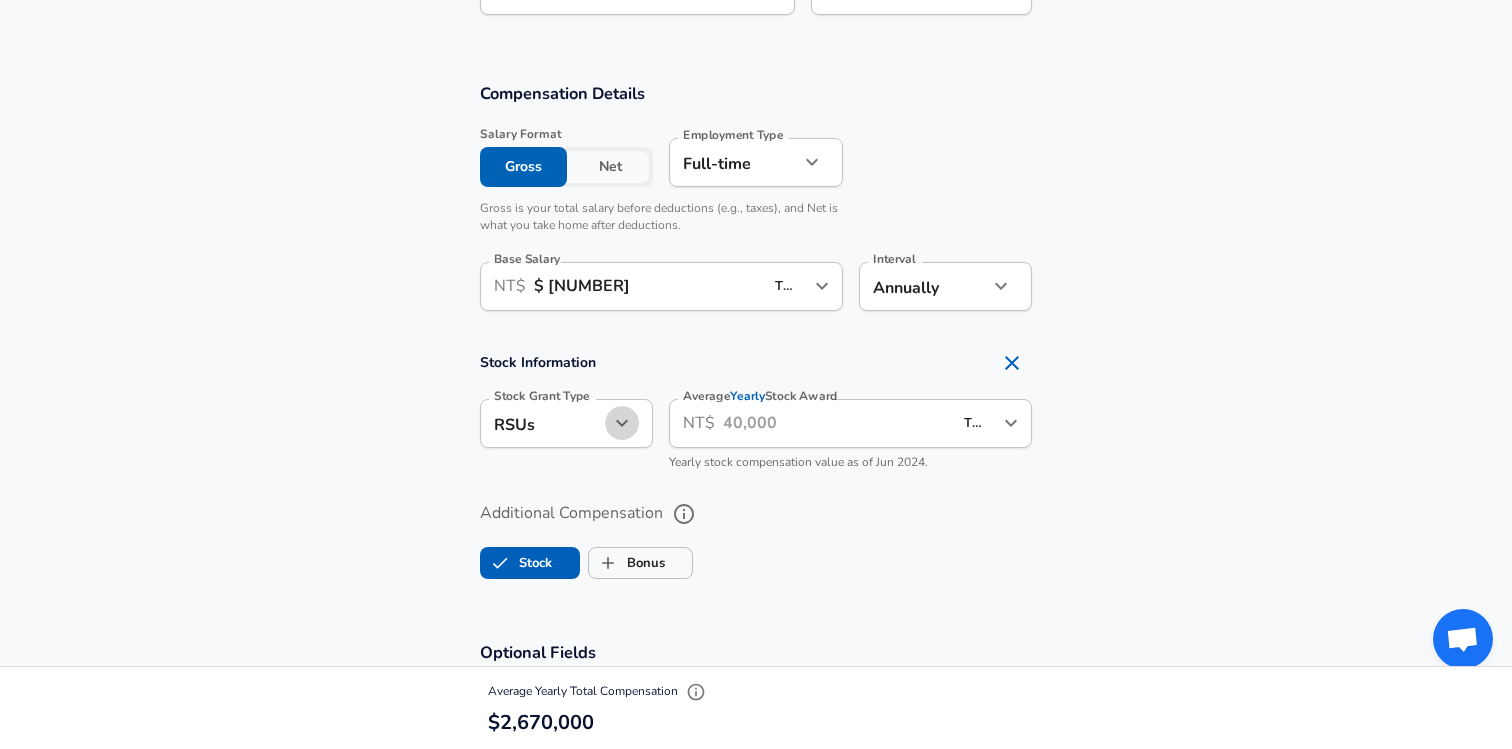click 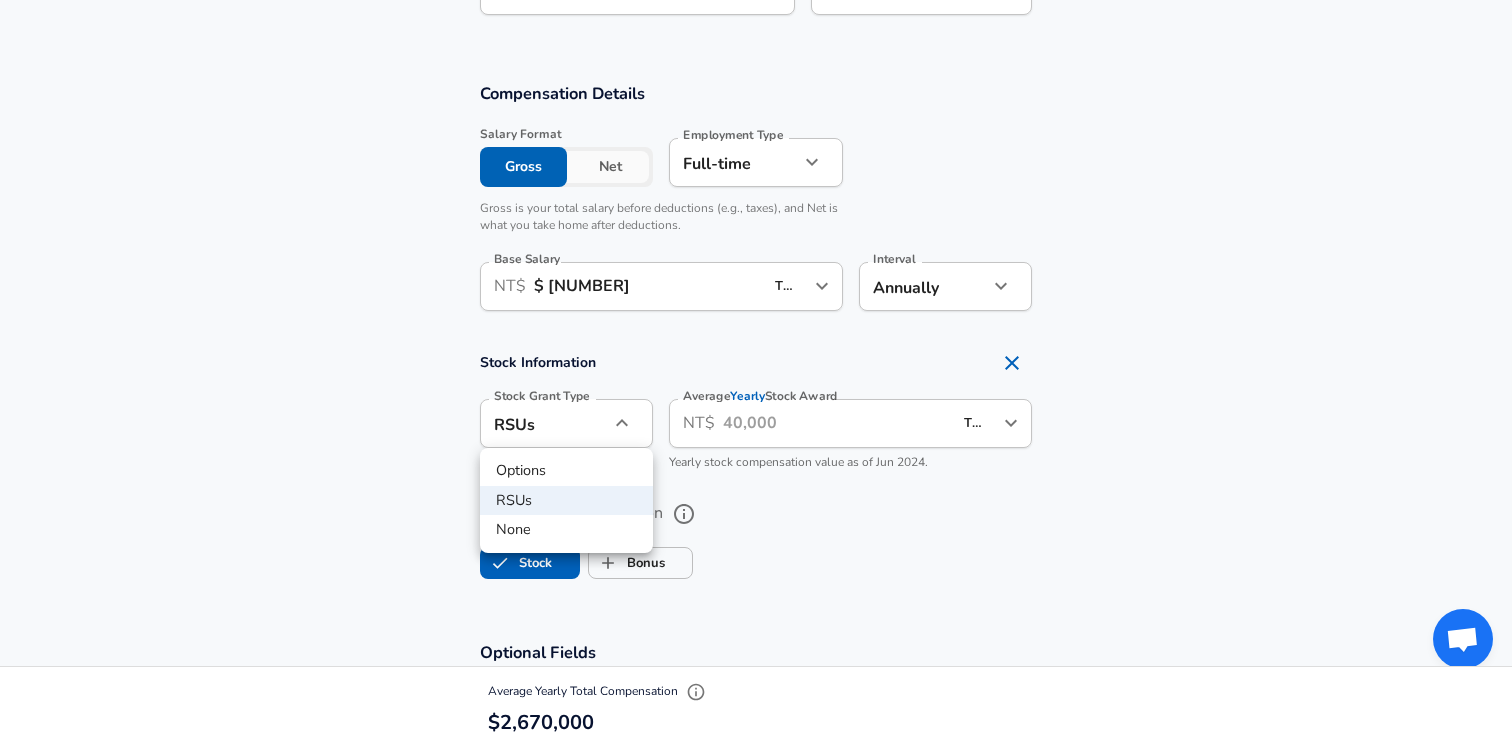 click on "Options" at bounding box center (566, 471) 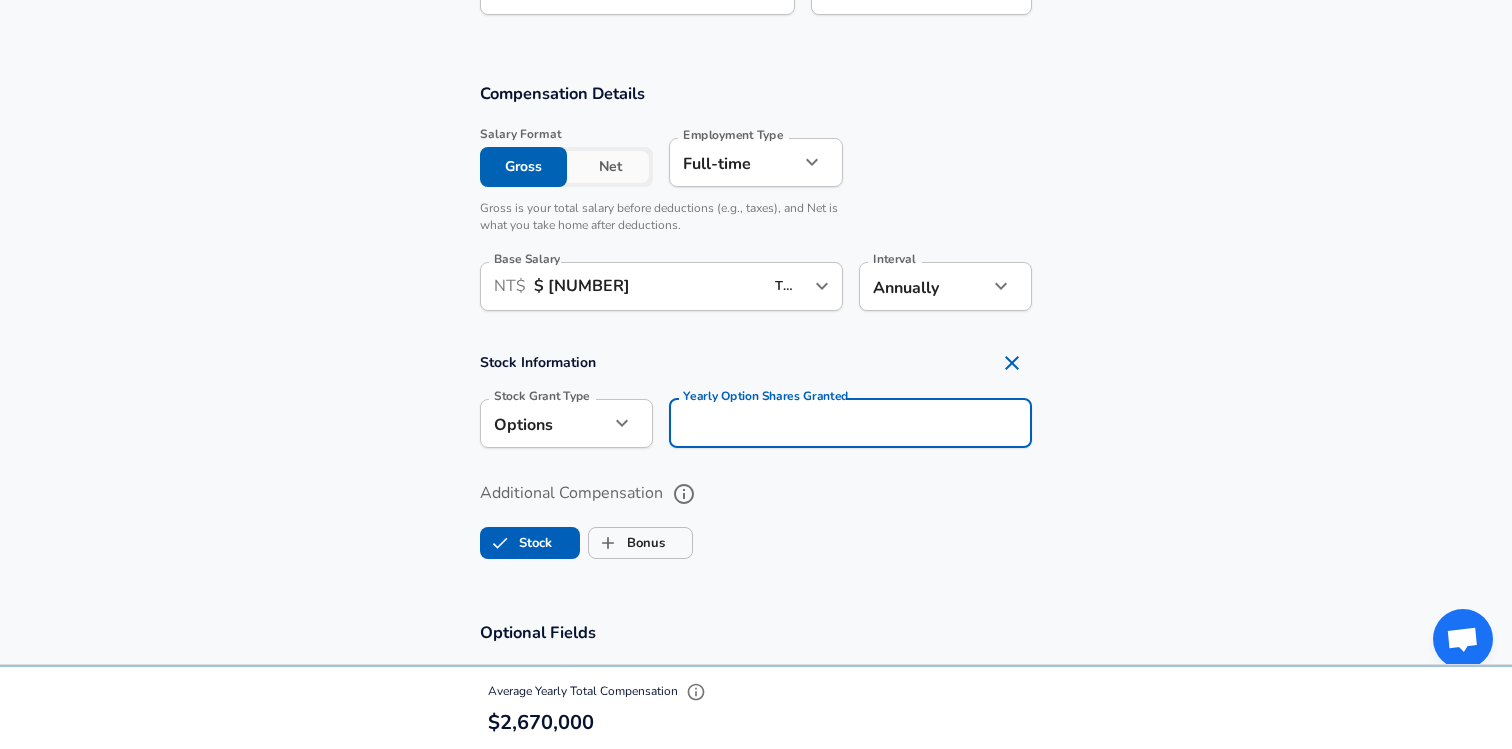 click on "Yearly Option Shares Granted" at bounding box center (850, 423) 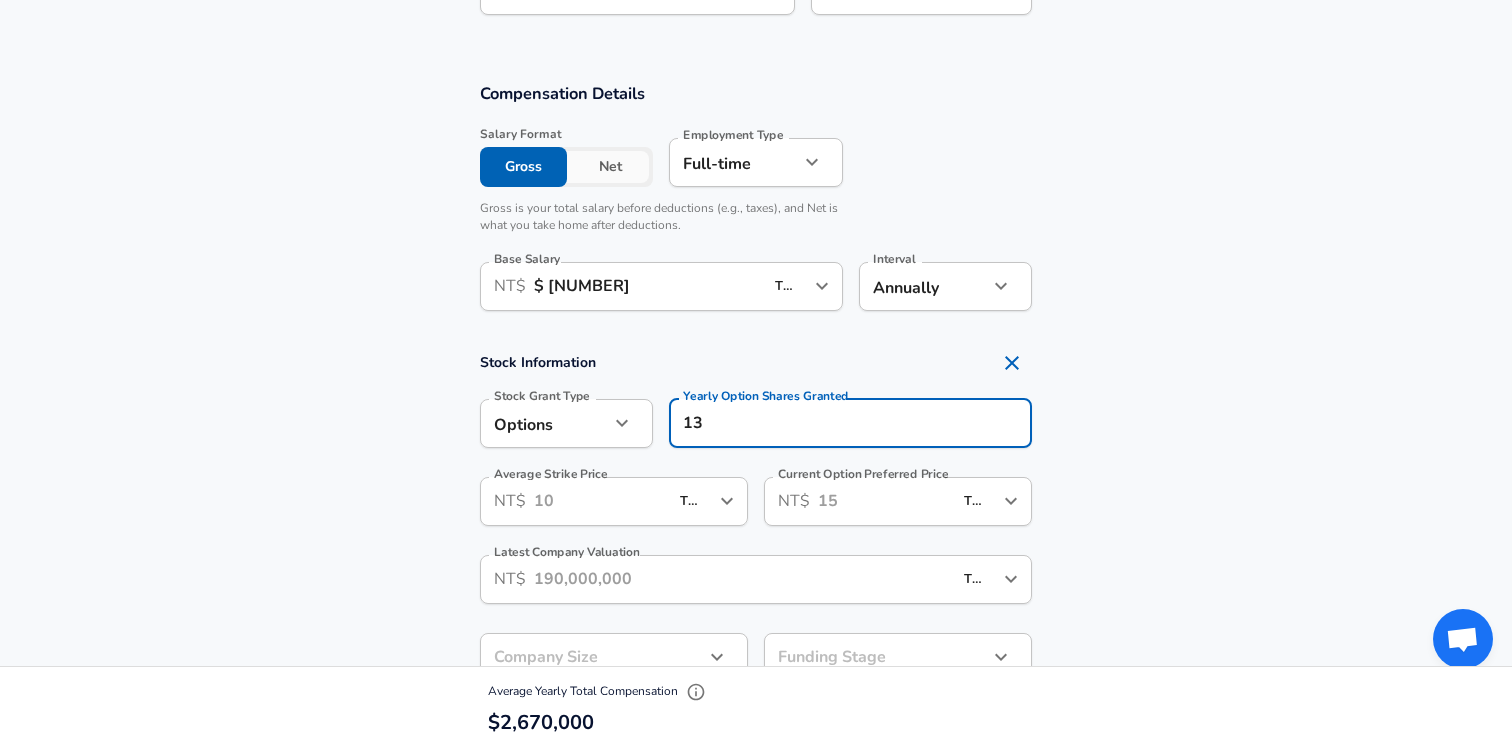 type on "1" 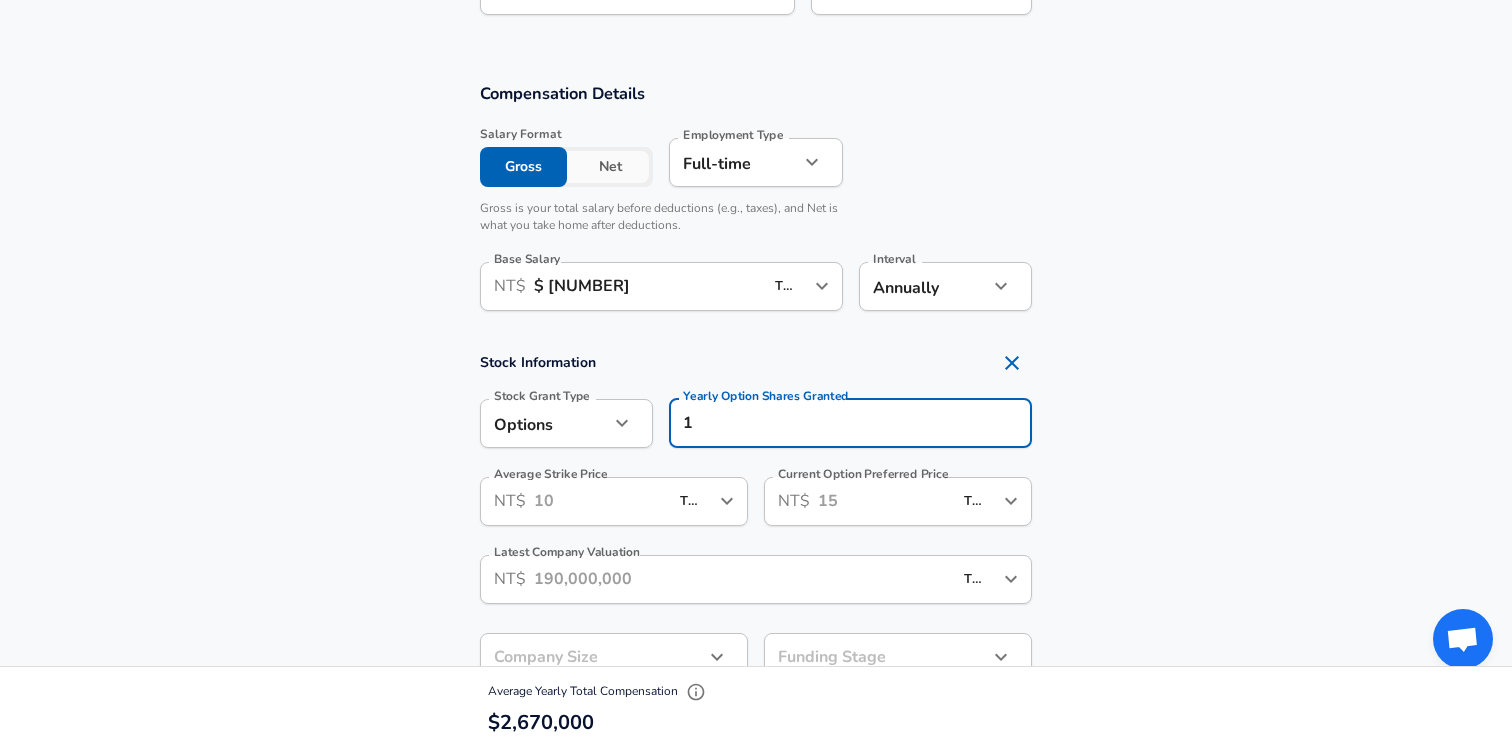 type 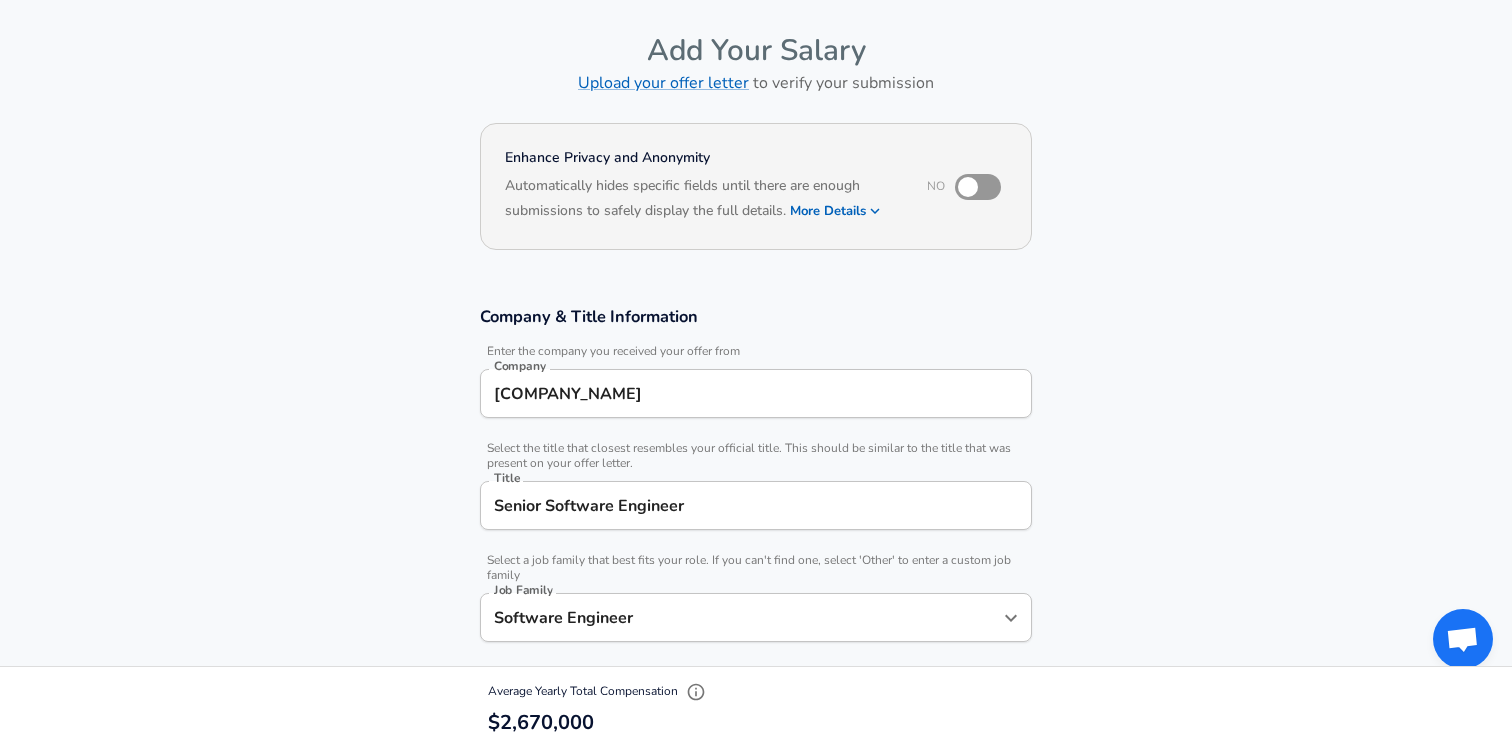 scroll, scrollTop: 0, scrollLeft: 0, axis: both 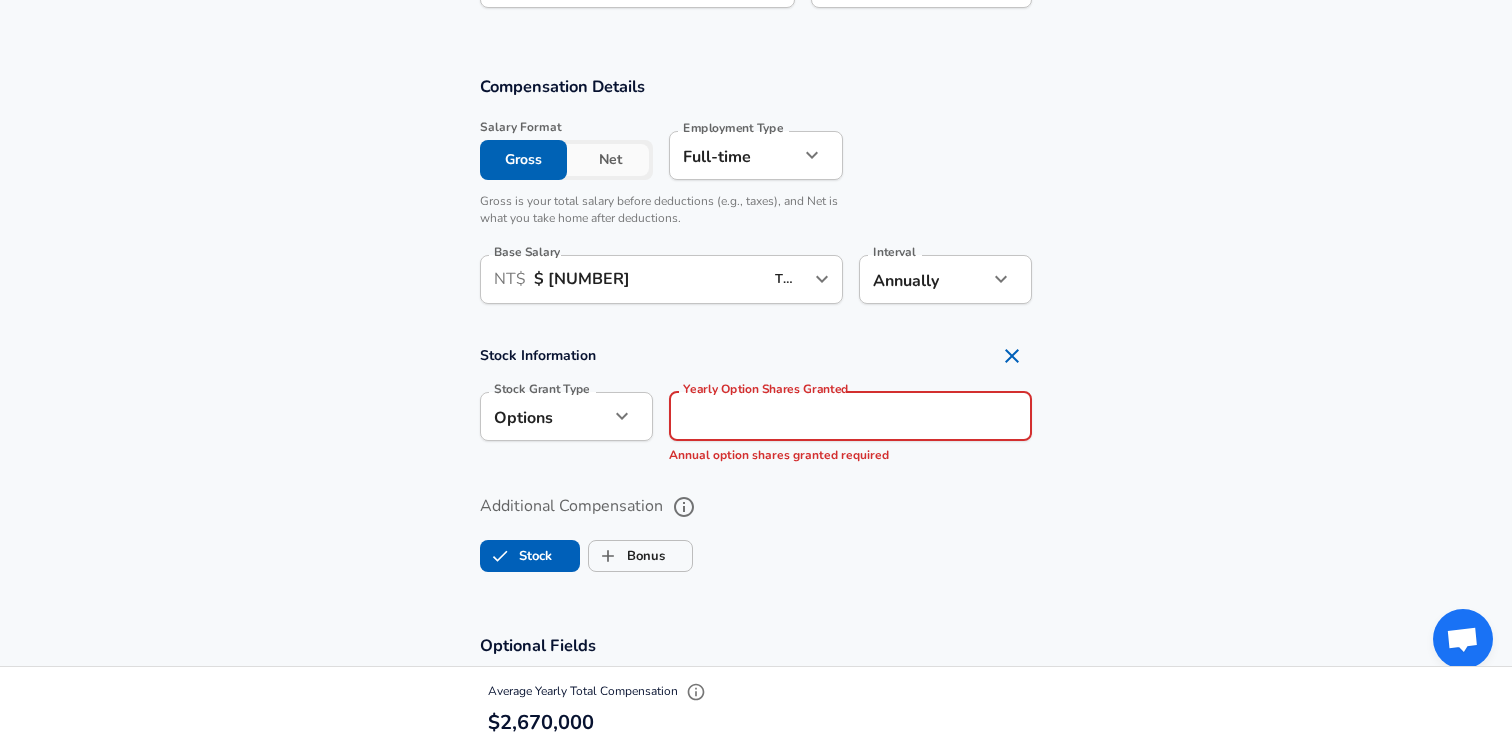 click on "Additional Compensation" at bounding box center (756, 507) 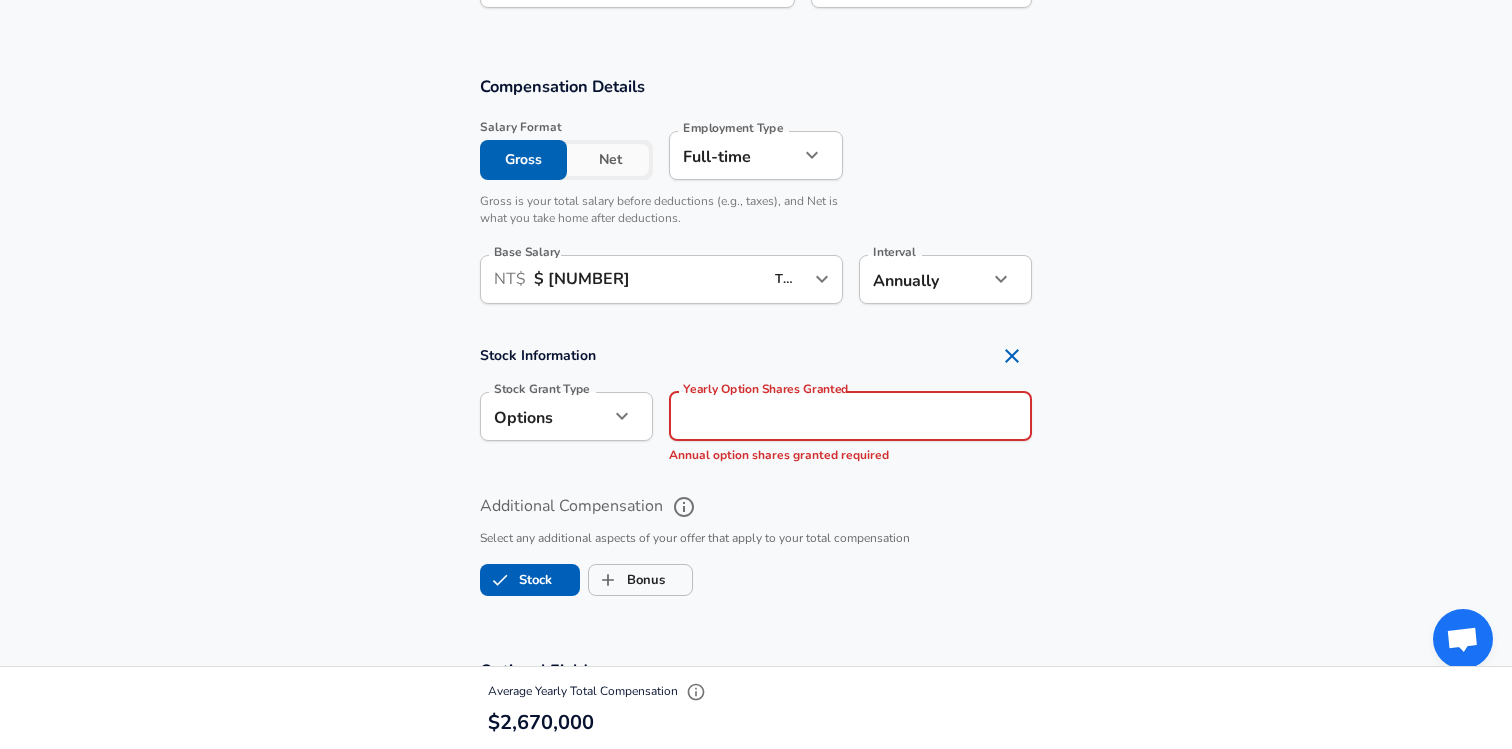 click on "Yearly Option Shares Granted" at bounding box center [850, 416] 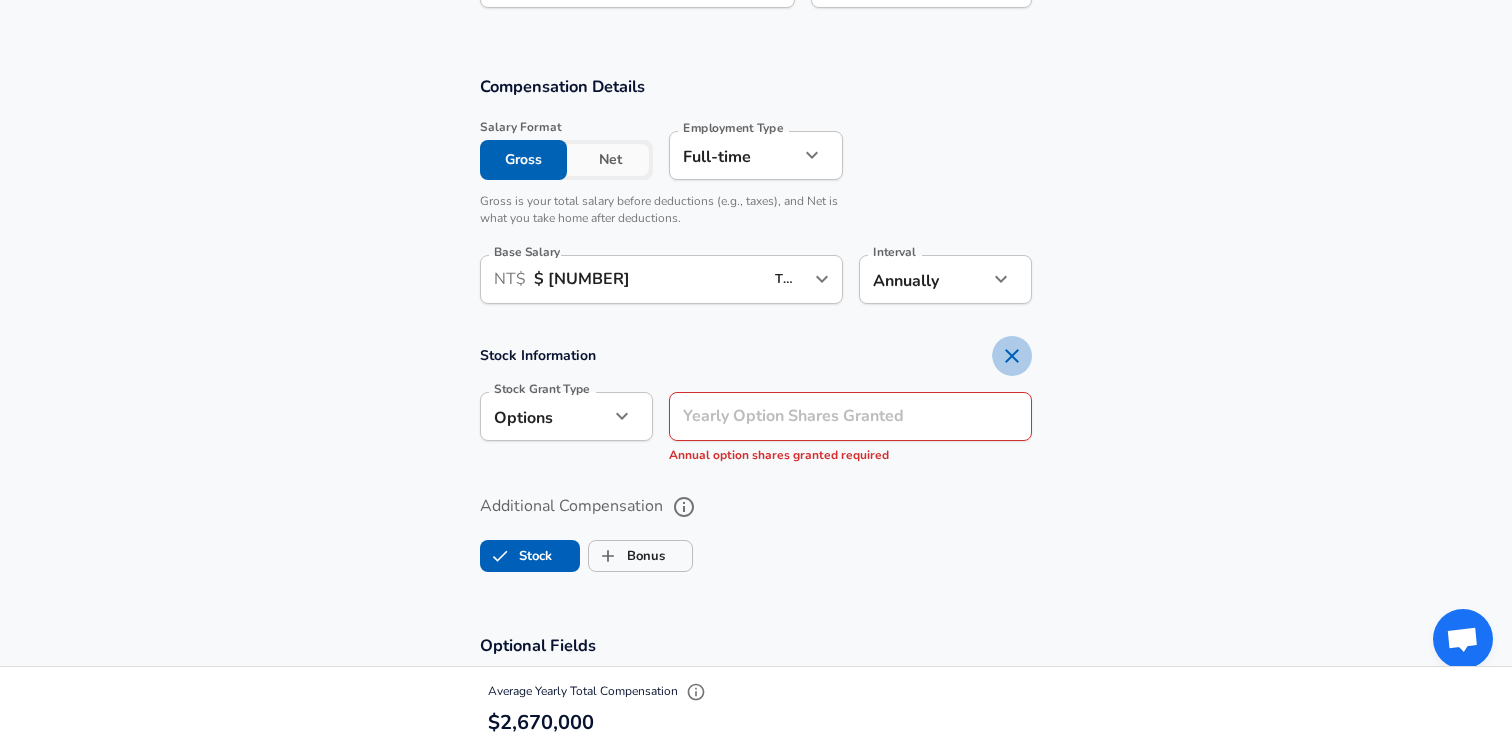 click 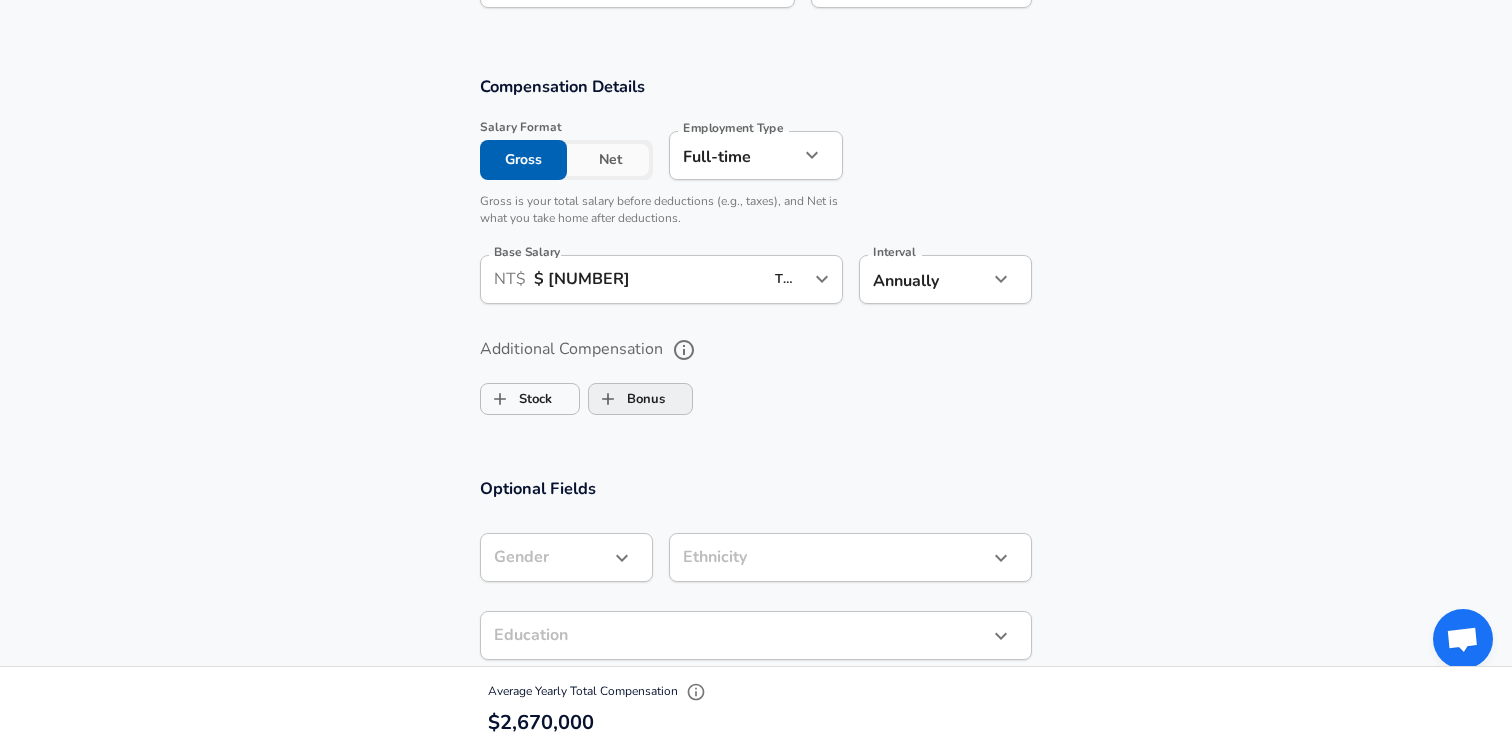 click on "Bonus" at bounding box center (627, 399) 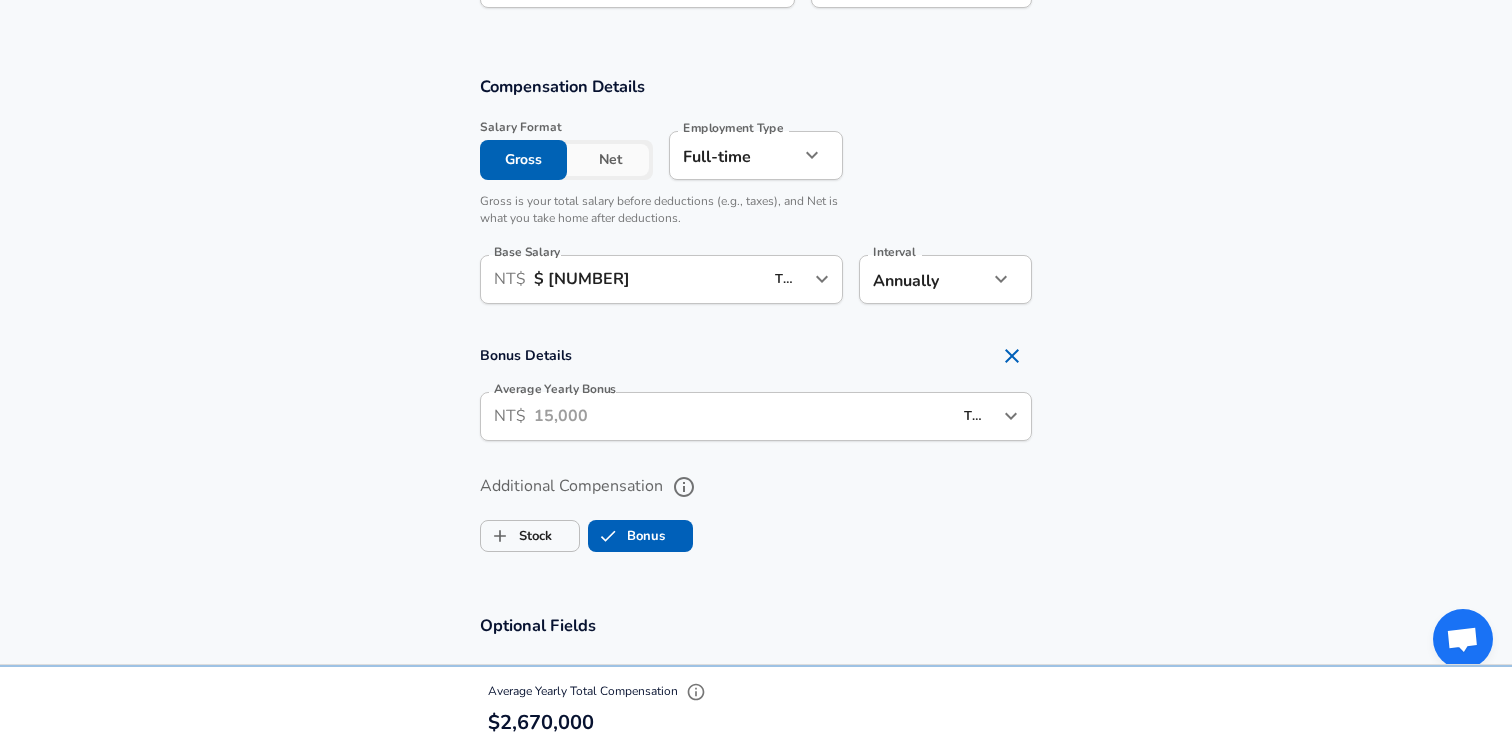 click on "Average Yearly Bonus" at bounding box center [743, 416] 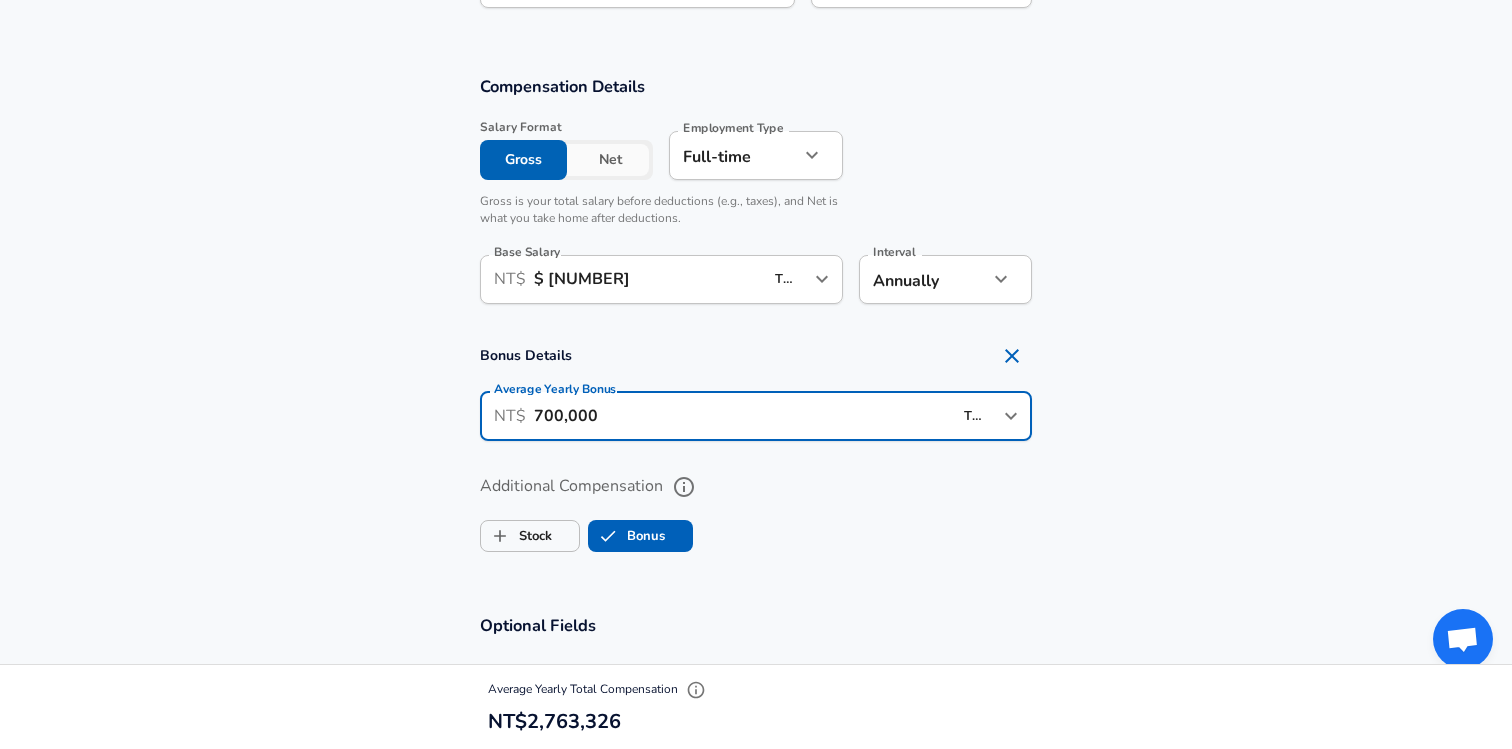 type on "700,000" 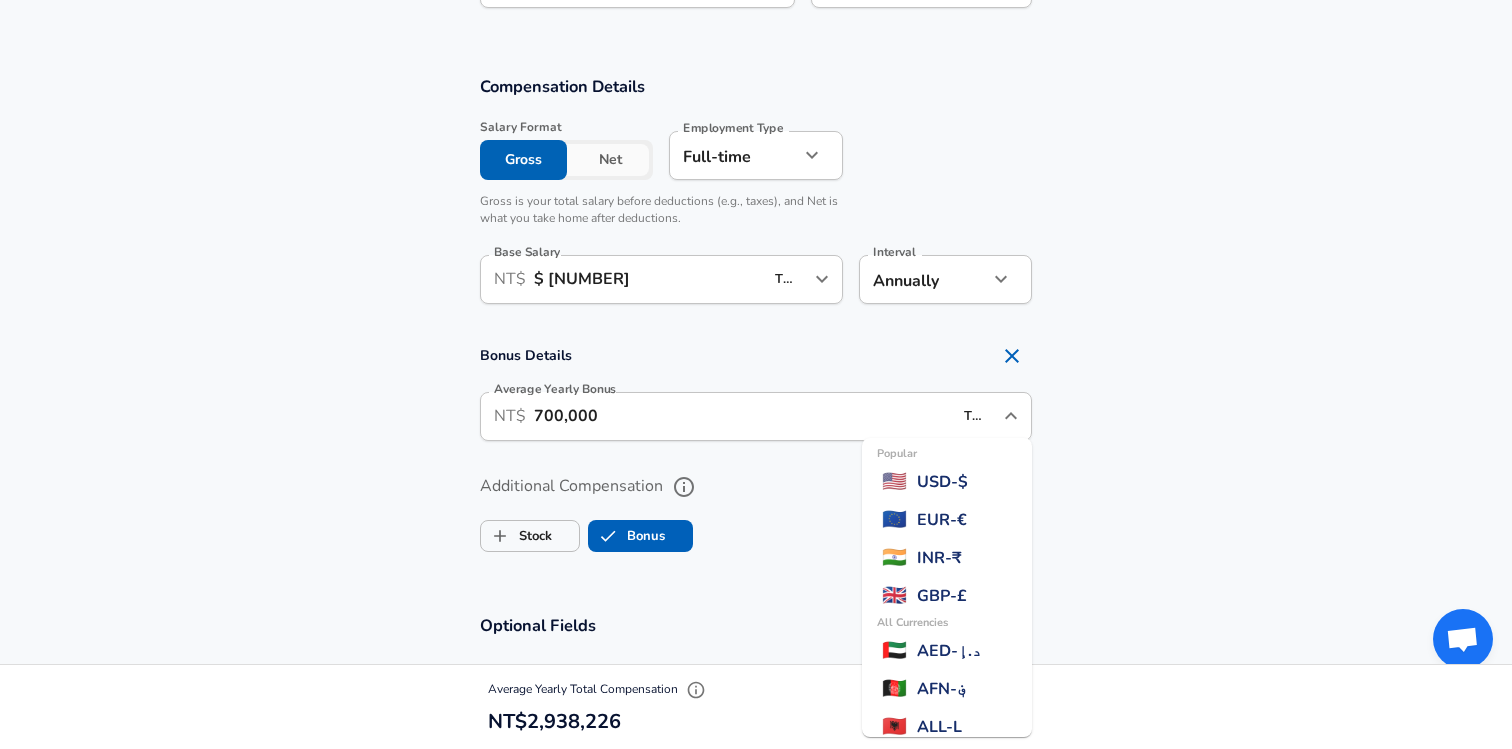 scroll, scrollTop: 5208, scrollLeft: 0, axis: vertical 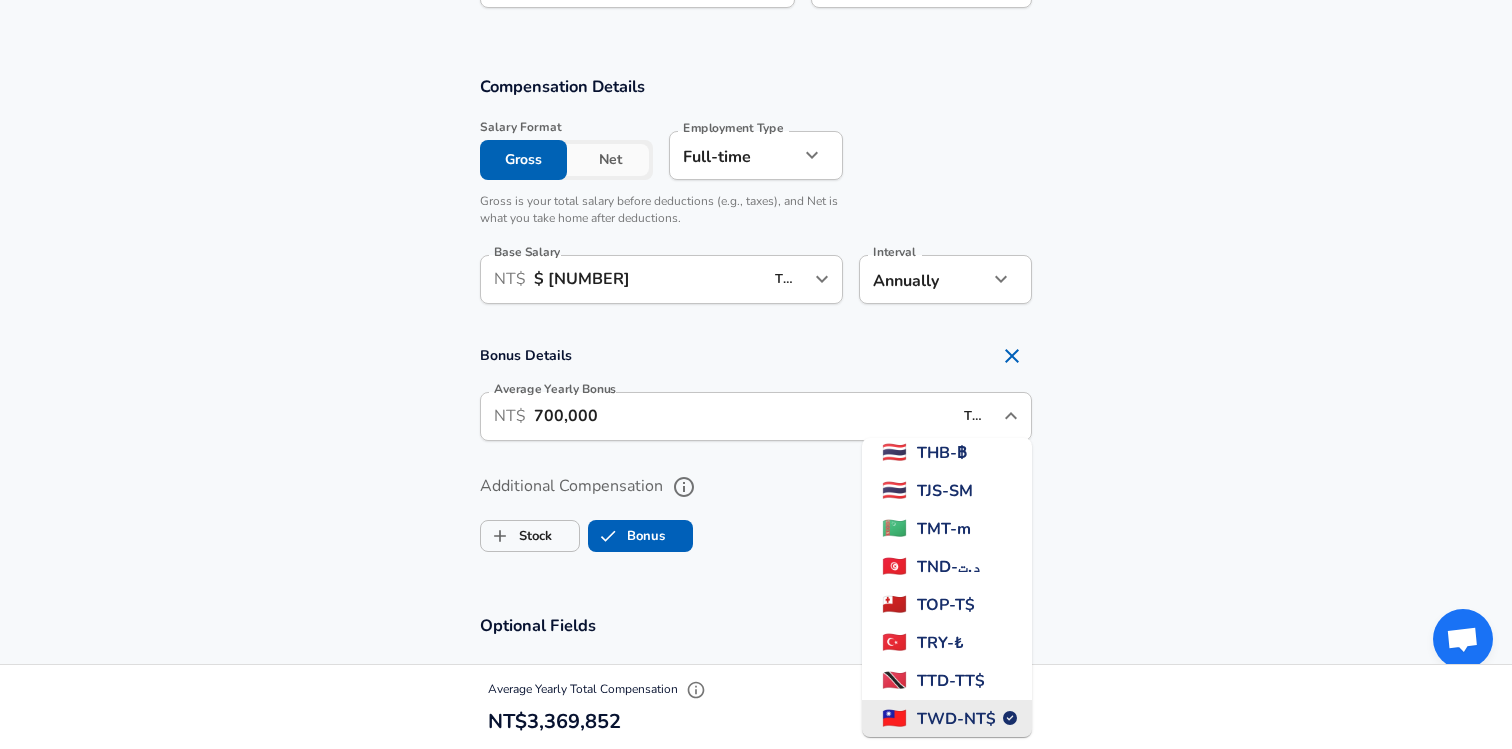 click on "Bonus Details  Average Yearly Bonus ​ NT$ 700,000 TWD ​ Popular 🇺🇸 USD  -  $ 🇪🇺 EUR  -  € 🇮🇳 INR  -  ₹ All Currencies 🇬🇧 GBP  -  £ 🇦🇪 AED  -  د.إ 🇦🇫 AFN  -  ؋ 🇦🇱 ALL  -  L 🇦🇲 AMD  -  ֏ 🇨🇼 ANG  -  ƒ 🇦🇴 AOA  -  Kz 🇦🇷 ARS  -  $ 🇦🇺 AUD  -  A$ 🇦🇼 AWG  -  ƒ 🇦🇿 AZN  -  ₼ 🇧🇦 BAM  -  KM 🇧🇧 BBD  -  Bds$ 🇧🇩 BDT  -  ৳ 🇧🇬 BGN  -  лв 🇧🇭 BHD  -  .د.ب 🇧🇮 BIF  -  Fr 🇧🇲 BMD  -  $ 🇧🇳 BND  -  B$ 🇧🇴 BOB  -  Bs. 🇧🇷 BRL  -  R$ 🇧🇸 BSD  -  B$ 💰 BTC  -  ₿ 🇧🇹 BTN  -  Nu. 🇧🇼 BWP  -  P 🇧🇾 BYN  -  Br 🇧🇿 BZD  -  BZ$ 🇨🇦 CAD  -  C$ 🇨🇩 CDF  -  Fr 🇨🇭 CHF  -  Fr 🇨🇱 CLF  -  UF 🇨🇱 CLP  -  $ 🇨🇳 CNY  -  ¥ 🇨🇴 COP  -  $ 🇨🇷 CRC  -  ₡ 🇨🇺 CUC  -  $ 🇨🇺 CUP  -  $ 🇨🇻 CVE  -  $ 🇨🇿 CZK  -  Kč 🇩🇯 DJF  -  Fr 🇩🇰 DKK  -  kr 🇩🇴 DOP  -  RD$ 🇩🇿 DZD  -  د.ج 🇪🇬 D" at bounding box center (756, 395) 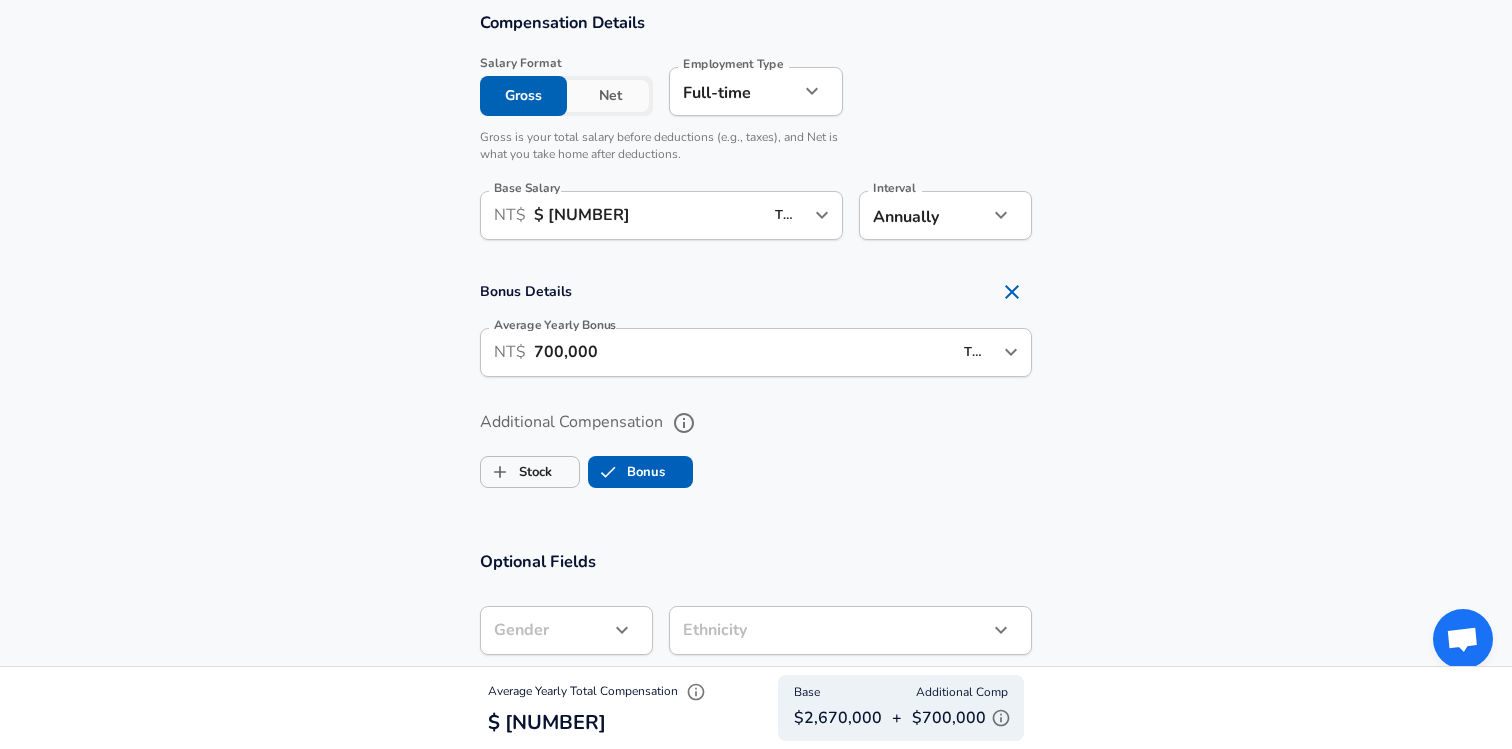 scroll, scrollTop: 1394, scrollLeft: 0, axis: vertical 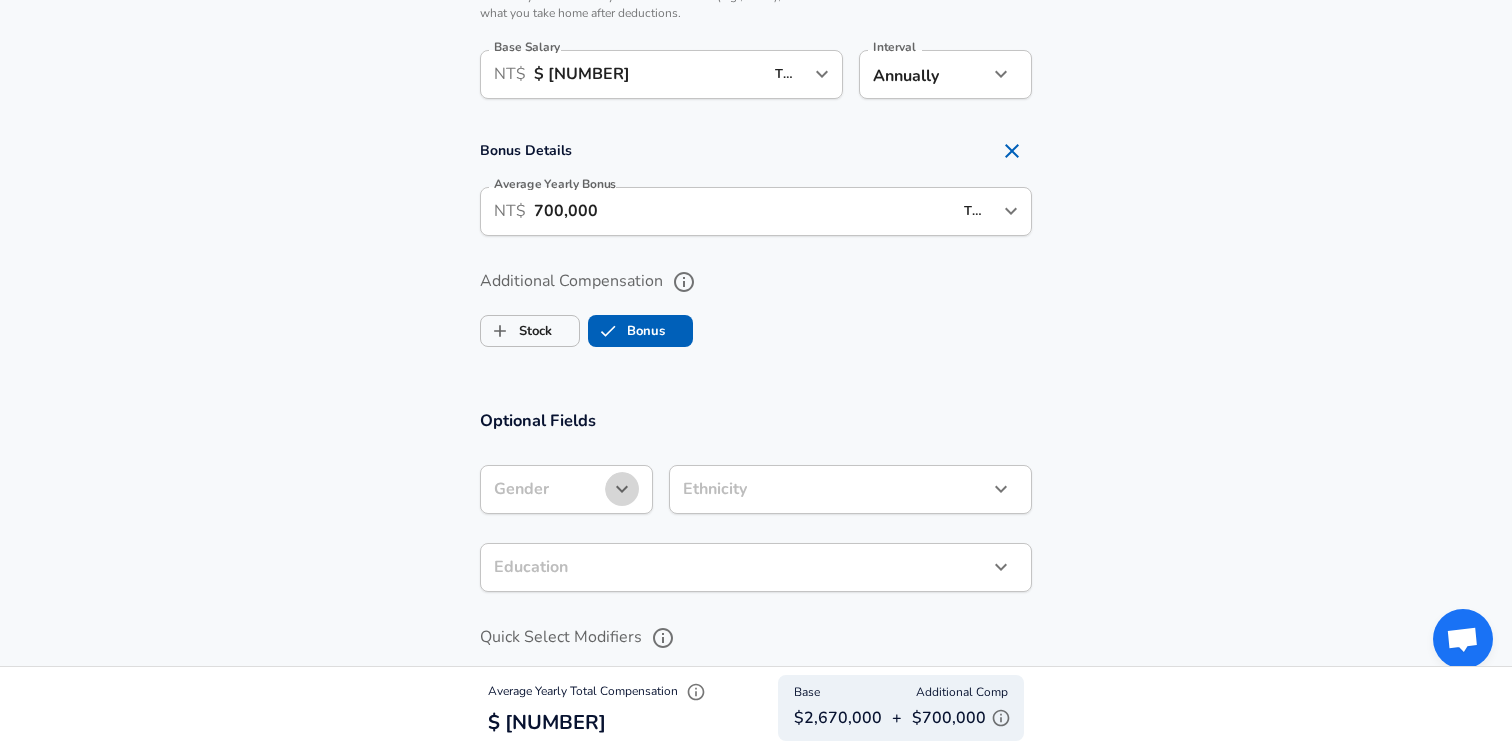 click 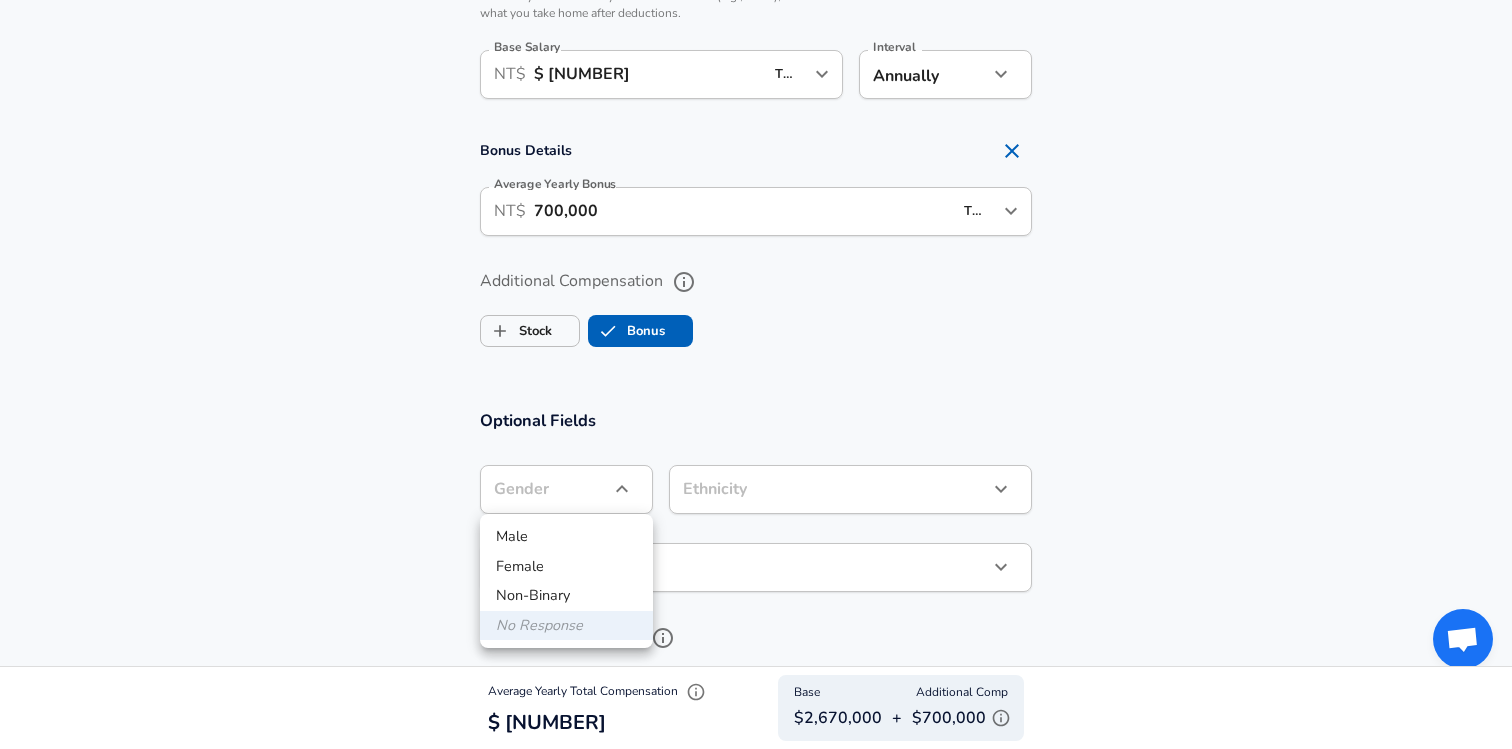 click at bounding box center (756, 374) 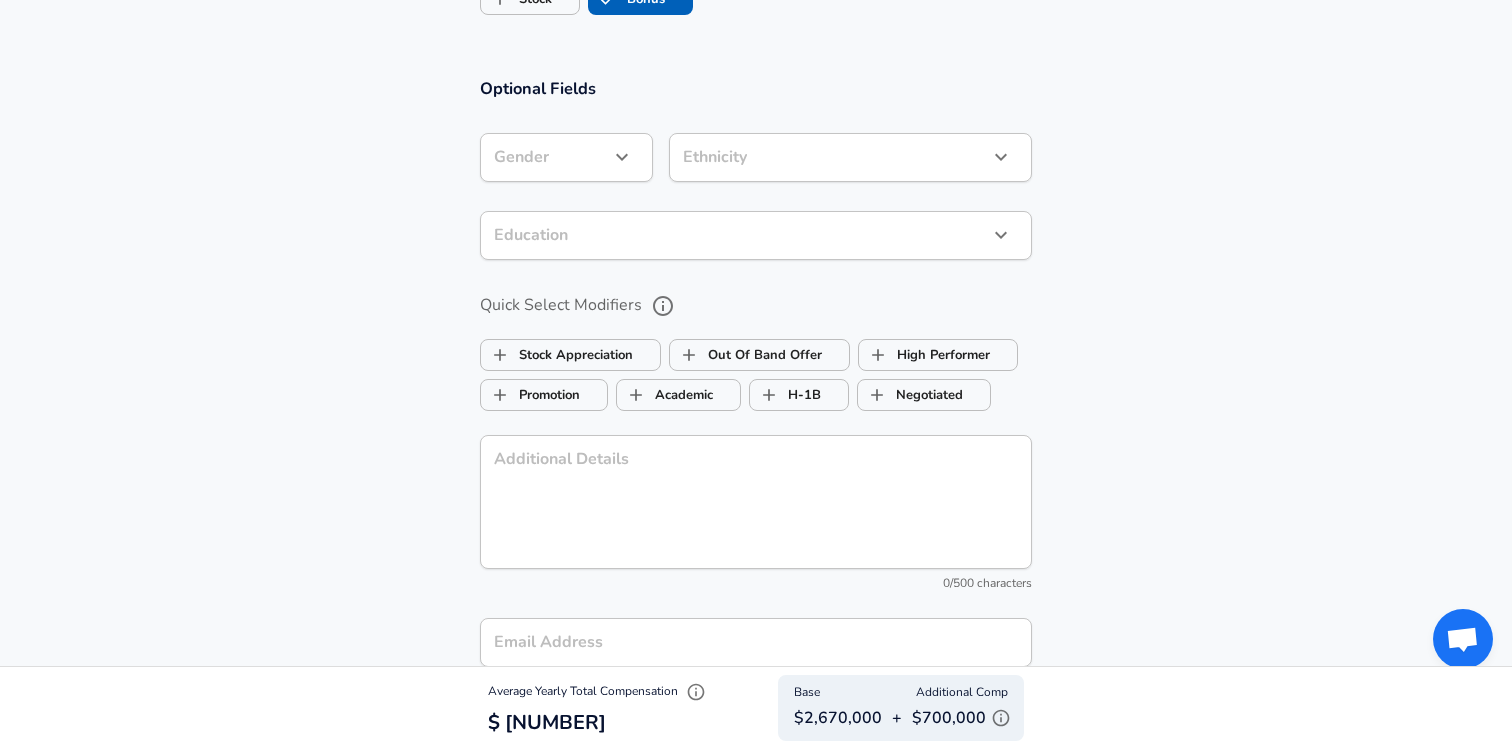 scroll, scrollTop: 1906, scrollLeft: 0, axis: vertical 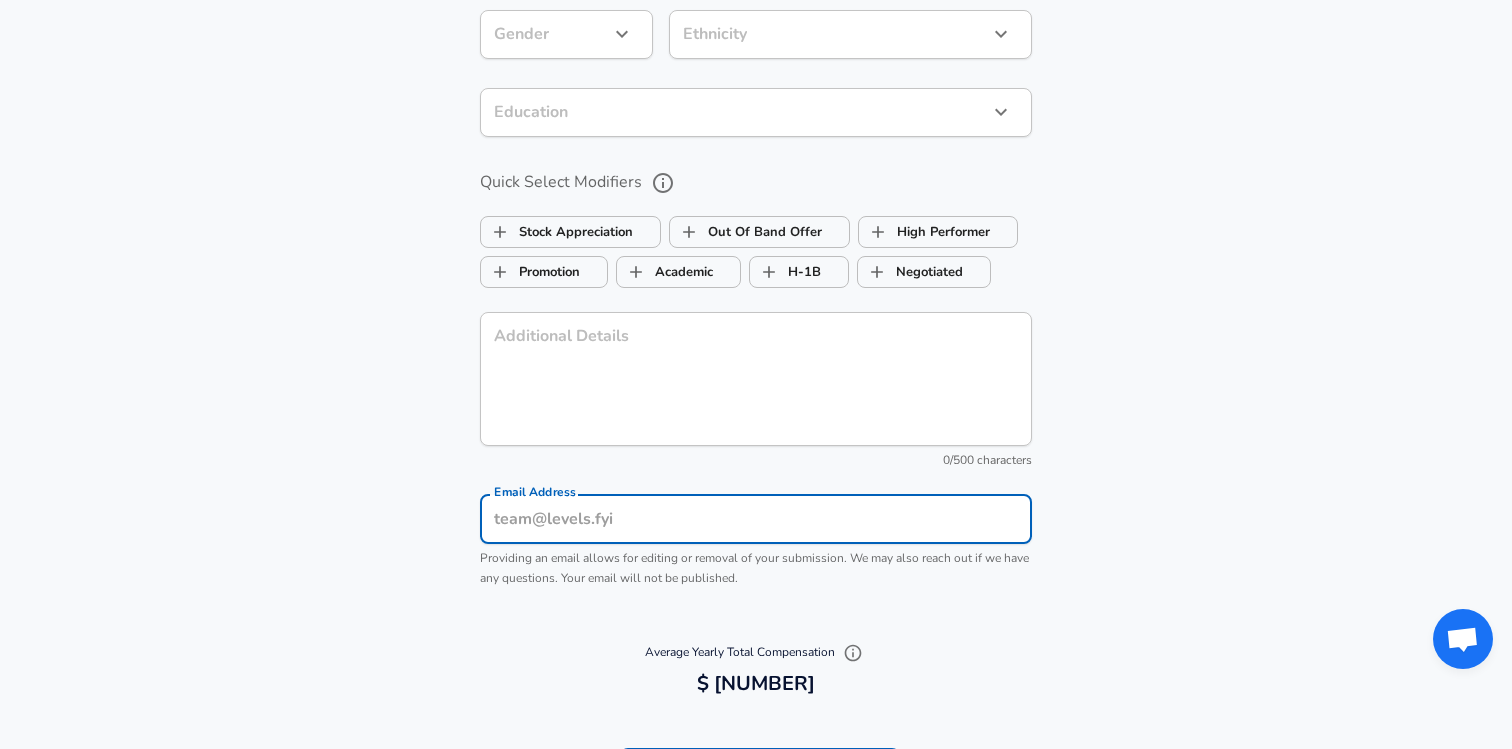 click on "Email Address" at bounding box center [756, 519] 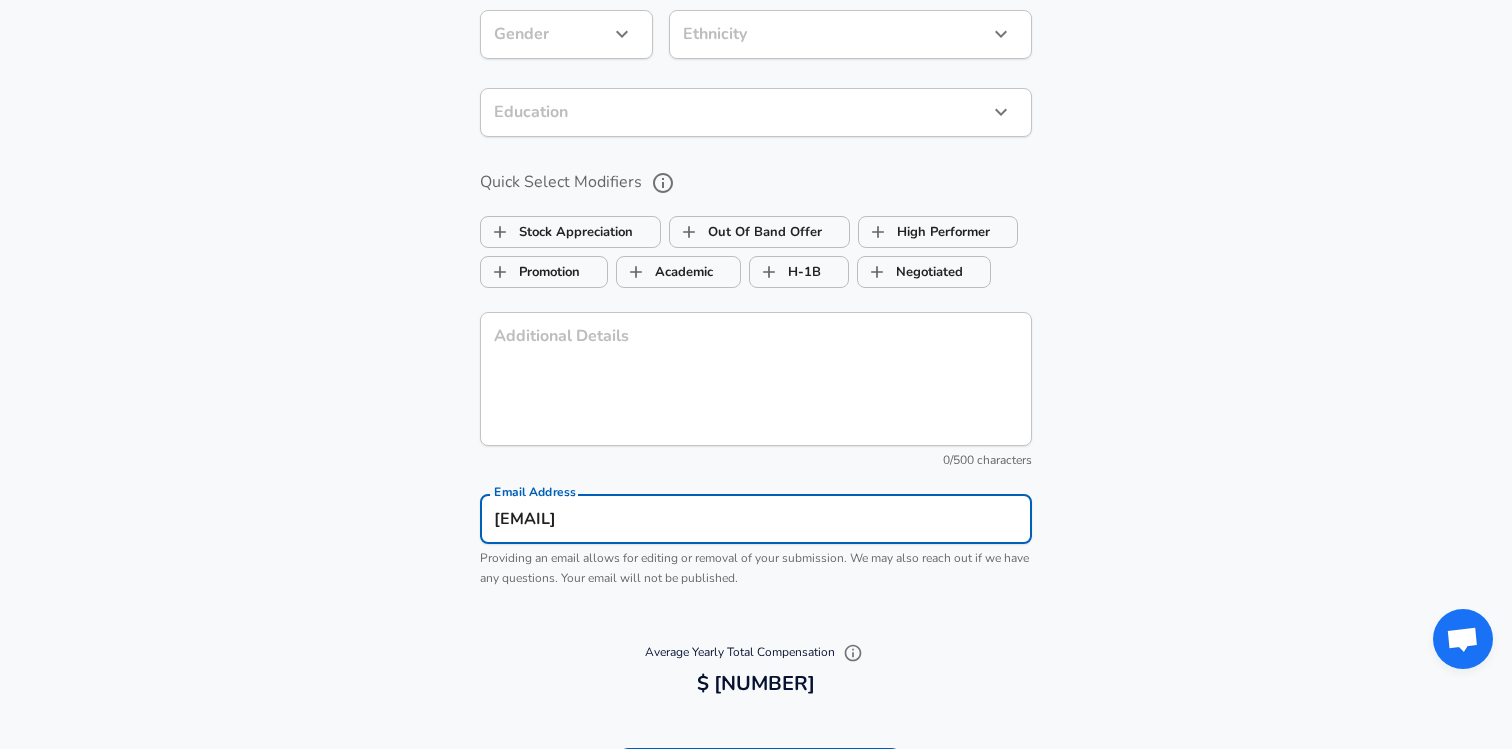 type on "[EMAIL]" 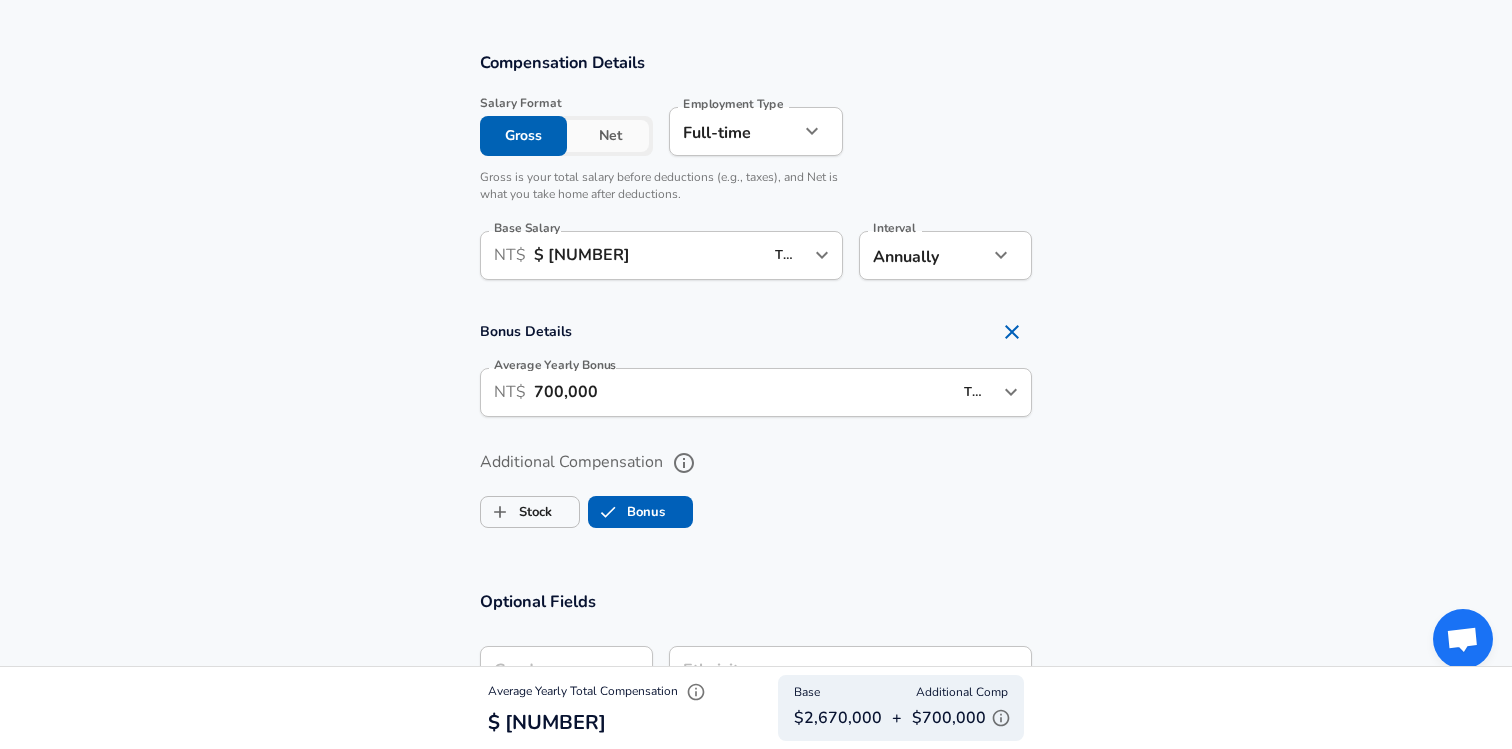scroll, scrollTop: 1357, scrollLeft: 0, axis: vertical 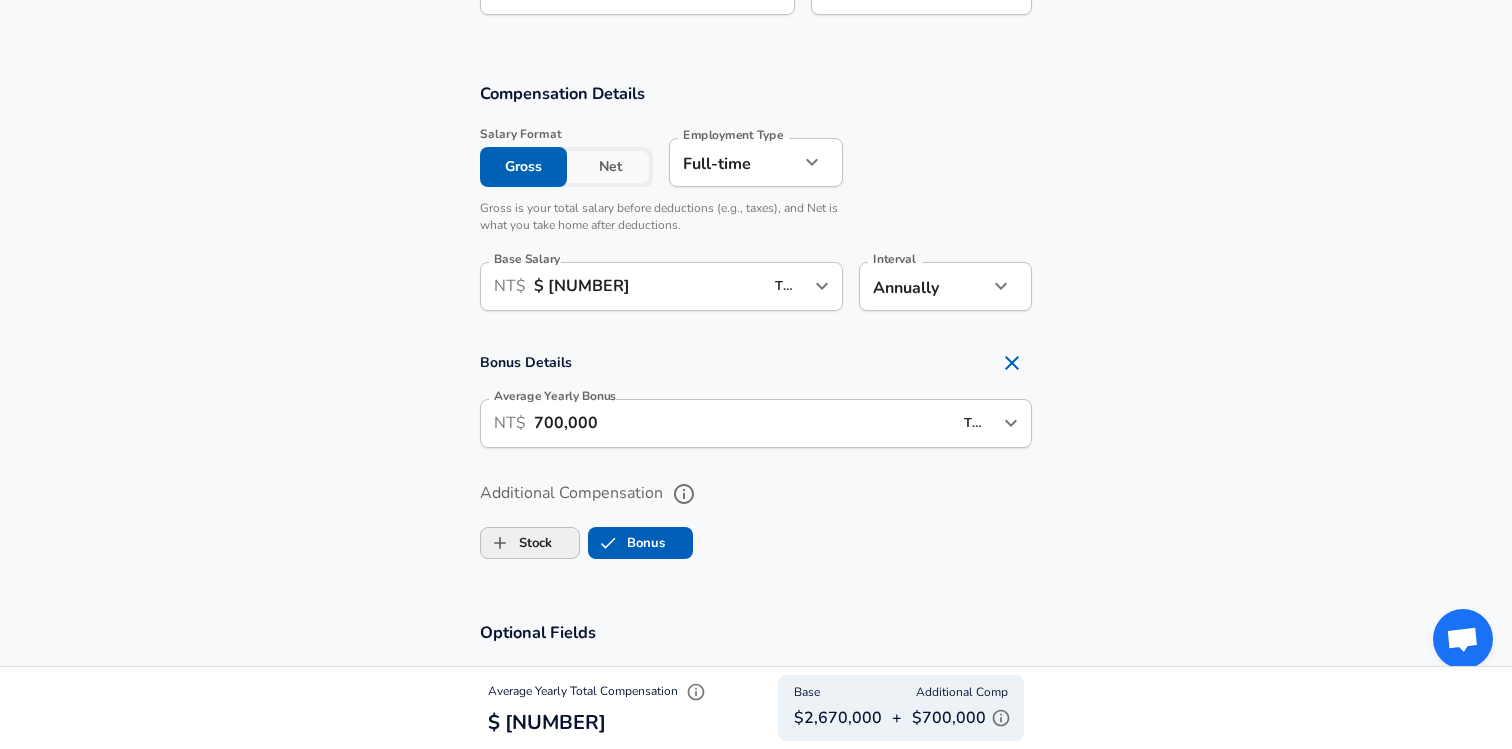 click on "Stock" at bounding box center [516, 543] 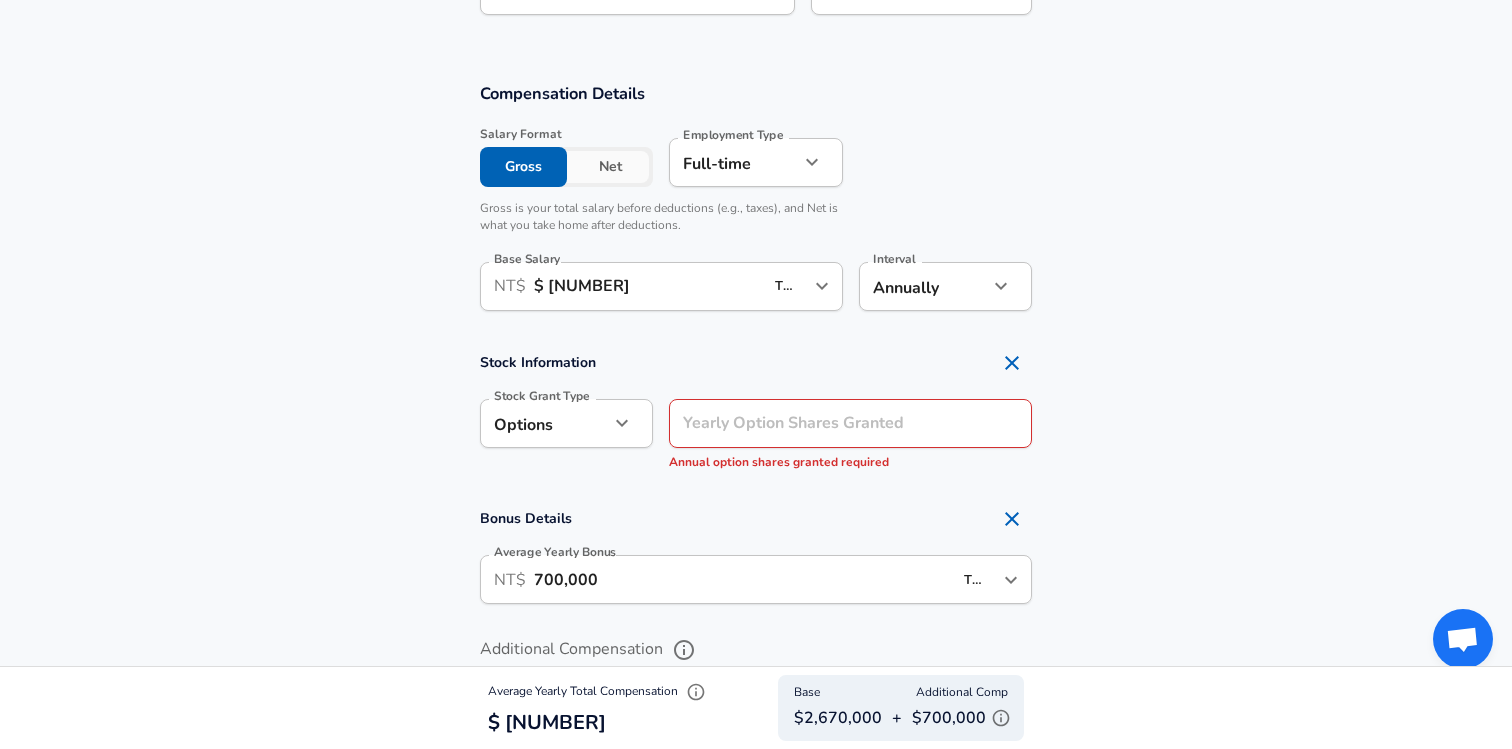 type 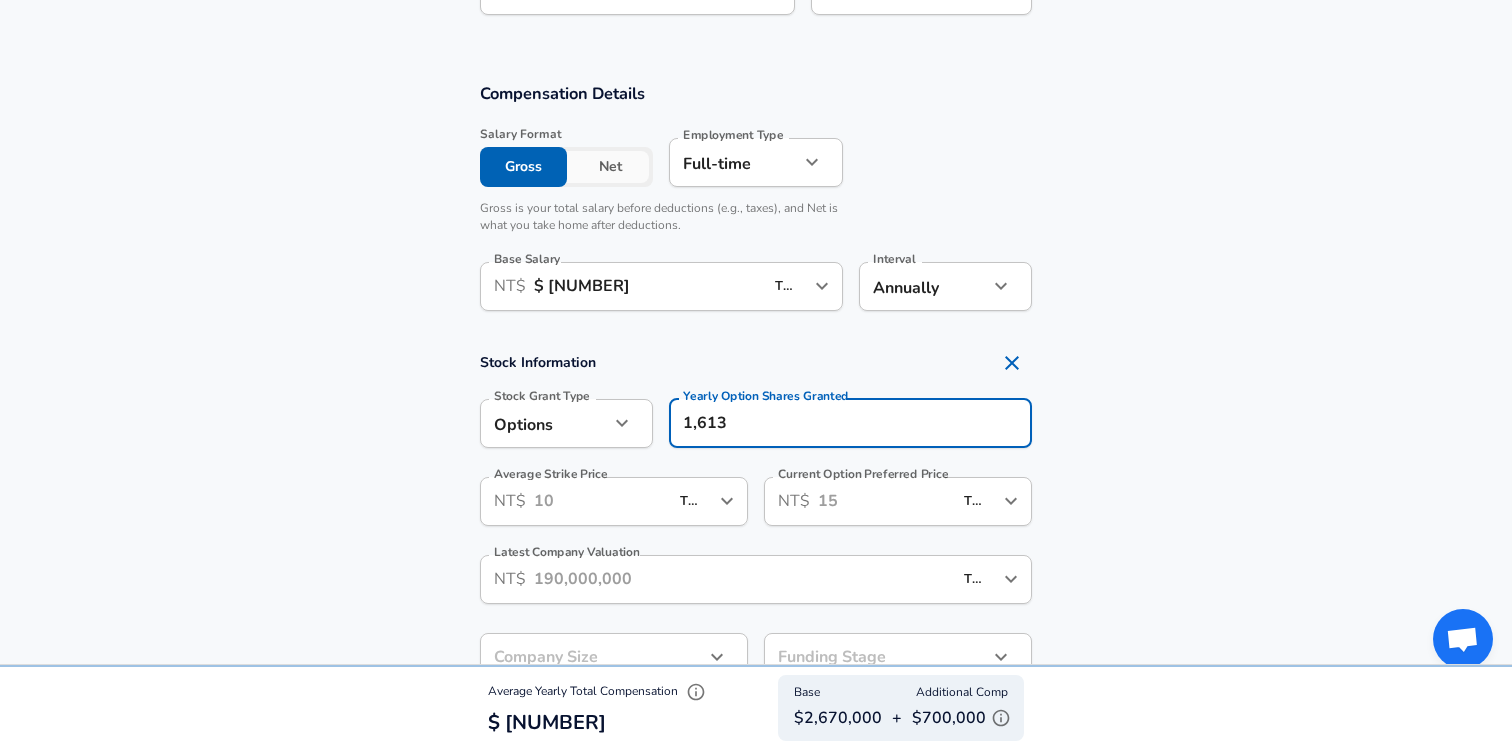 type on "1,613" 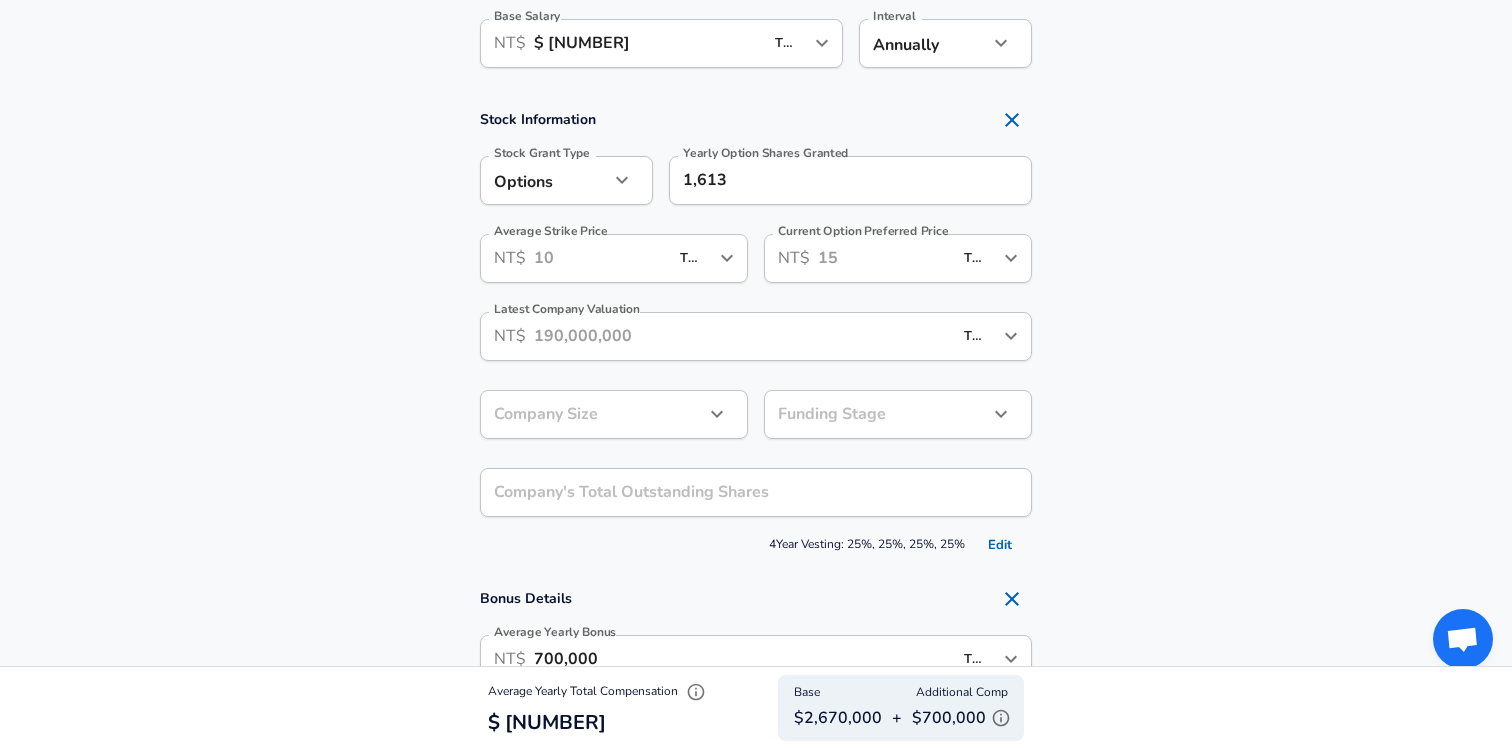 scroll, scrollTop: 2023, scrollLeft: 0, axis: vertical 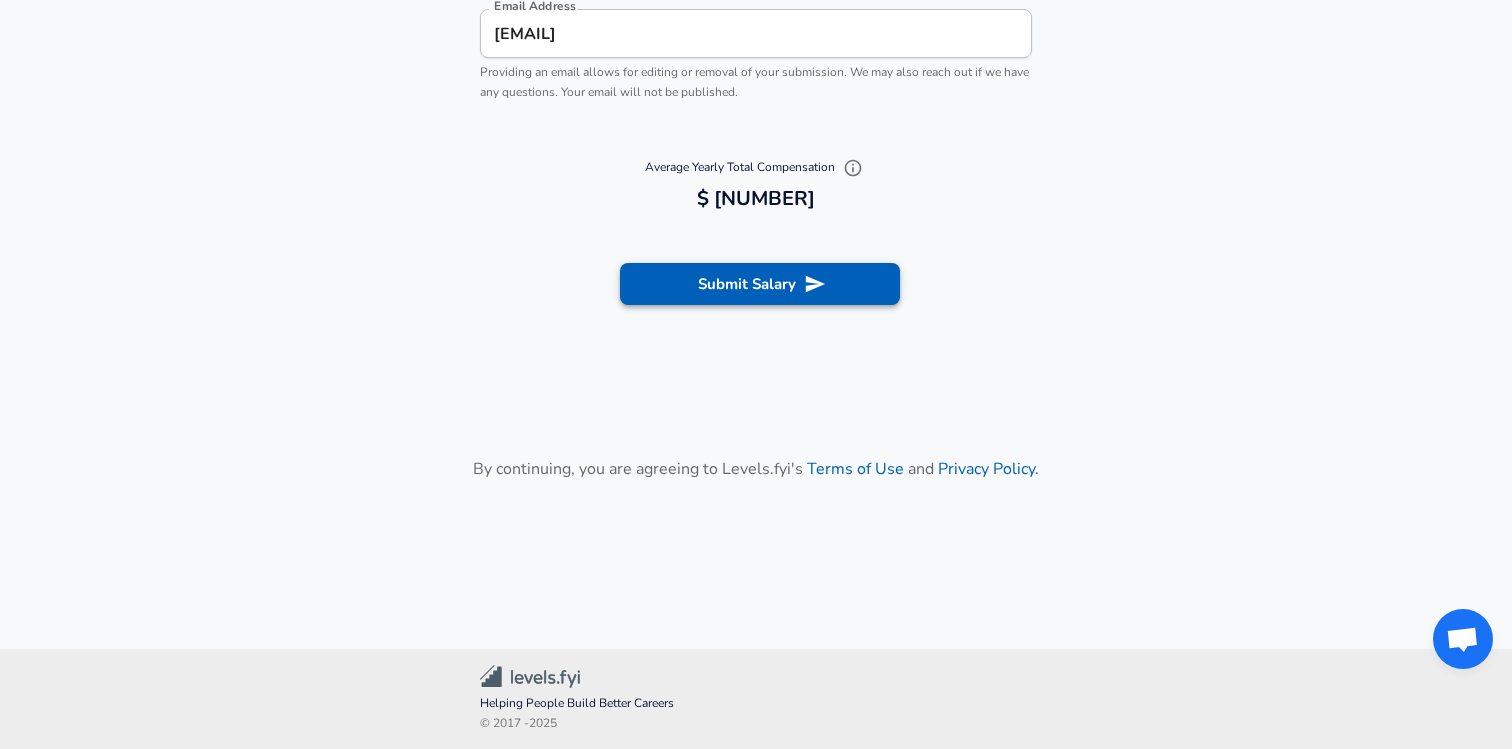 click on "Submit Salary" at bounding box center (760, 284) 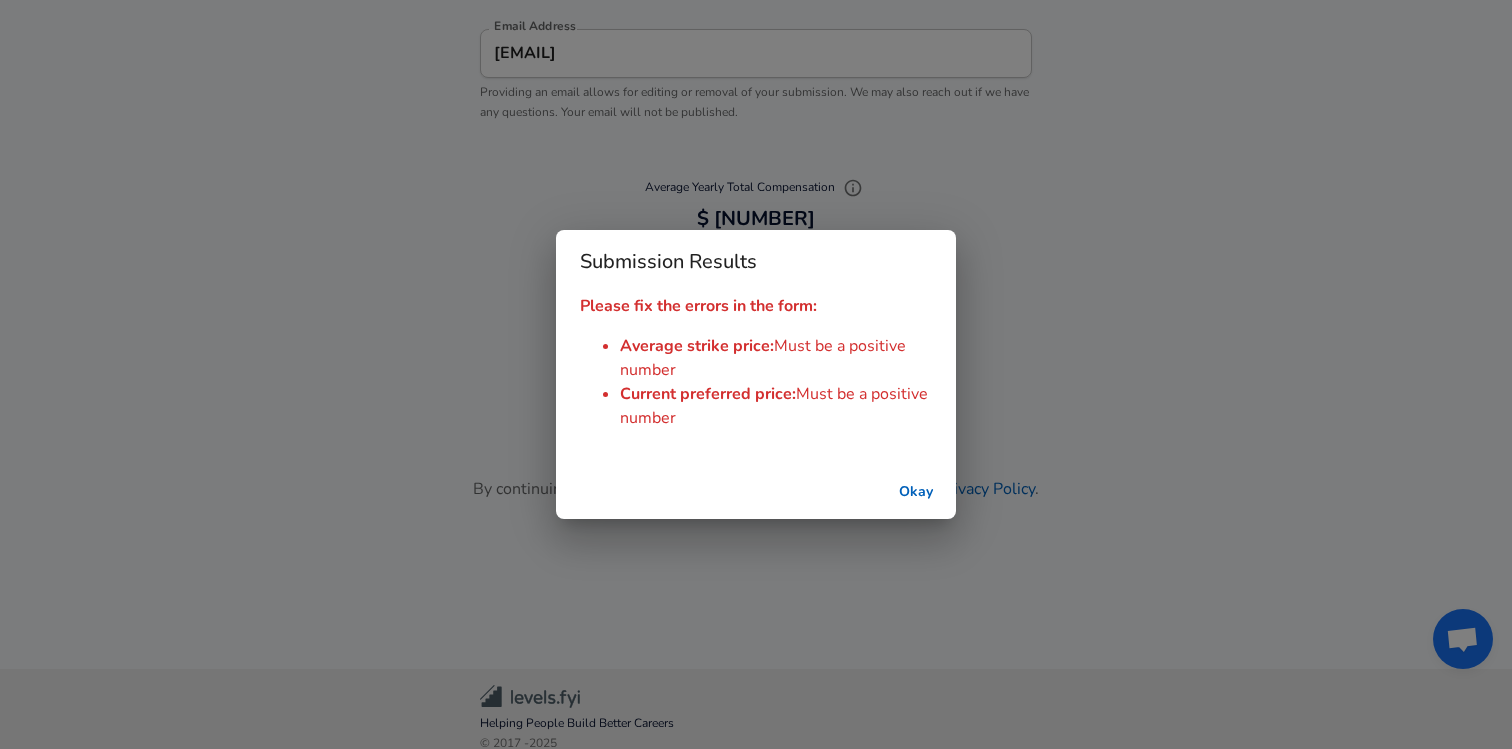 scroll, scrollTop: 2989, scrollLeft: 0, axis: vertical 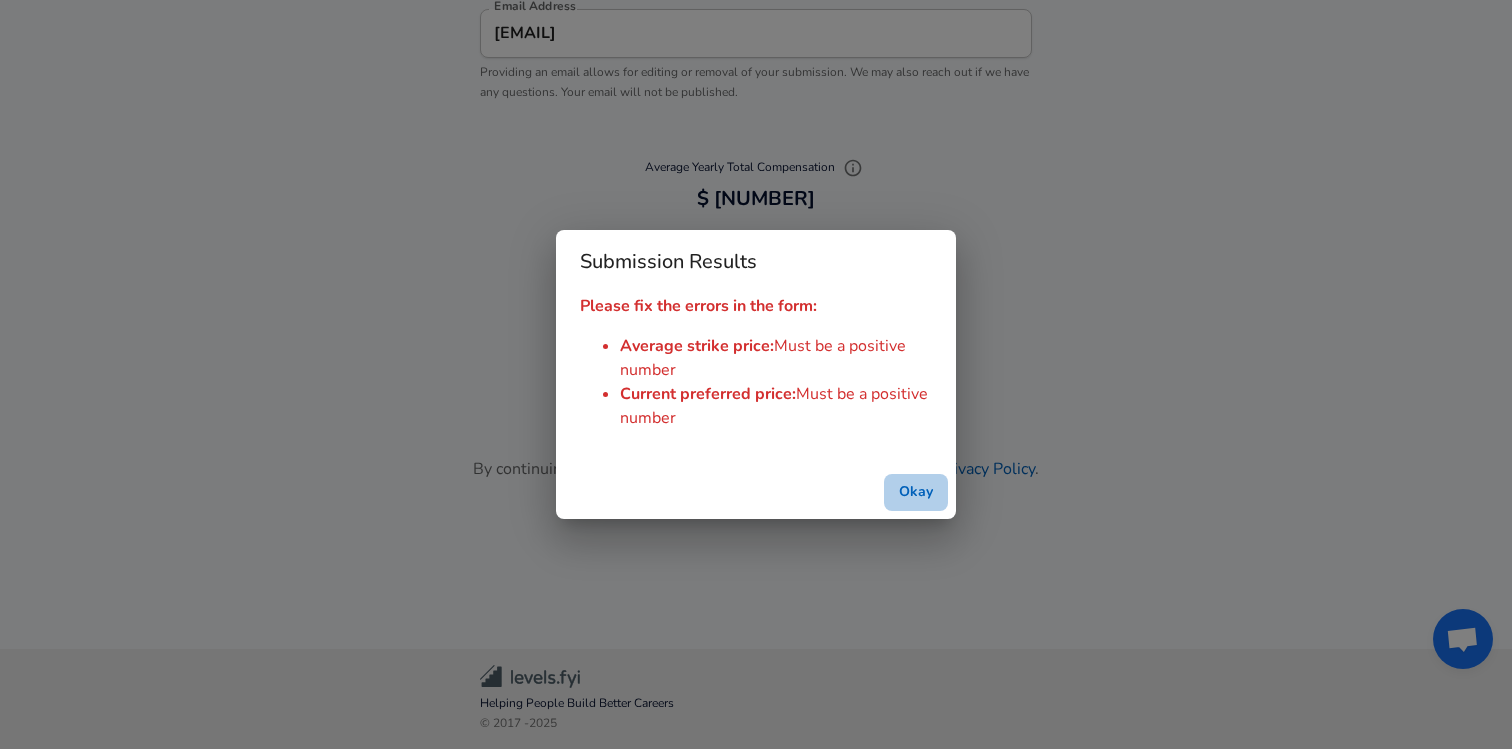 click on "Okay" at bounding box center (916, 492) 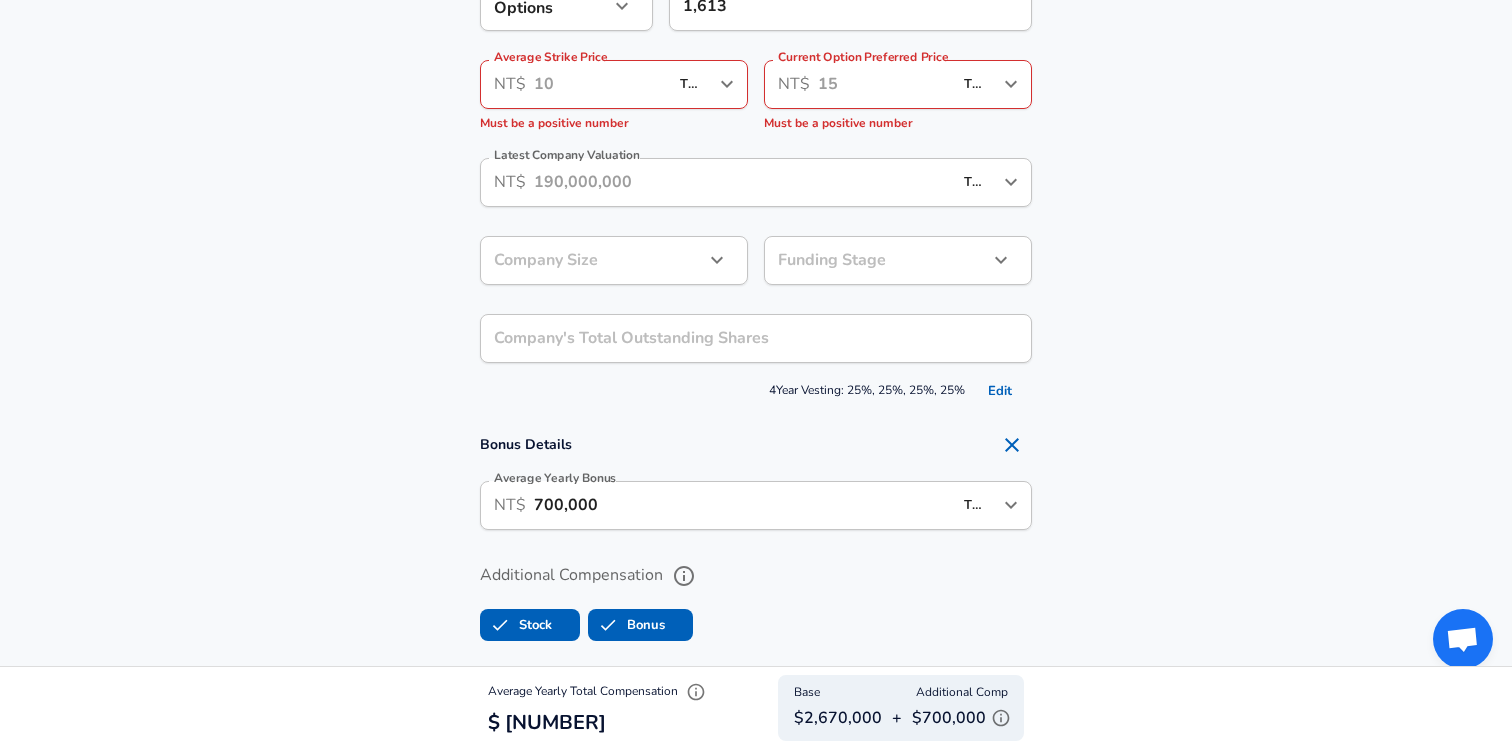 scroll, scrollTop: 1310, scrollLeft: 0, axis: vertical 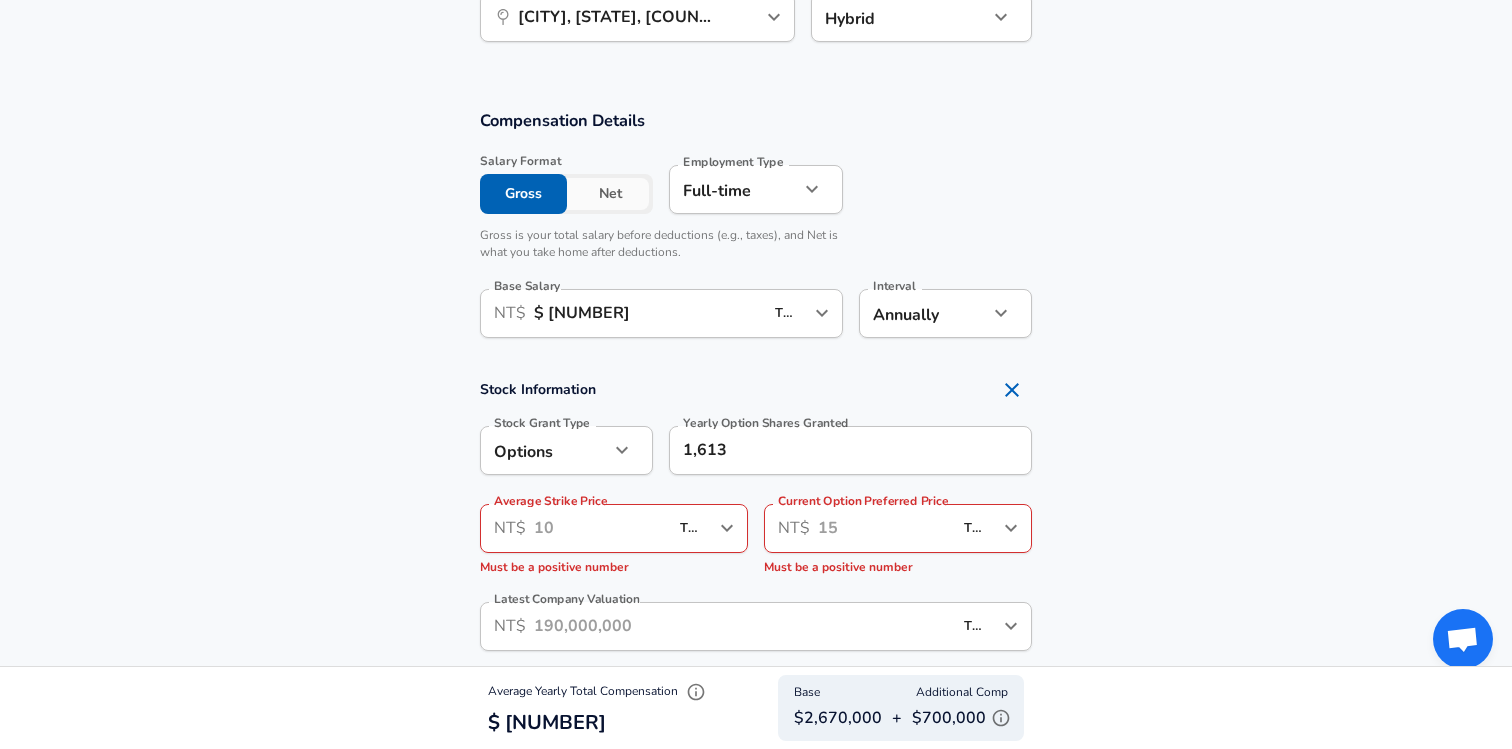 click on "Average Strike Price" at bounding box center [601, 528] 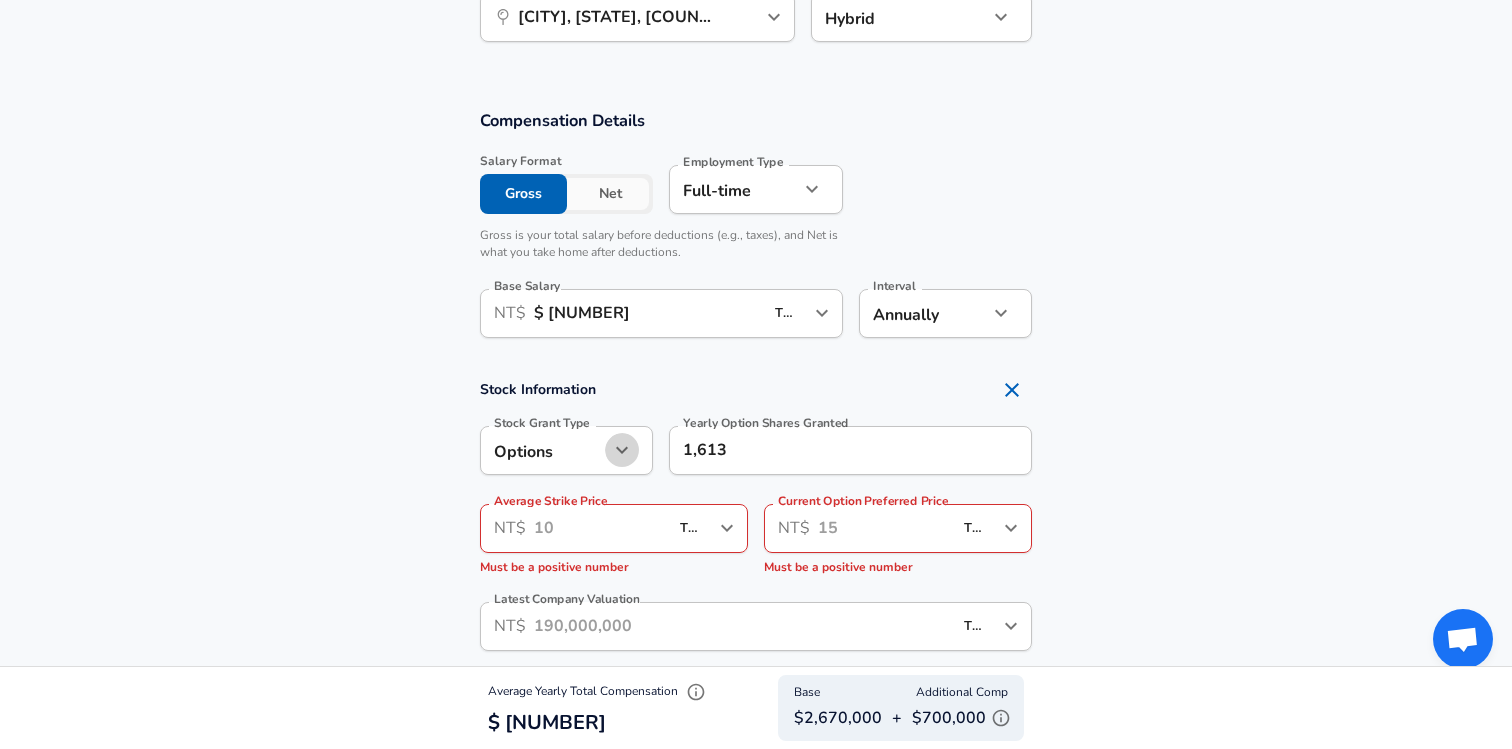 click 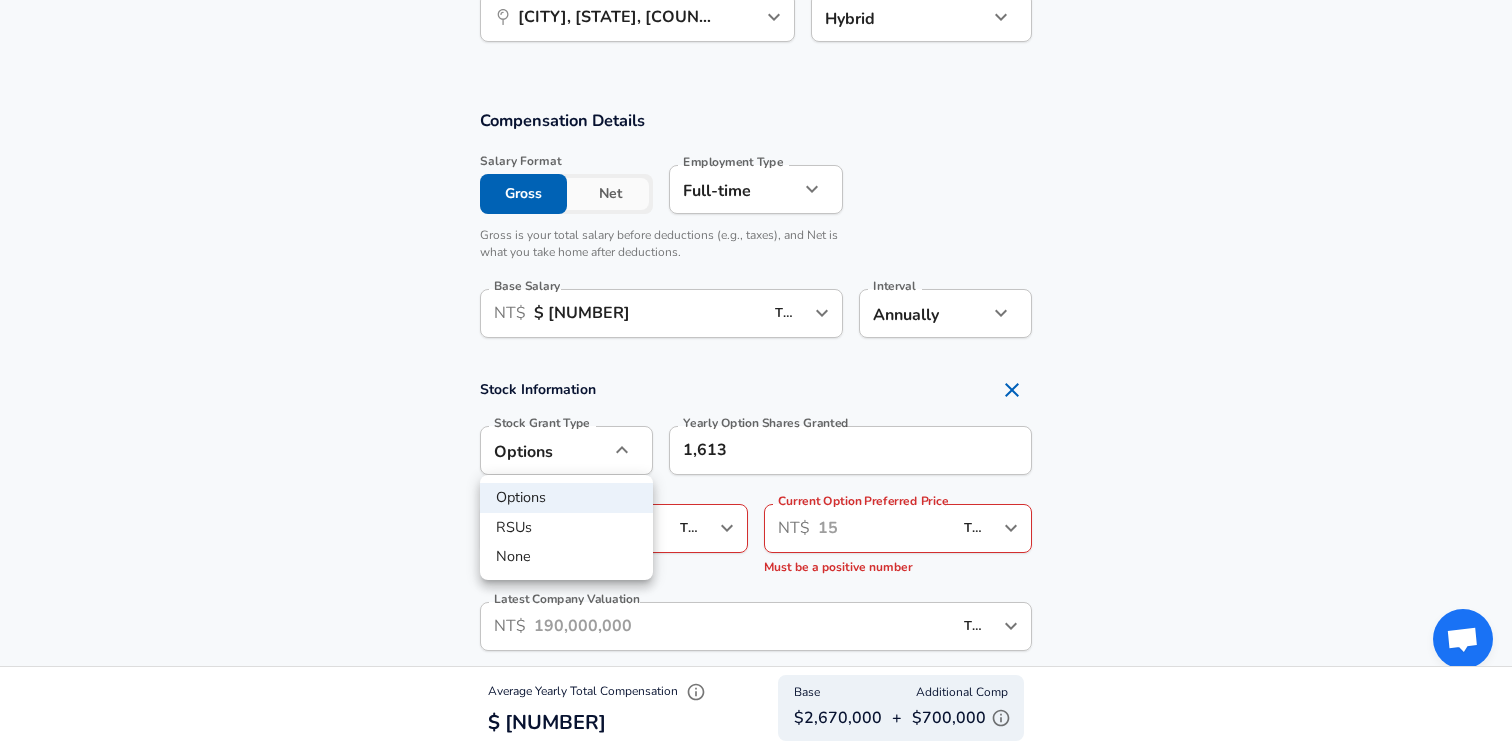click at bounding box center [756, 374] 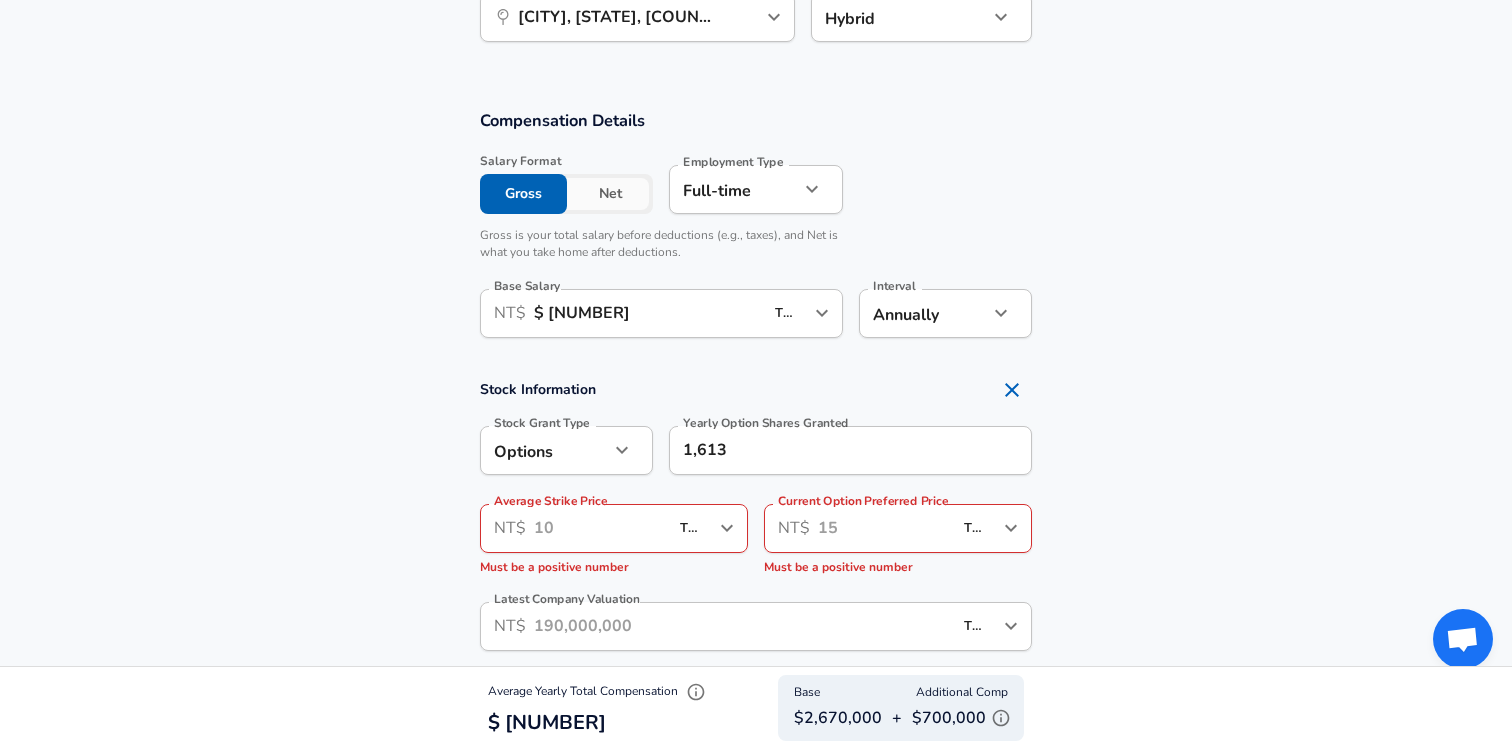 click on "Restart Add Your Salary Upload your offer letter to verify your submission Enhance Privacy and Anonymity No Automatically hides specific fields until there are enough submissions to safely display the full details. More Details Based on your submission and the data points that we have already collected, we will automatically hide and anonymize specific fields if there aren't enough data points to remain sufficiently anonymous. Company & Title Information Enter the company you received your offer from Company MixerBox Company Select the title that closest resembles your official title. This should be similar to the title that was present on your offer letter. Title Senior Software Engineer Title Select a job family that best fits your role. If you can't find one, select 'Other' to enter a custom job family Job Family Software Engineer Job Family Select a Specialization that best fits your role. If you can't find one, select 'Other' to enter a custom specialization Select Specialization Level E4 6" at bounding box center (756, -936) 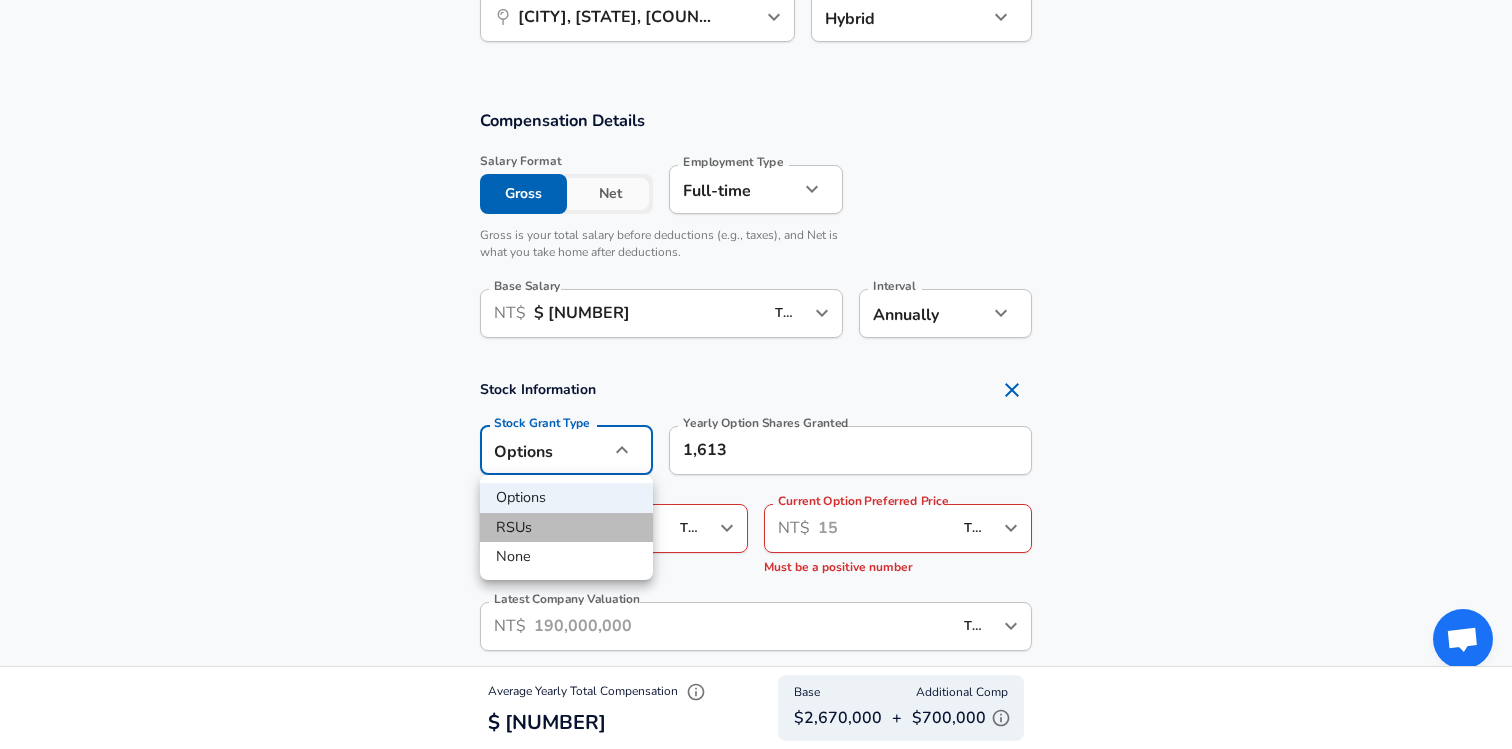 click on "RSUs" at bounding box center [566, 528] 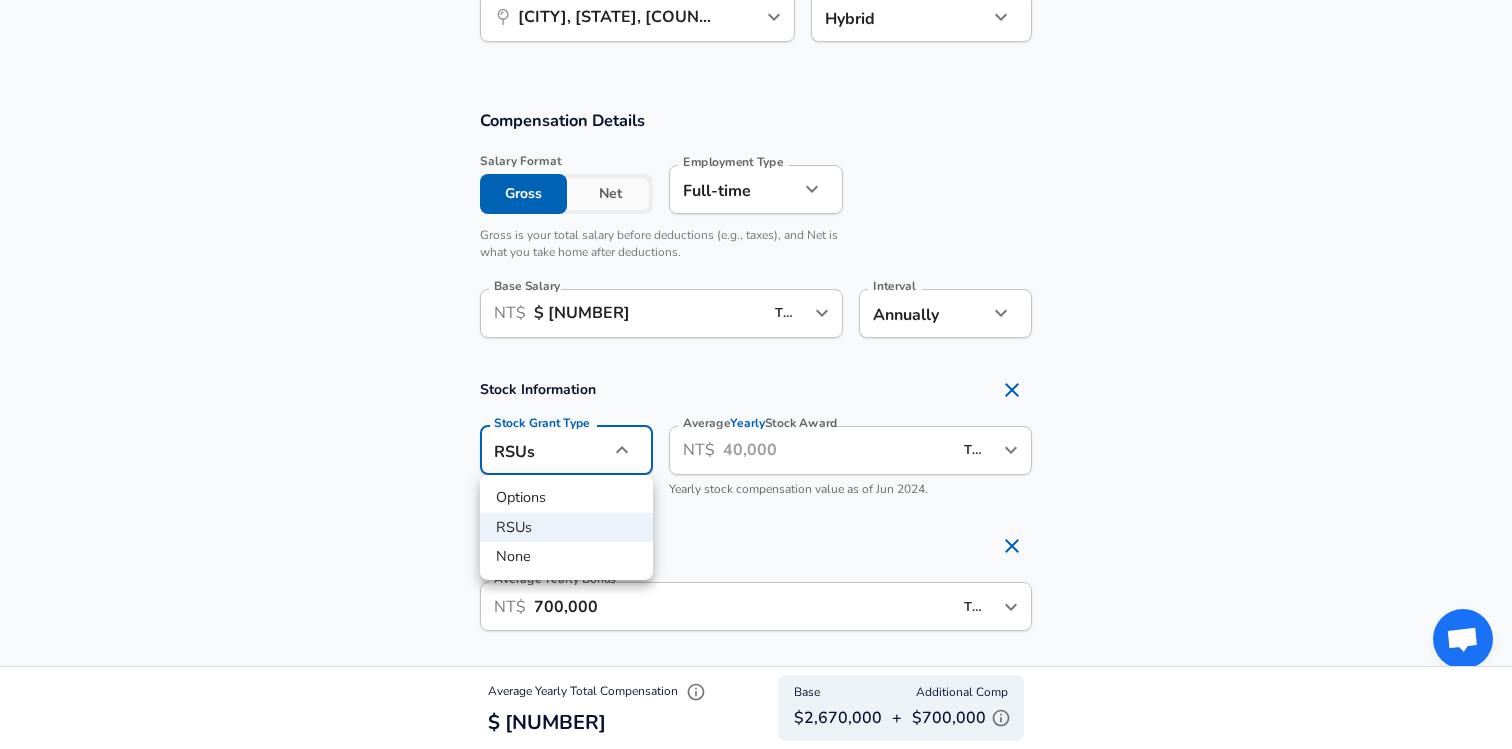 click on "Restart Add Your Salary Upload your offer letter to verify your submission Enhance Privacy and Anonymity No Automatically hides specific fields until there are enough submissions to safely display the full details. More Details Based on your submission and the data points that we have already collected, we will automatically hide and anonymize specific fields if there aren't enough data points to remain sufficiently anonymous. Company & Title Information Enter the company you received your offer from Company MixerBox Company Select the title that closest resembles your official title. This should be similar to the title that was present on your offer letter. Title Senior Software Engineer Title Select a job family that best fits your role. If you can't find one, select 'Other' to enter a custom job family Job Family Software Engineer Job Family Select a Specialization that best fits your role. If you can't find one, select 'Other' to enter a custom specialization Select Specialization Level E4 6" at bounding box center (756, -936) 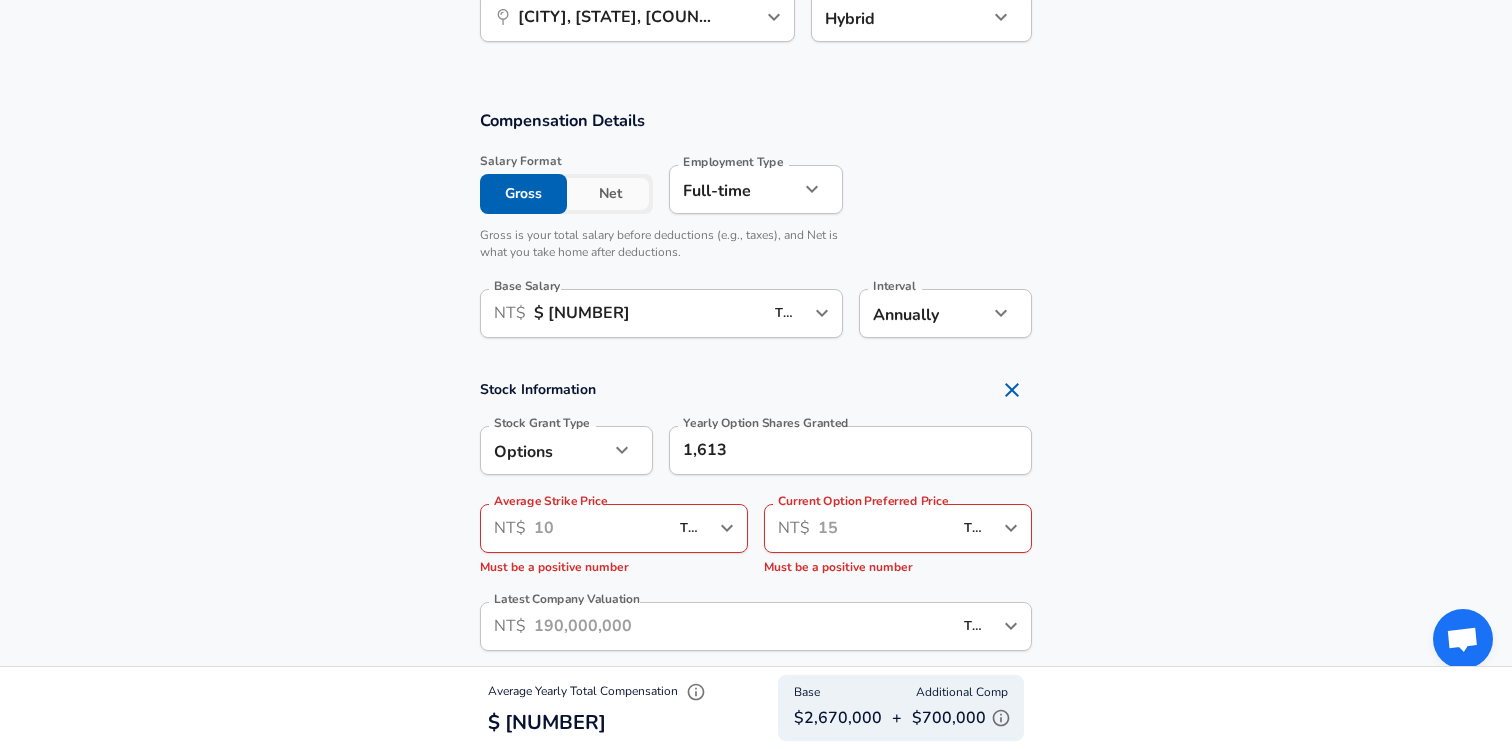 click on "Stock Information" at bounding box center [756, 390] 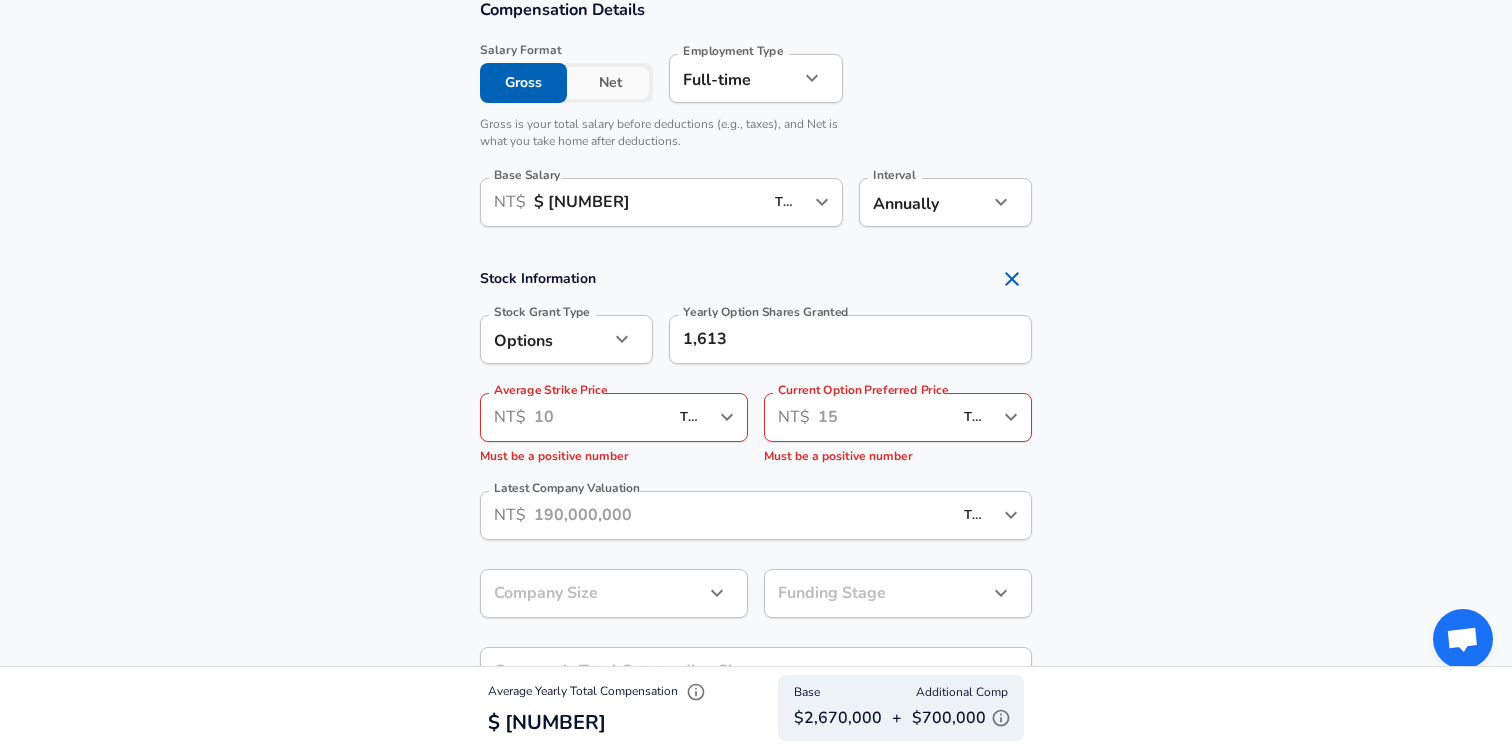 scroll, scrollTop: 1423, scrollLeft: 0, axis: vertical 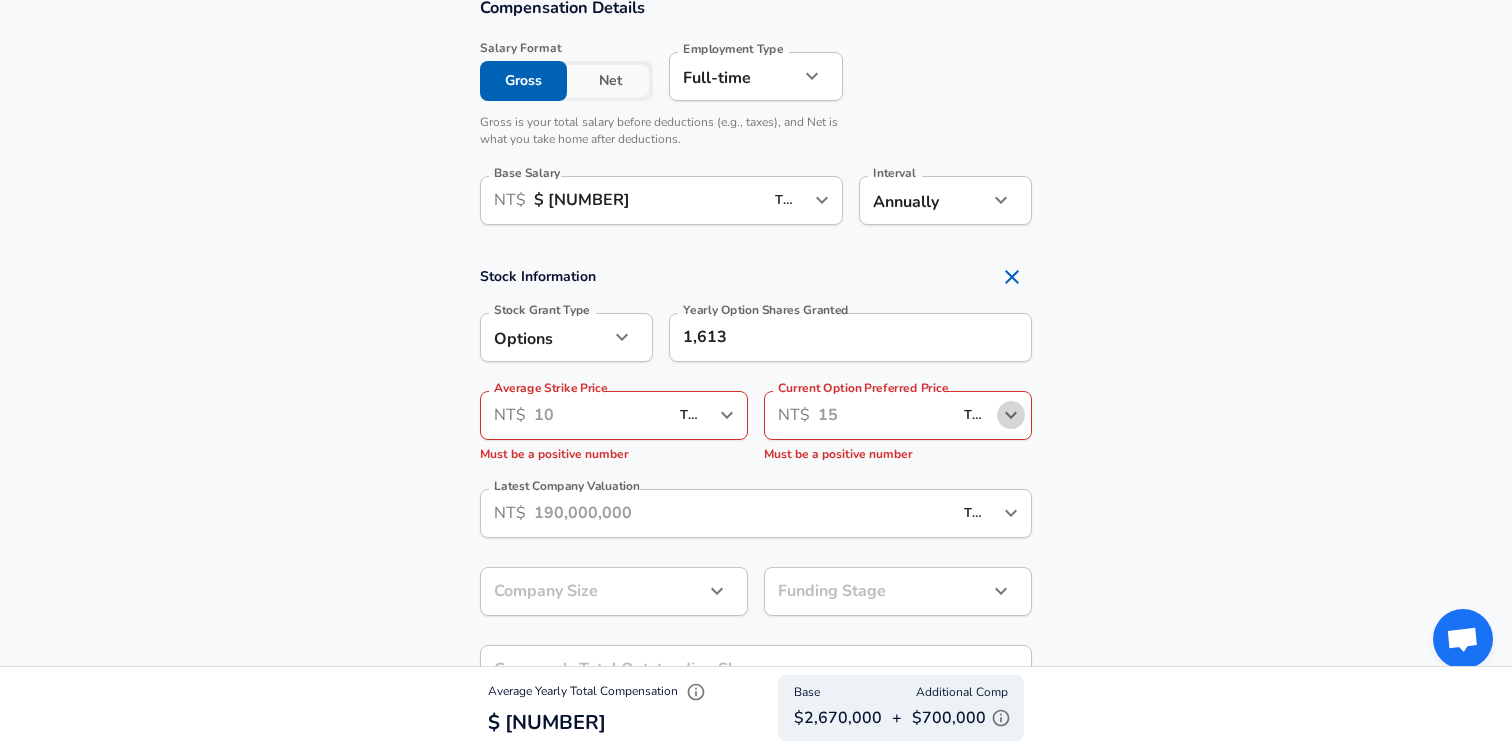 click 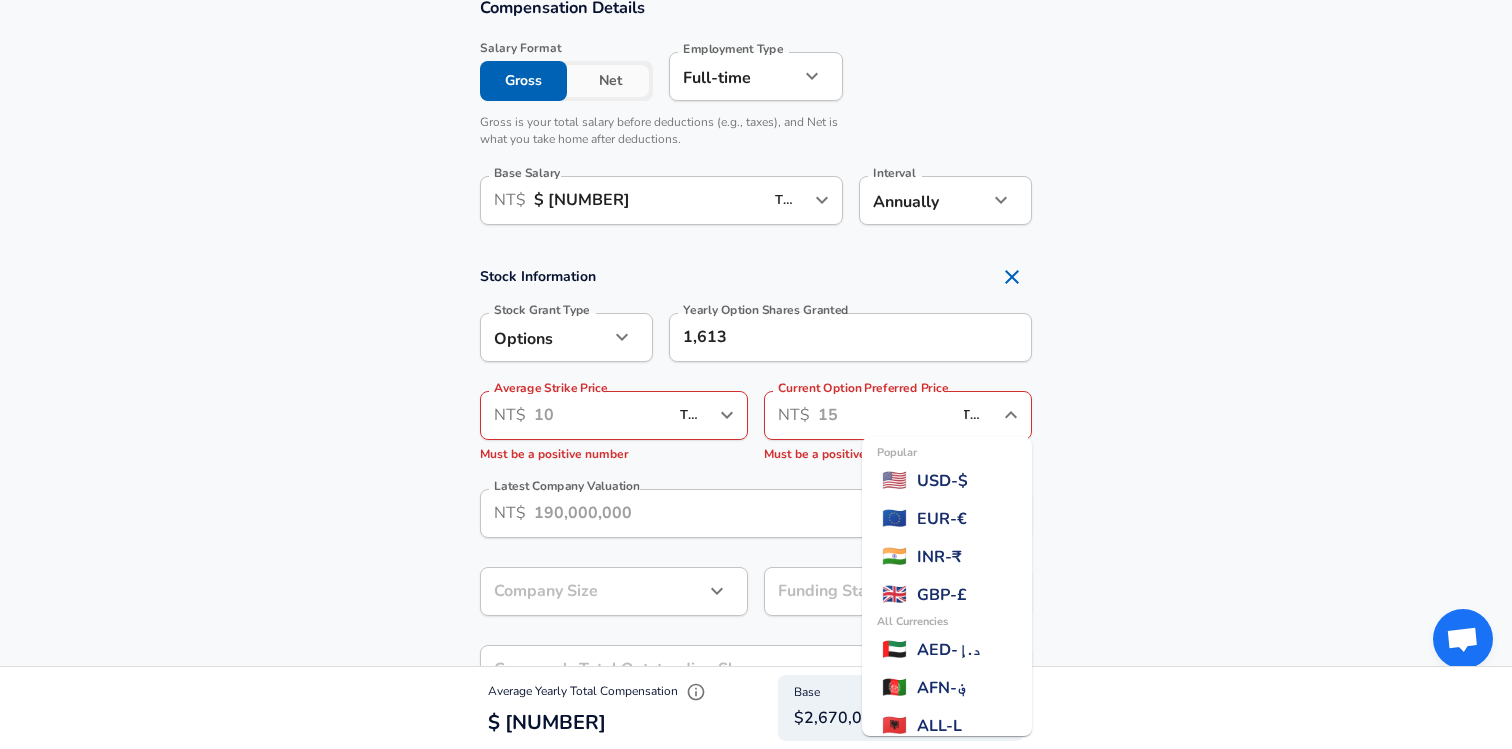 scroll, scrollTop: 5208, scrollLeft: 0, axis: vertical 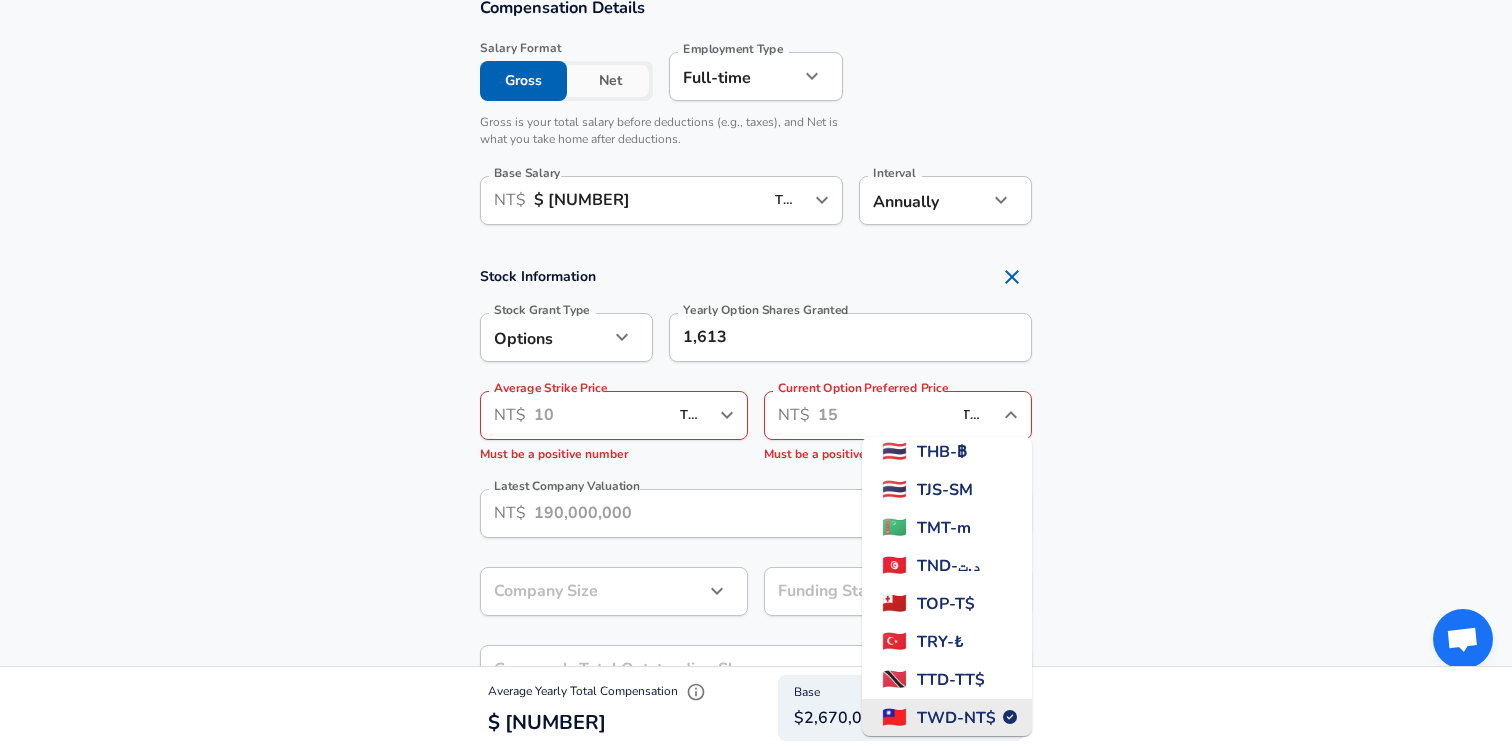 click on "TWD" at bounding box center (978, 415) 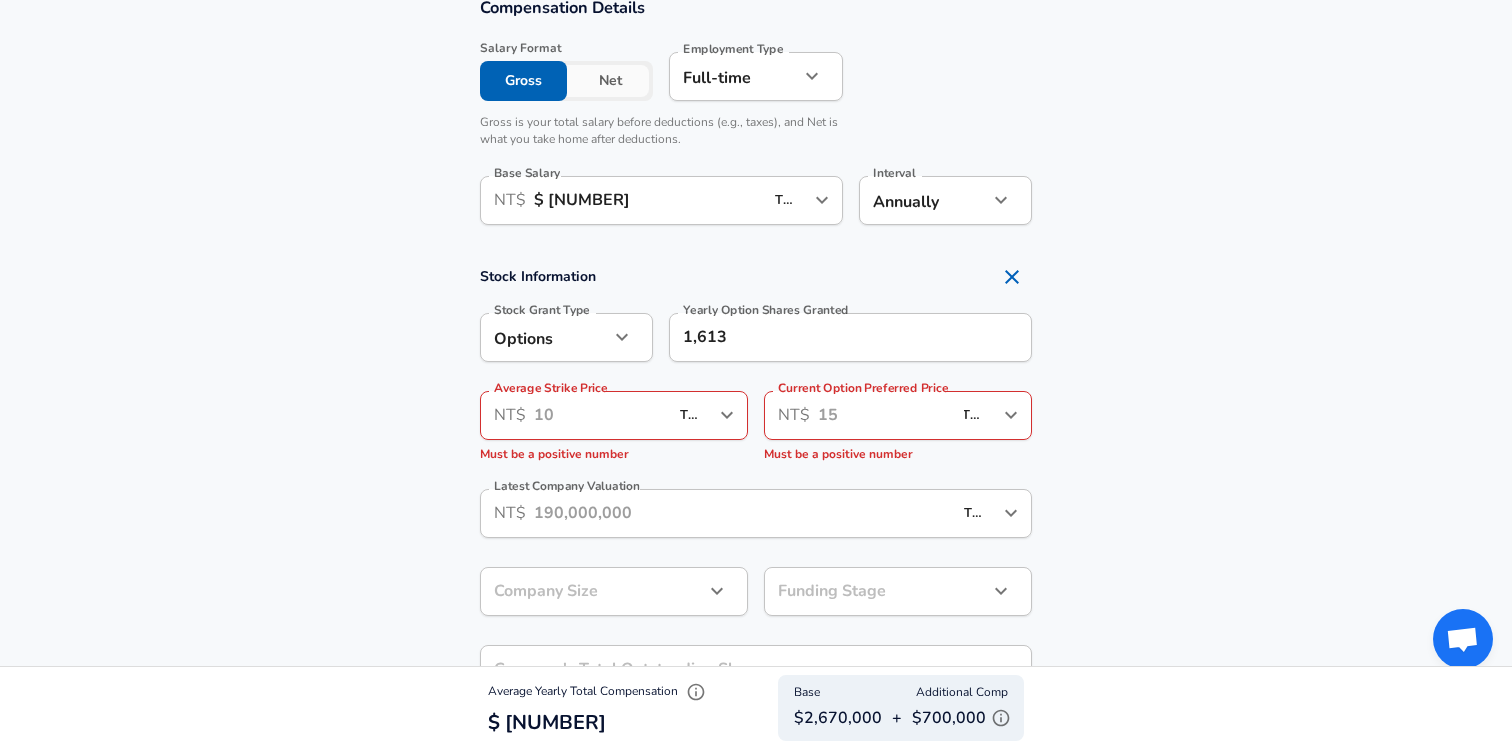 click on "Current Option Preferred Price" at bounding box center (863, 388) 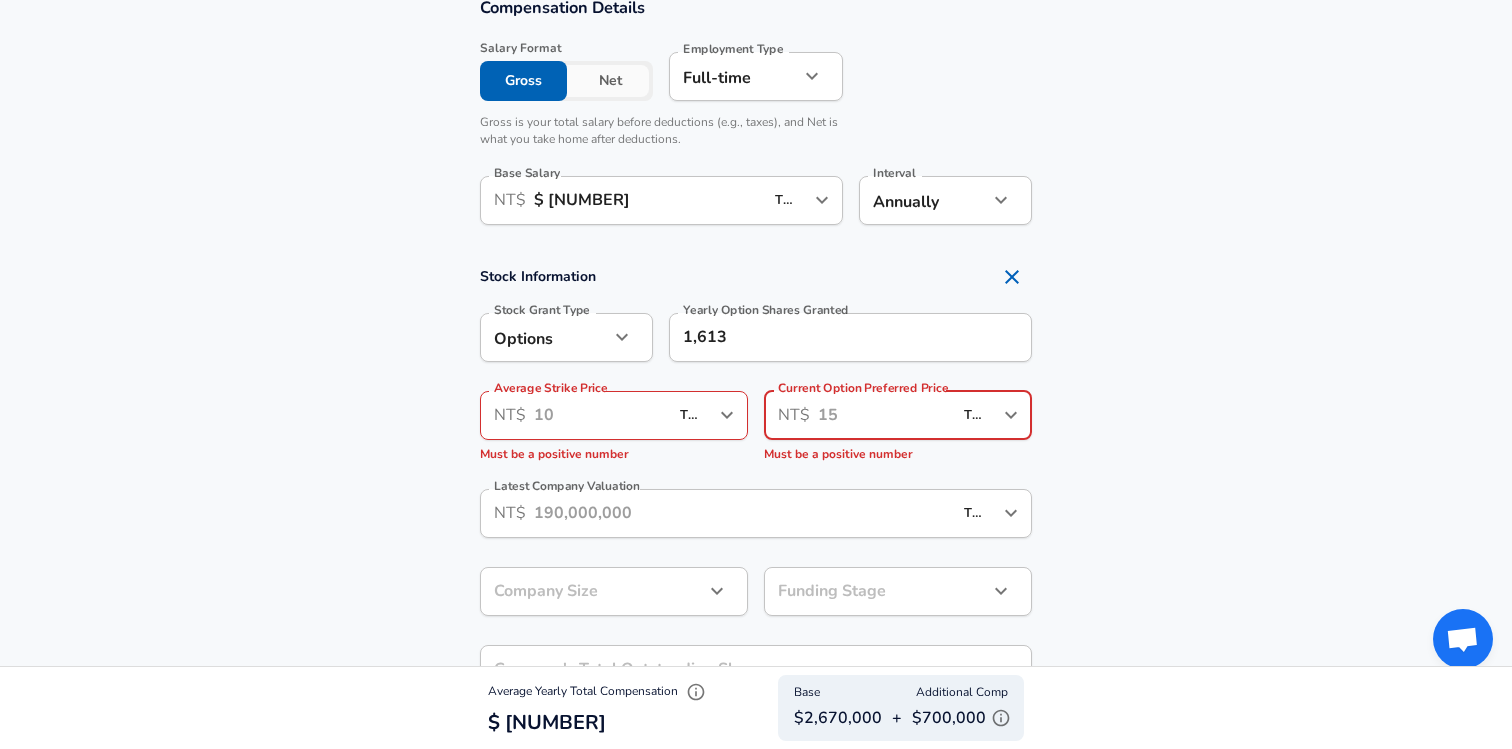 click on "Average Strike Price" at bounding box center [601, 415] 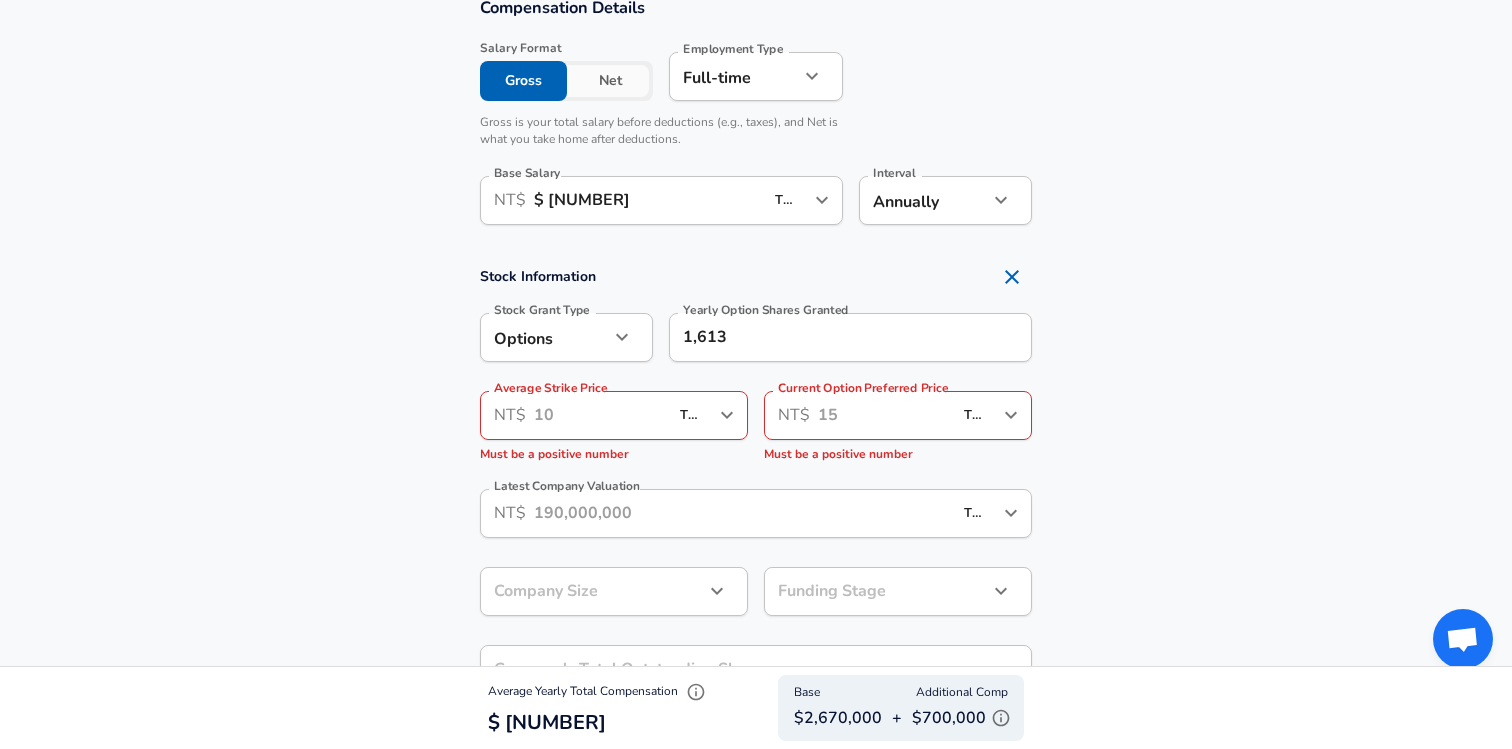 drag, startPoint x: 608, startPoint y: 387, endPoint x: 500, endPoint y: 387, distance: 108 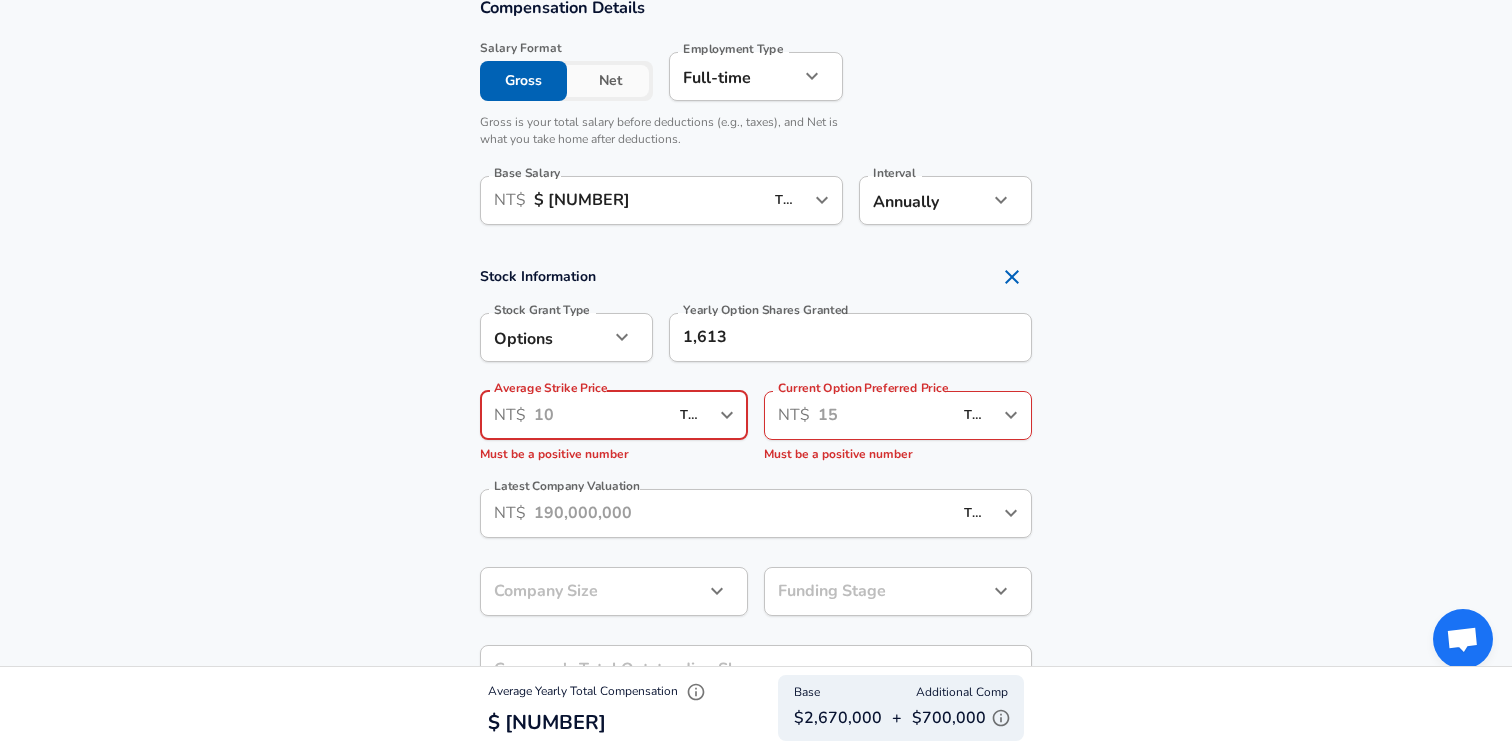 click on "Average Strike Price" at bounding box center [551, 388] 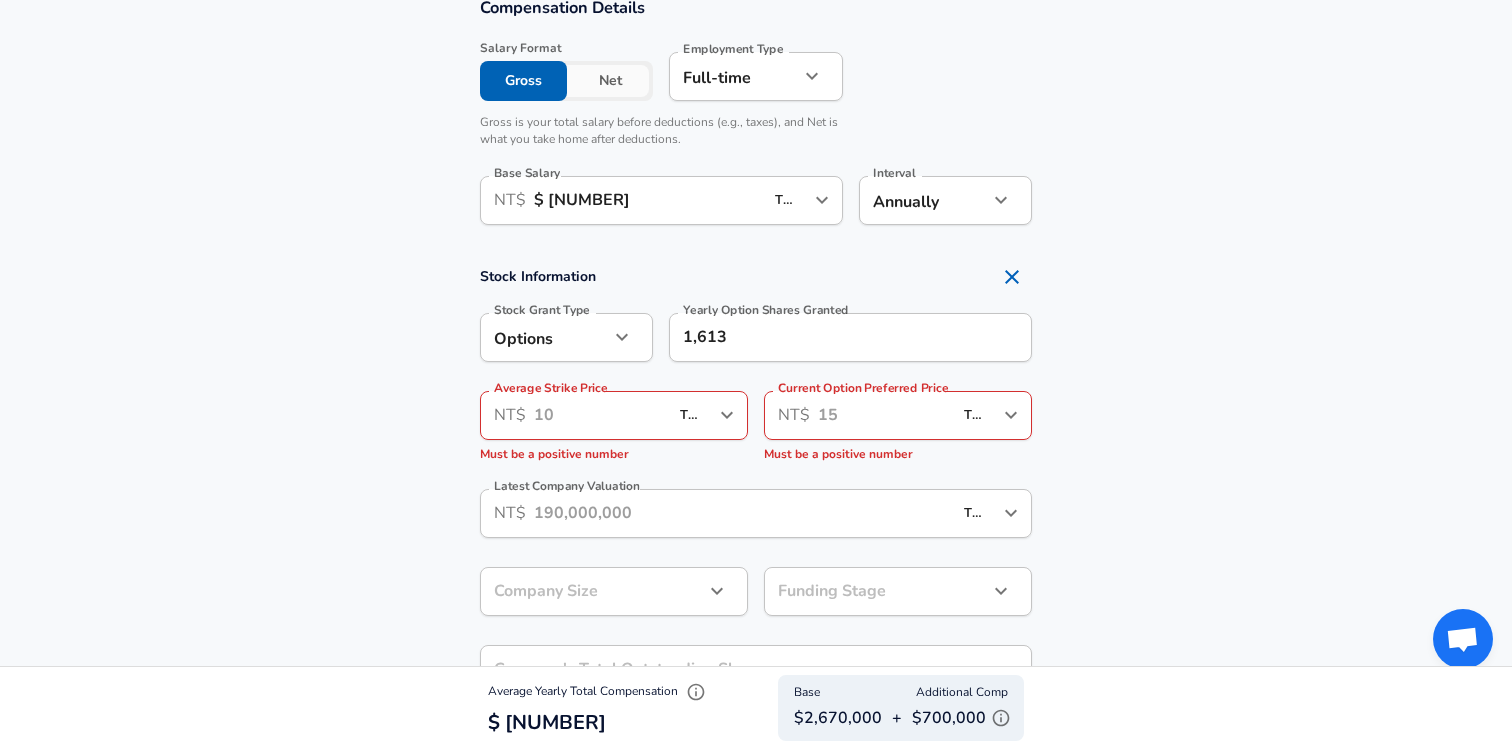 drag, startPoint x: 795, startPoint y: 388, endPoint x: 932, endPoint y: 389, distance: 137.00365 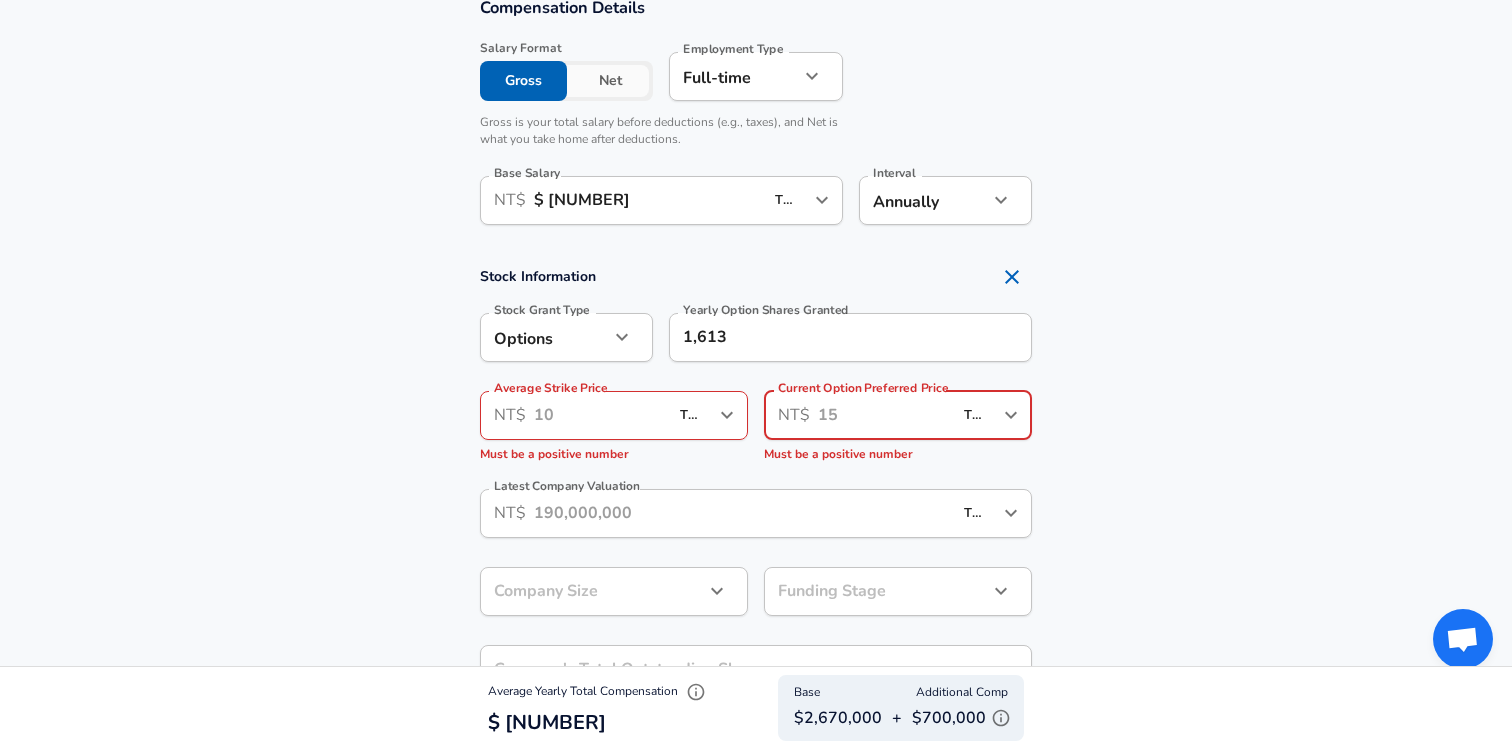 click 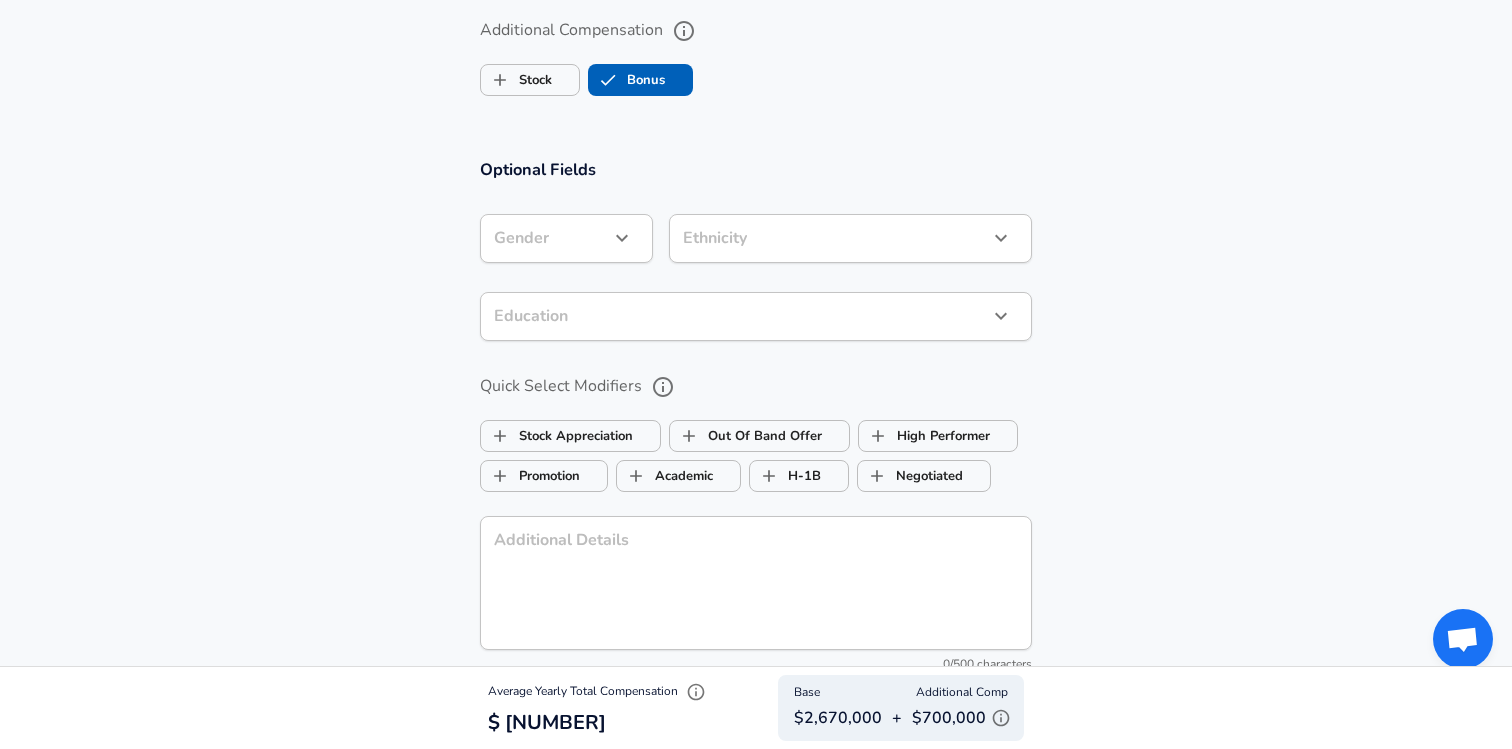 scroll, scrollTop: 2490, scrollLeft: 0, axis: vertical 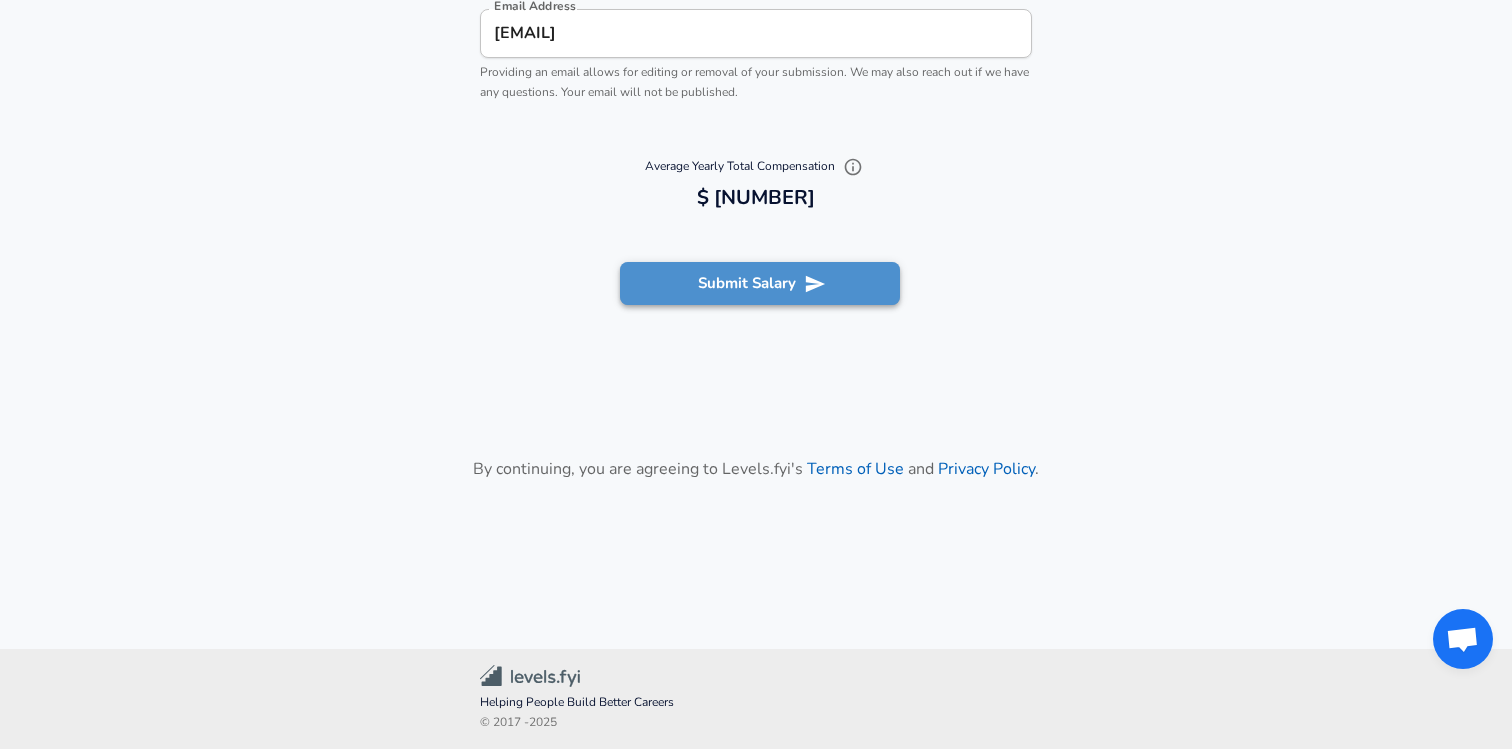 click on "Submit Salary" at bounding box center [760, 283] 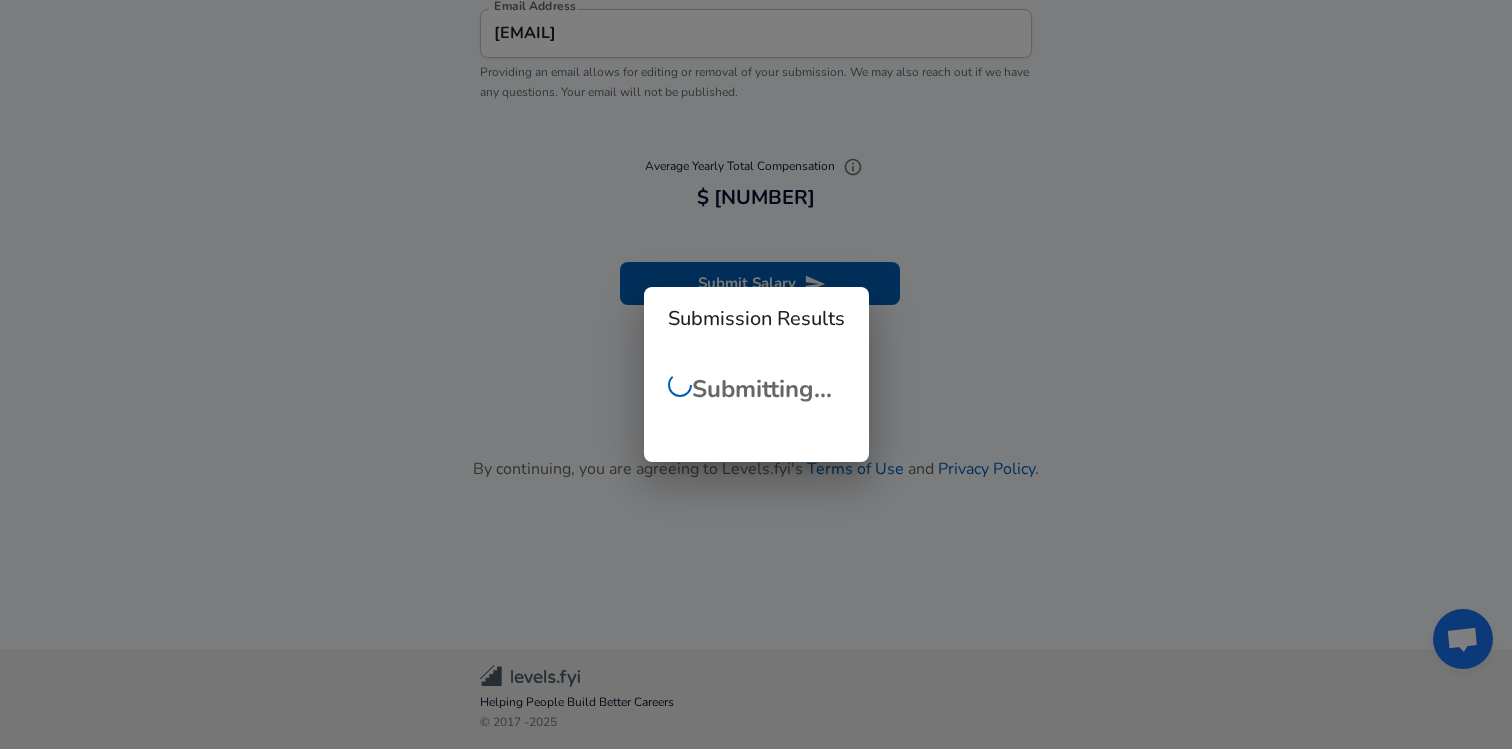 scroll, scrollTop: 776, scrollLeft: 0, axis: vertical 